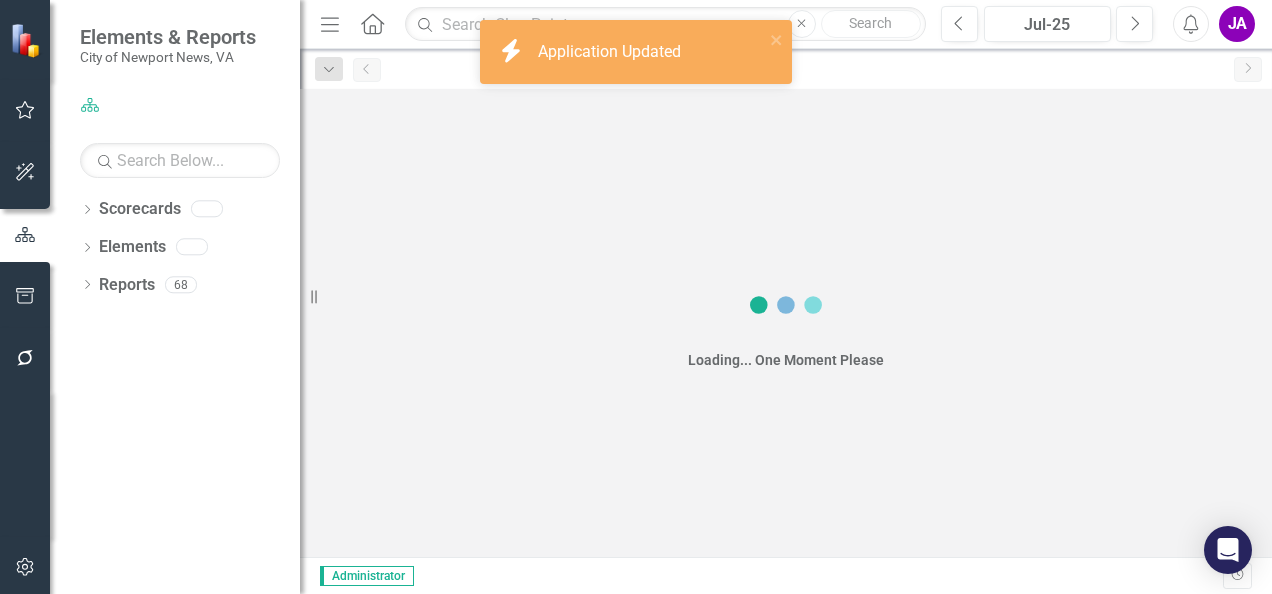 scroll, scrollTop: 0, scrollLeft: 0, axis: both 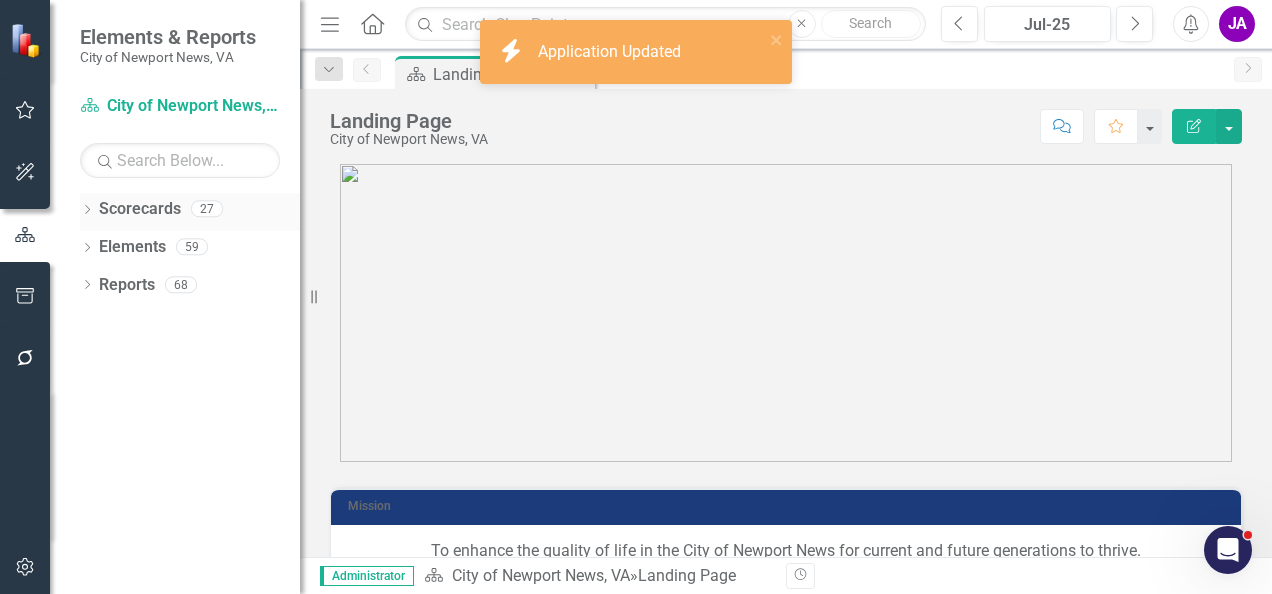 click on "Dropdown" 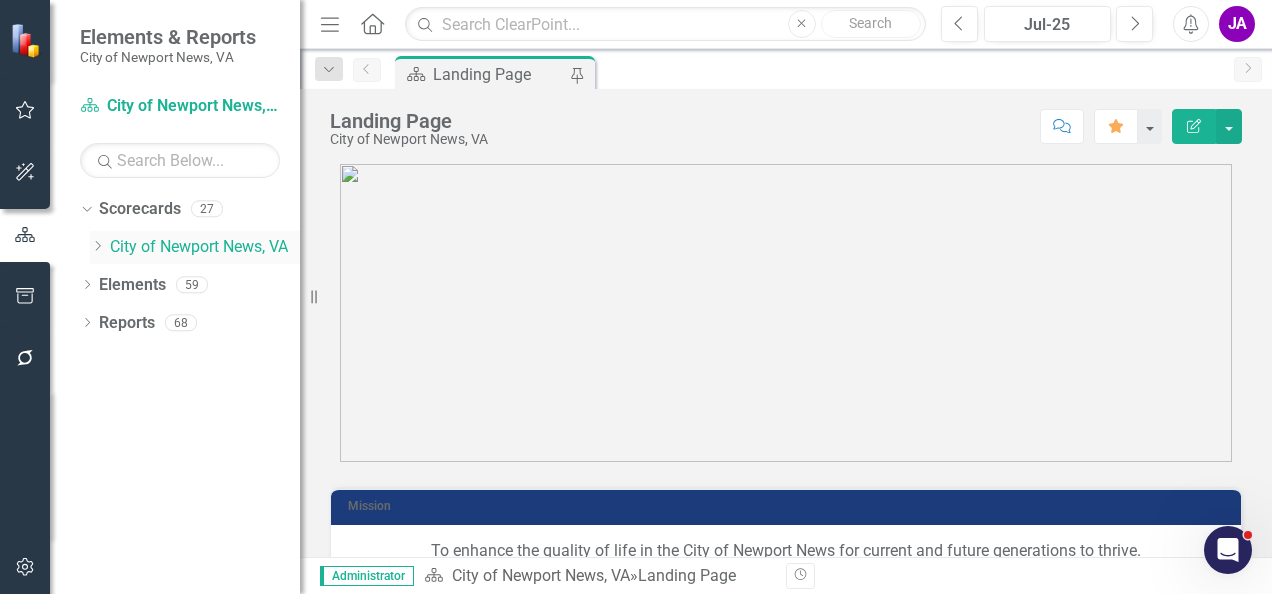 click on "Dropdown" 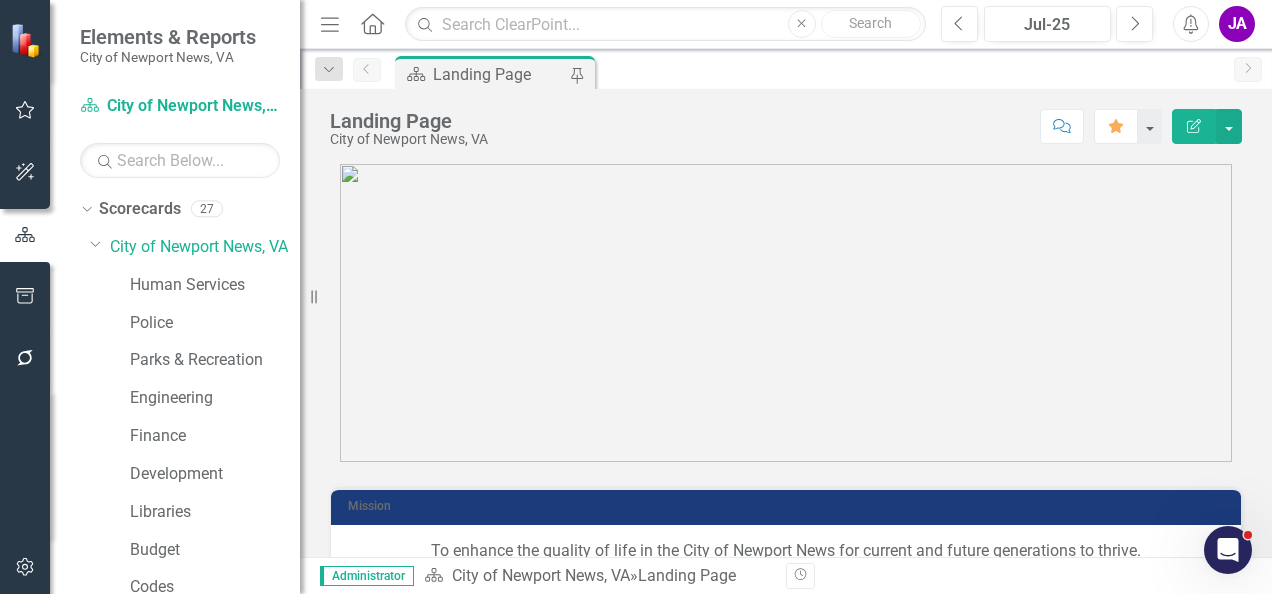 scroll, scrollTop: 734, scrollLeft: 0, axis: vertical 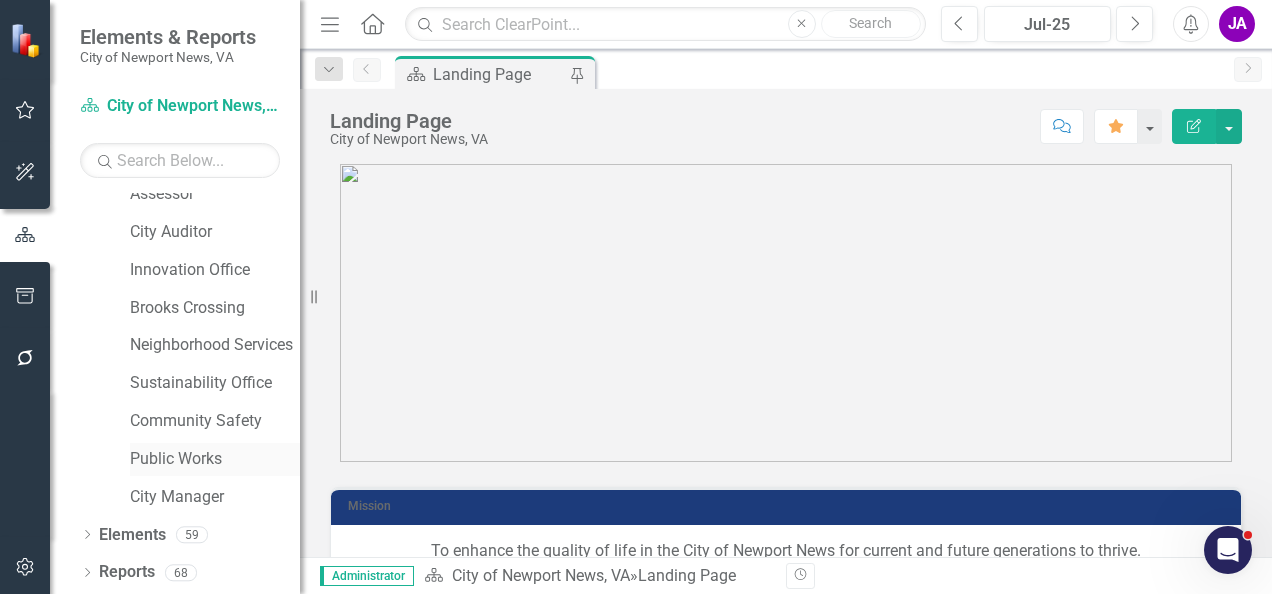 click on "Public Works" at bounding box center [215, 459] 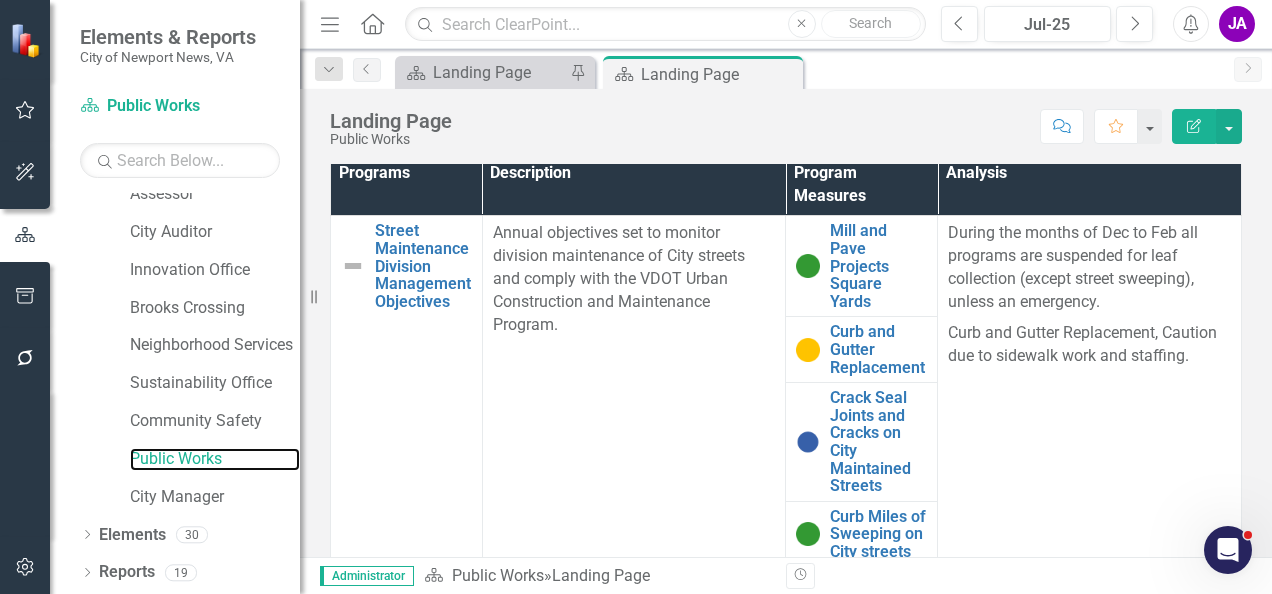 scroll, scrollTop: 625, scrollLeft: 0, axis: vertical 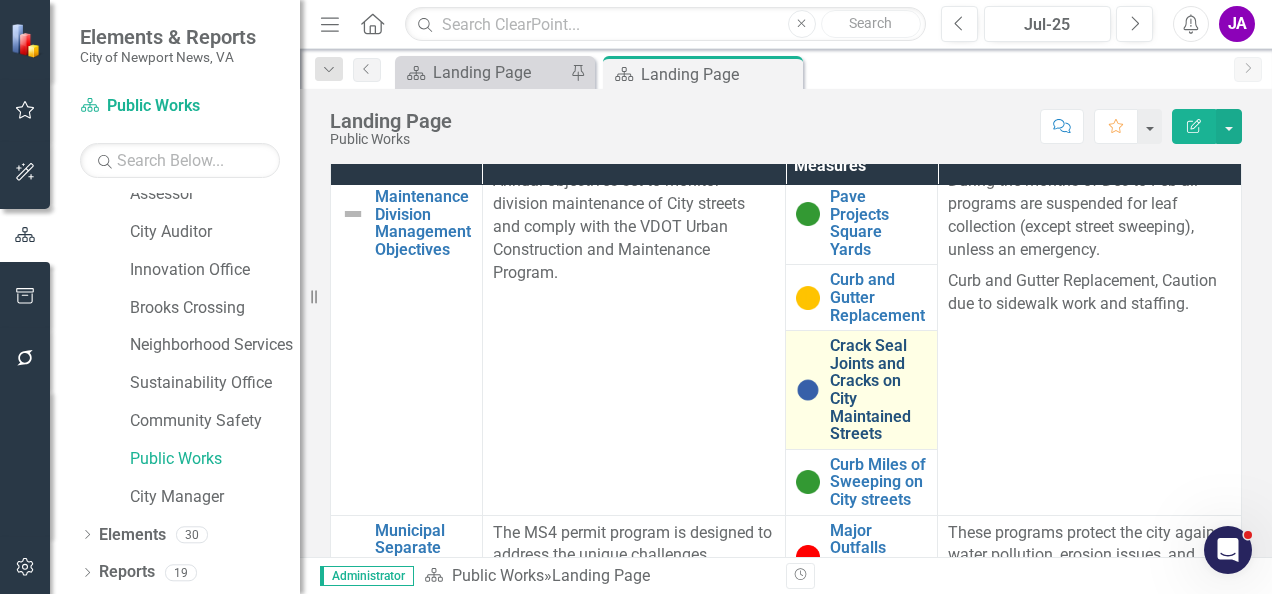 click on "Crack Seal Joints and Cracks on City Maintained Streets" at bounding box center (878, 390) 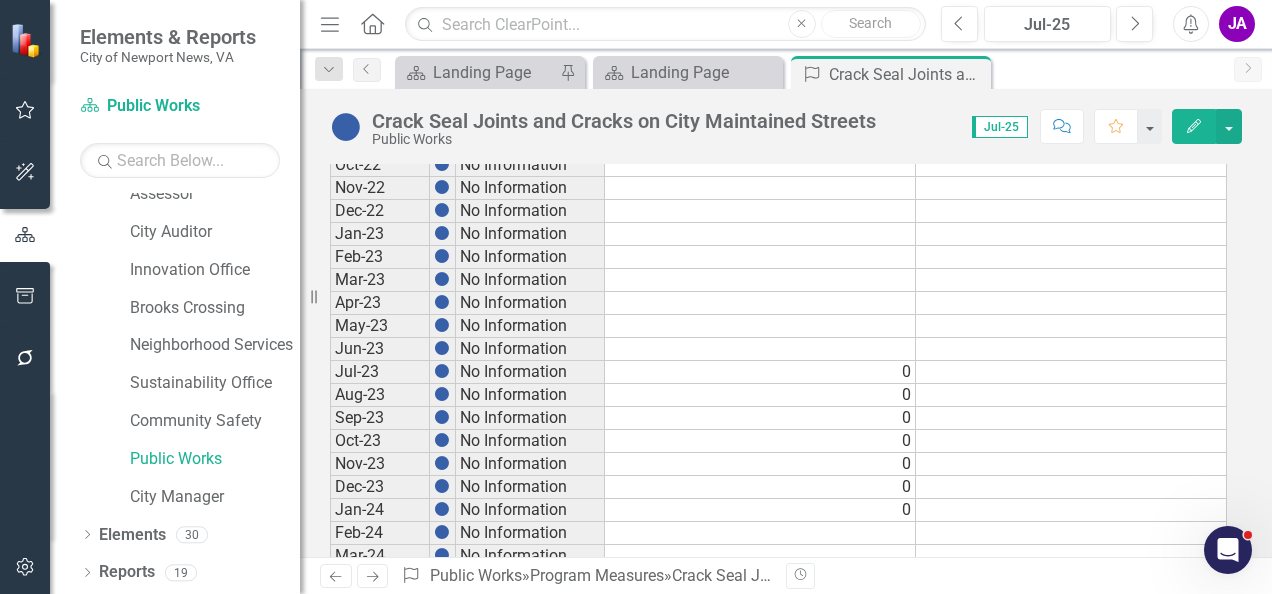 scroll, scrollTop: 693, scrollLeft: 0, axis: vertical 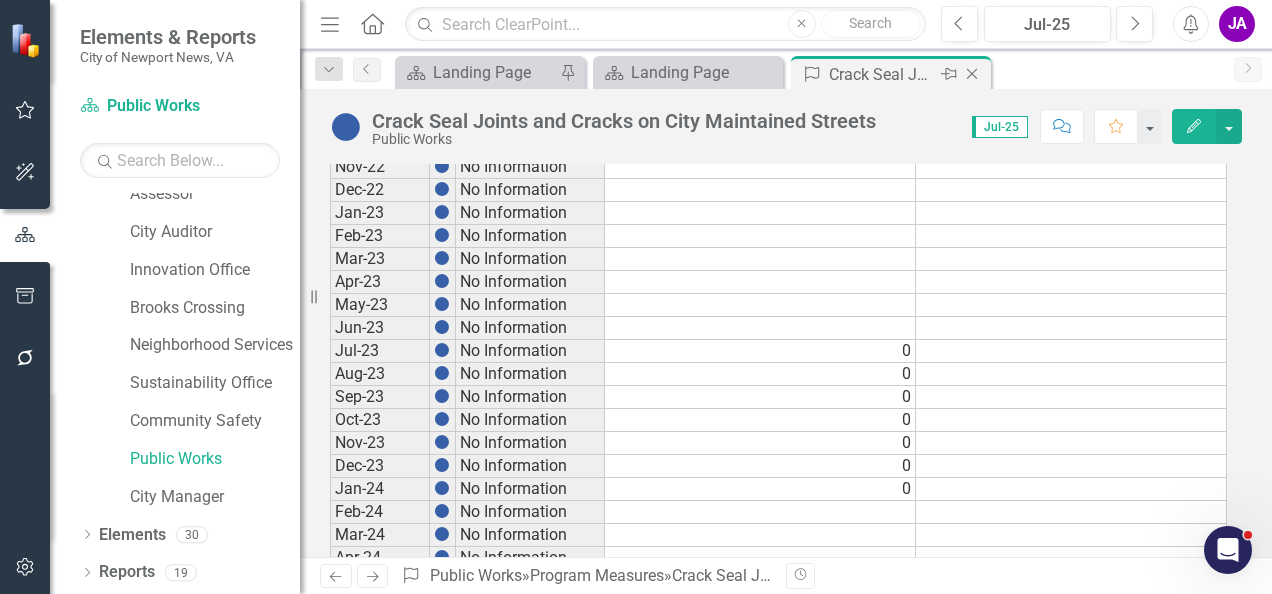 click on "Close" 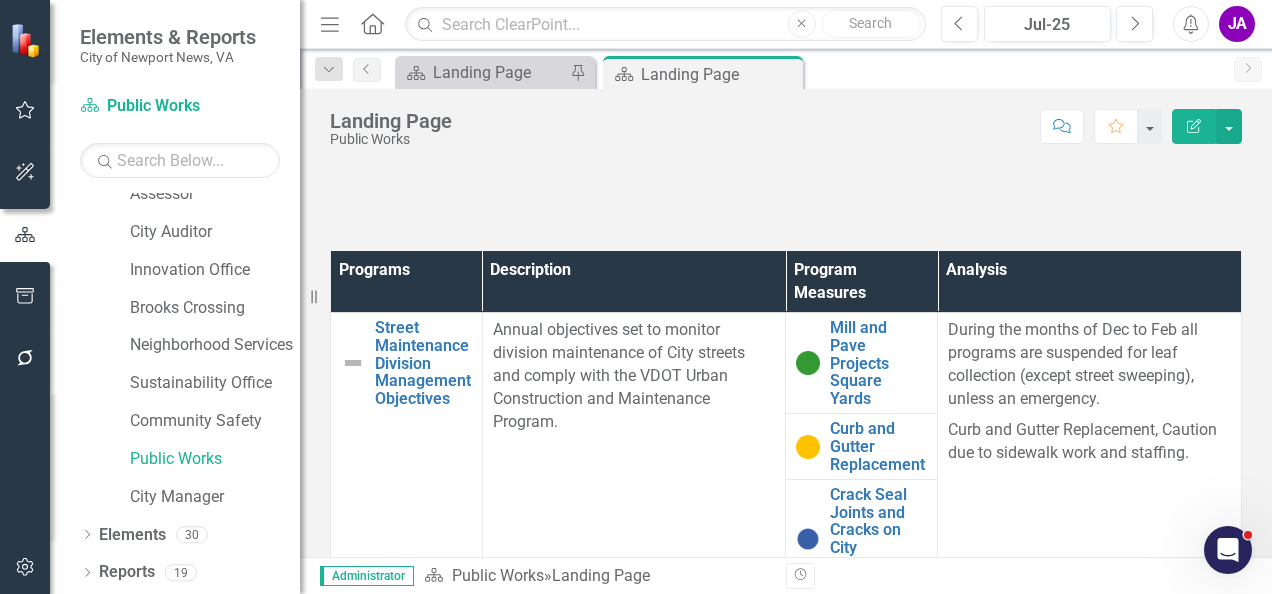 scroll, scrollTop: 528, scrollLeft: 0, axis: vertical 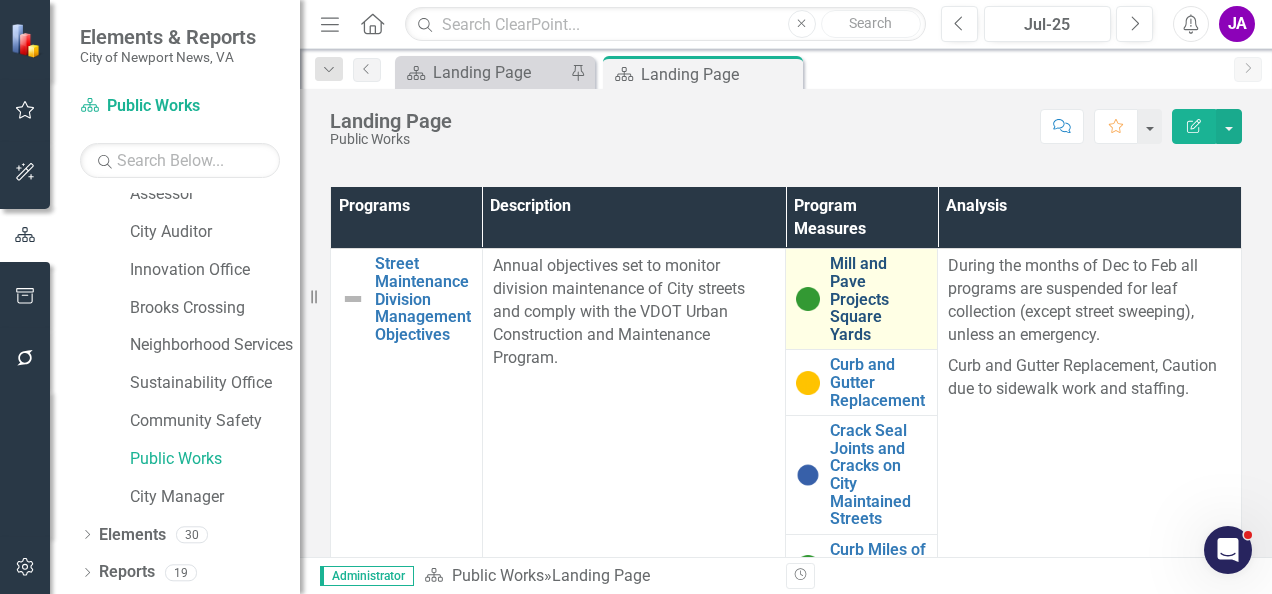 click on "Mill and Pave Projects Square Yards" at bounding box center [878, 299] 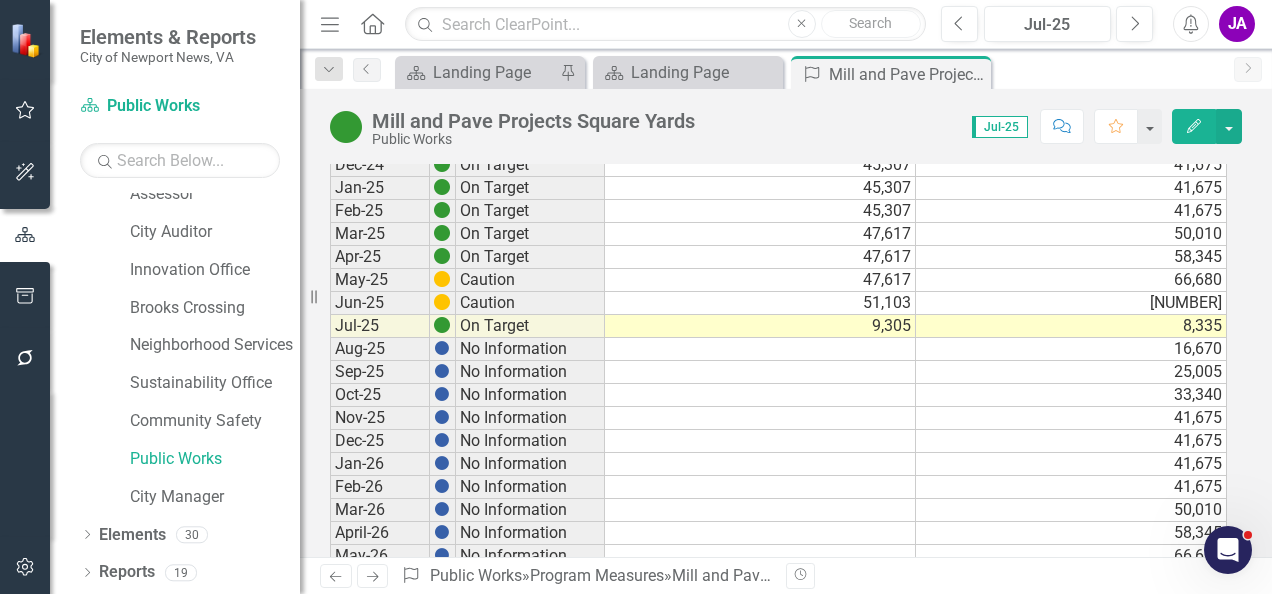 scroll, scrollTop: 1269, scrollLeft: 0, axis: vertical 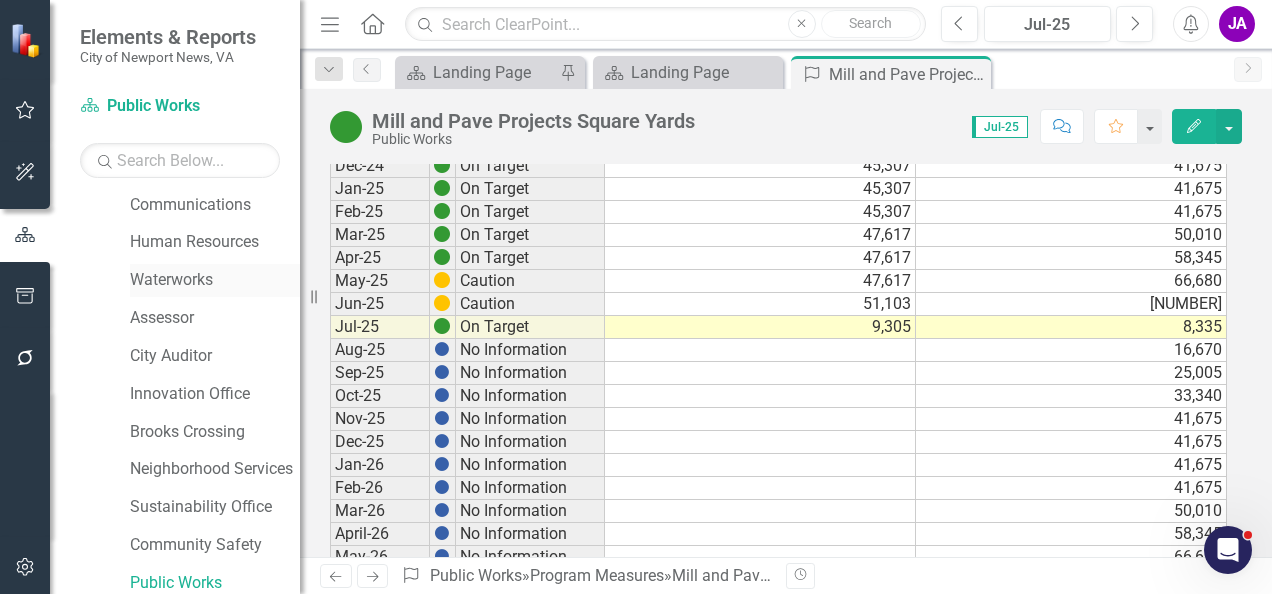 click on "Waterworks" at bounding box center [215, 280] 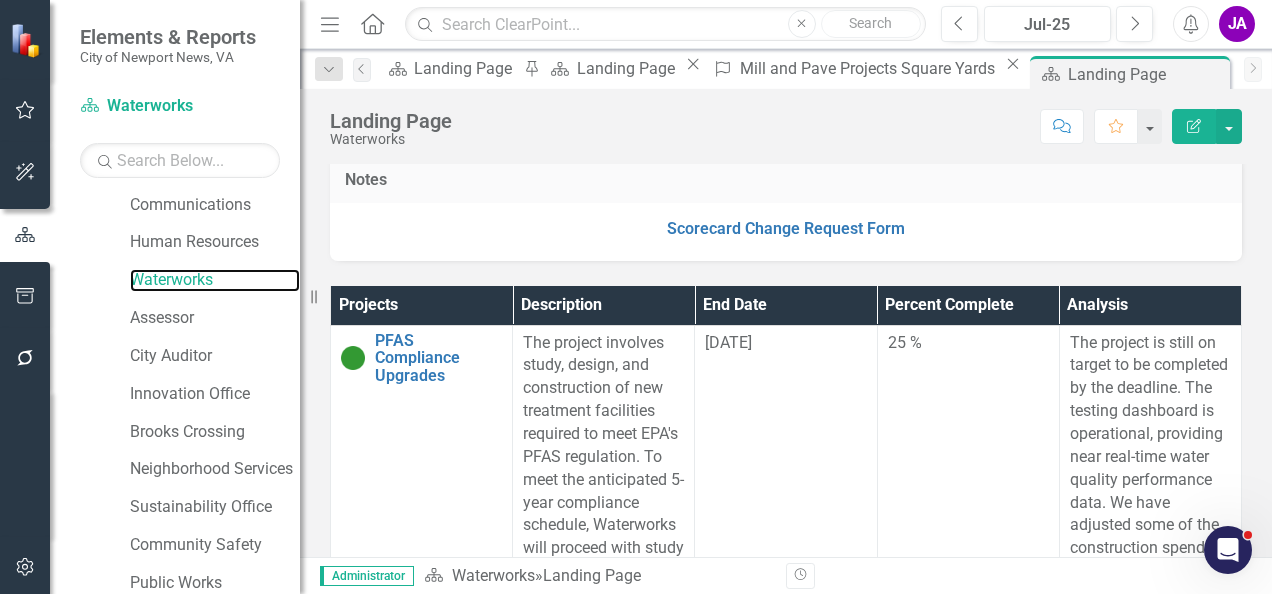 scroll, scrollTop: 430, scrollLeft: 0, axis: vertical 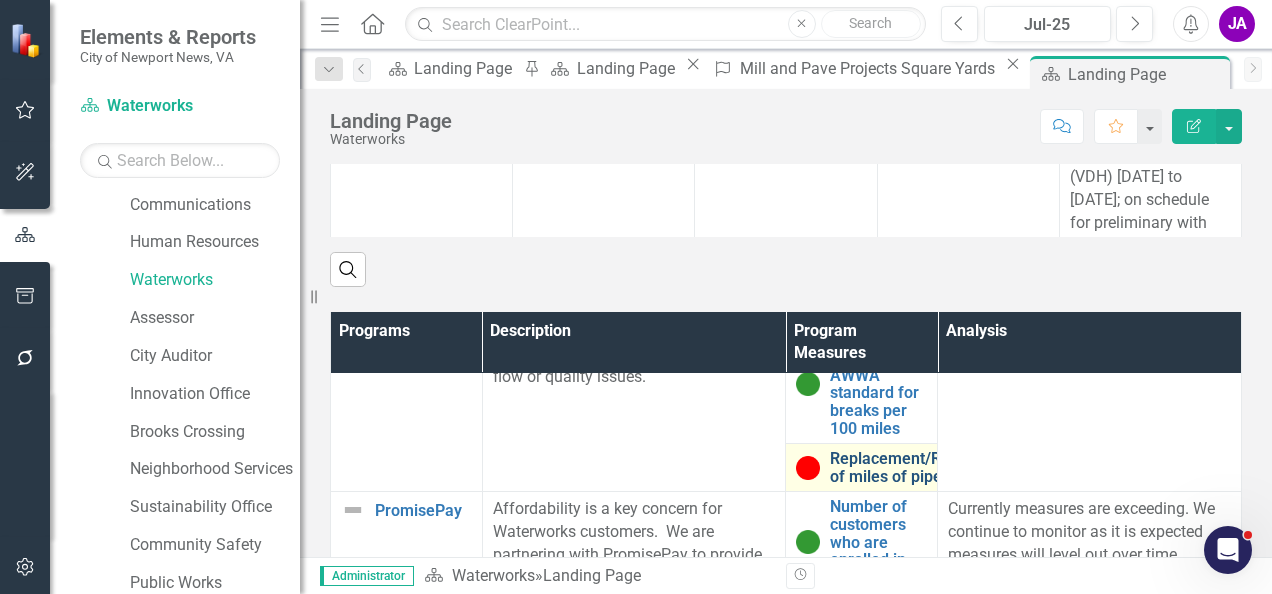 click on "Replacement/Rehabilitation of miles of pipe" at bounding box center (930, 467) 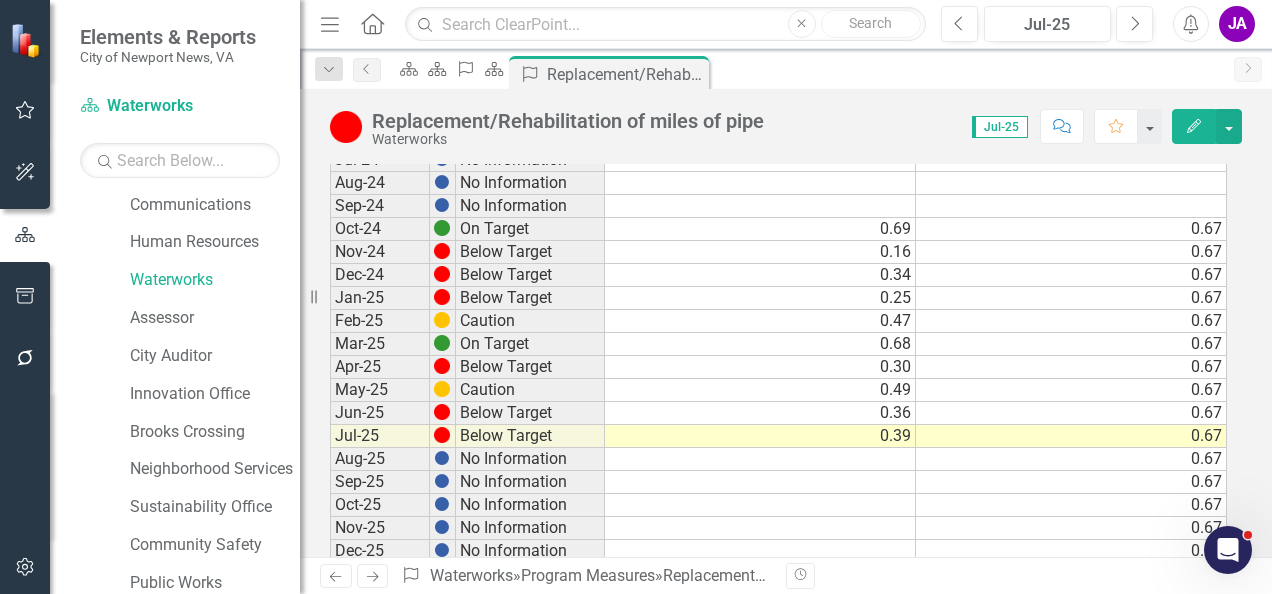 scroll, scrollTop: 171, scrollLeft: 0, axis: vertical 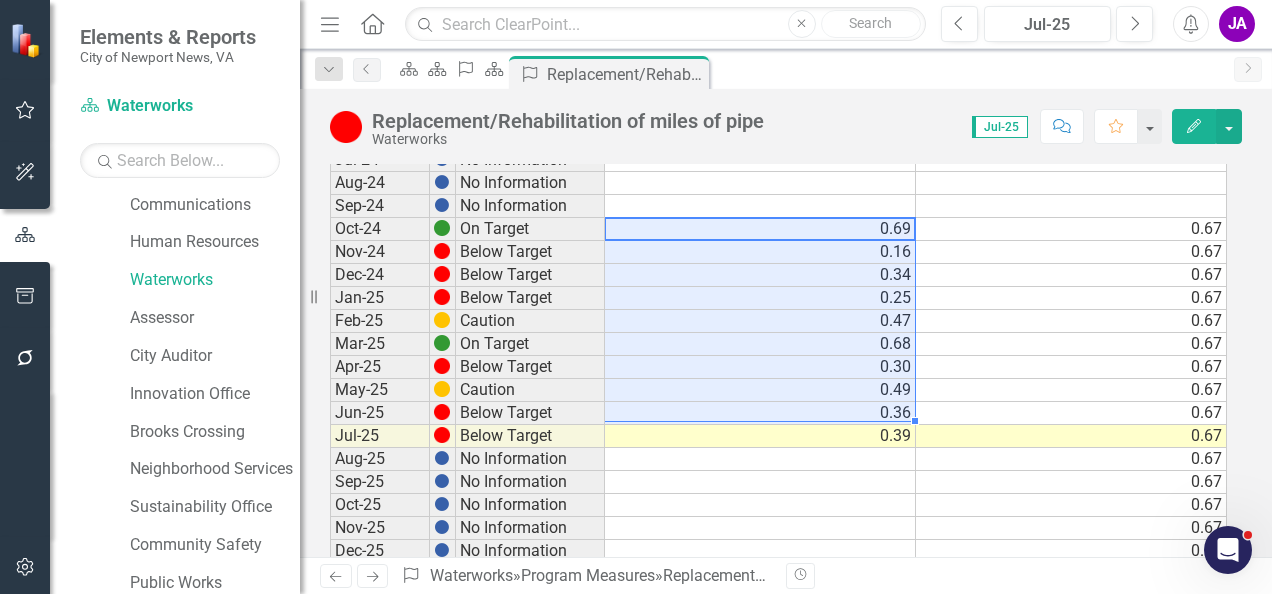 drag, startPoint x: 883, startPoint y: 224, endPoint x: 876, endPoint y: 425, distance: 201.12186 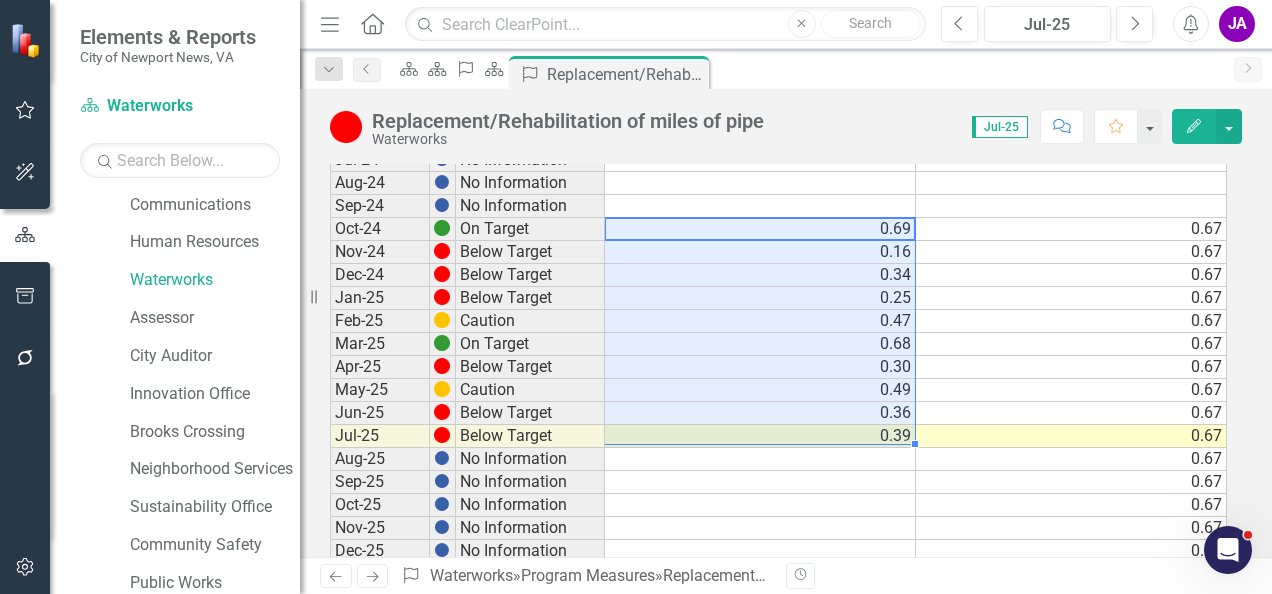 click on "0.25" at bounding box center [760, 298] 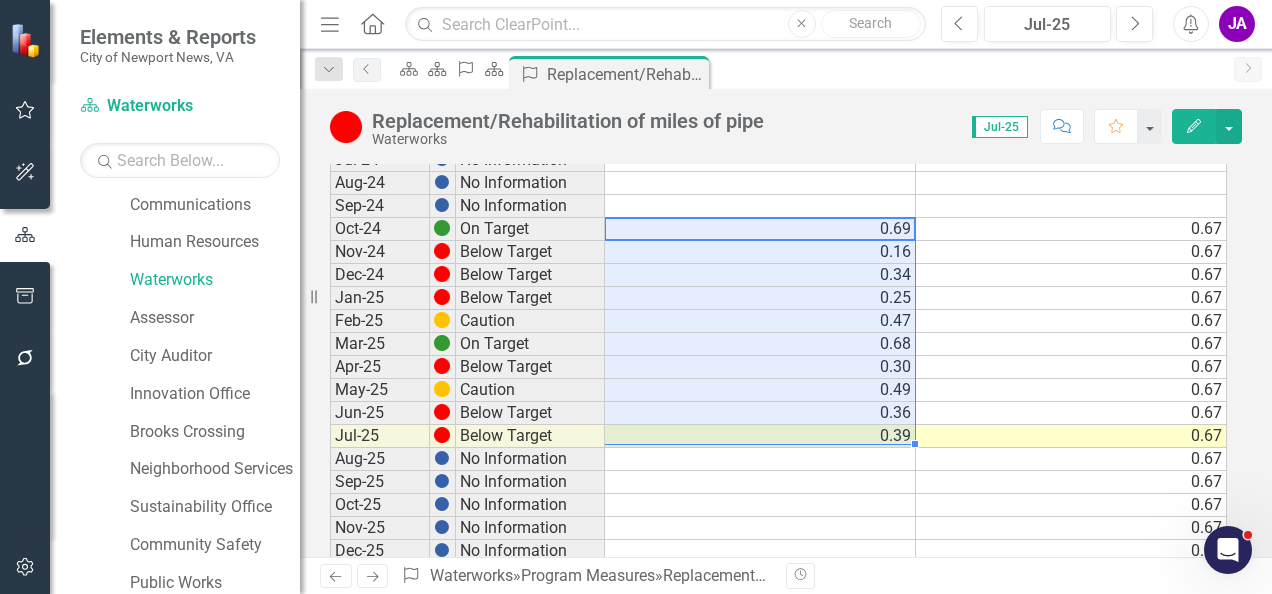 drag, startPoint x: 874, startPoint y: 230, endPoint x: 840, endPoint y: 423, distance: 195.97194 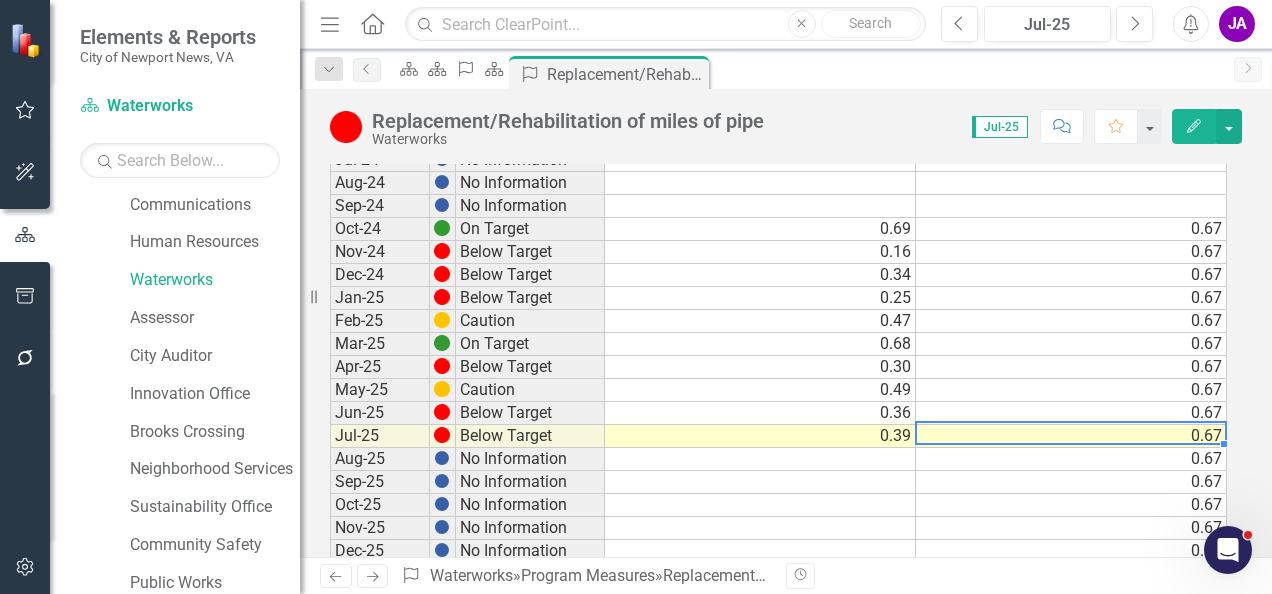click on "0.67" at bounding box center (1071, 436) 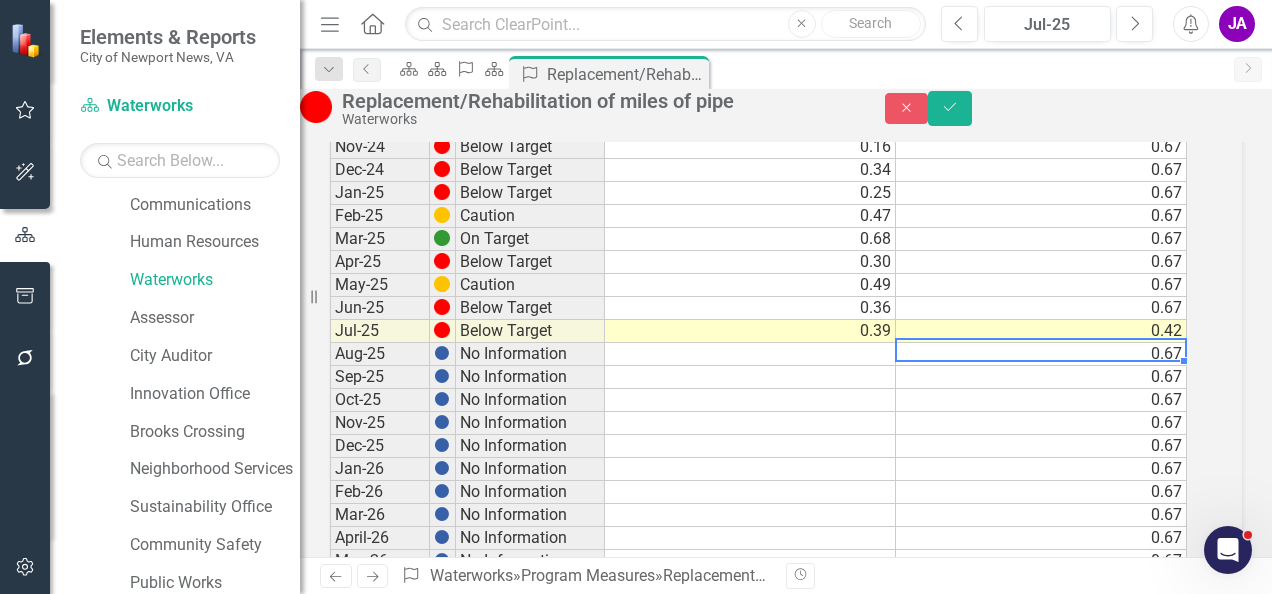 scroll, scrollTop: 307, scrollLeft: 0, axis: vertical 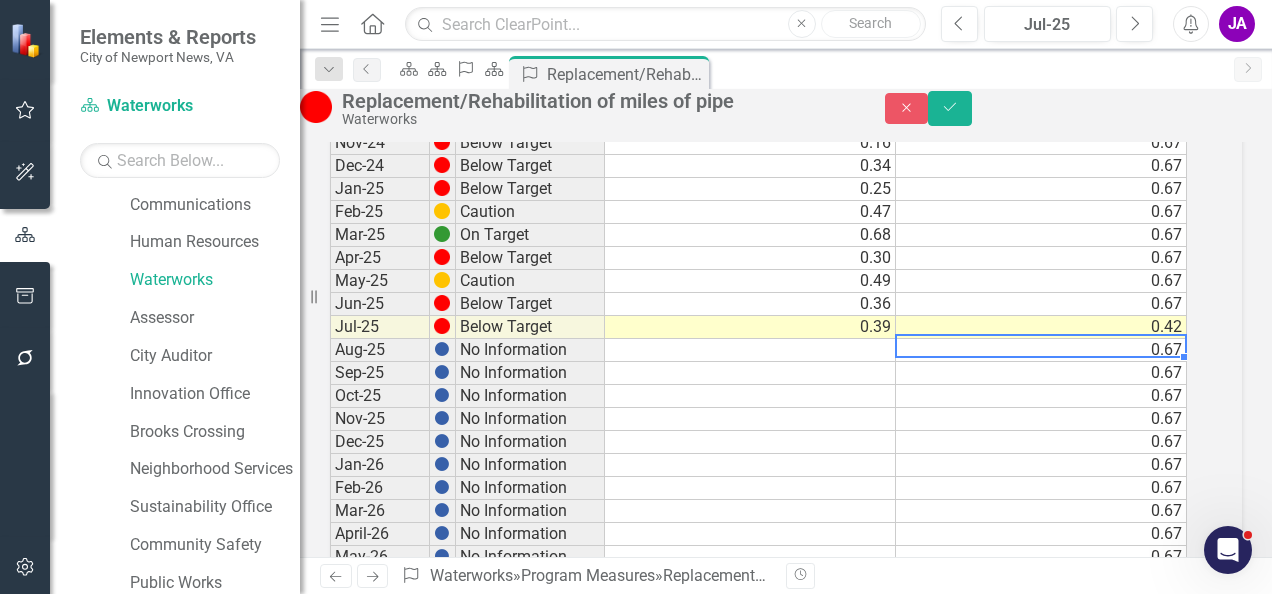type on "0.67" 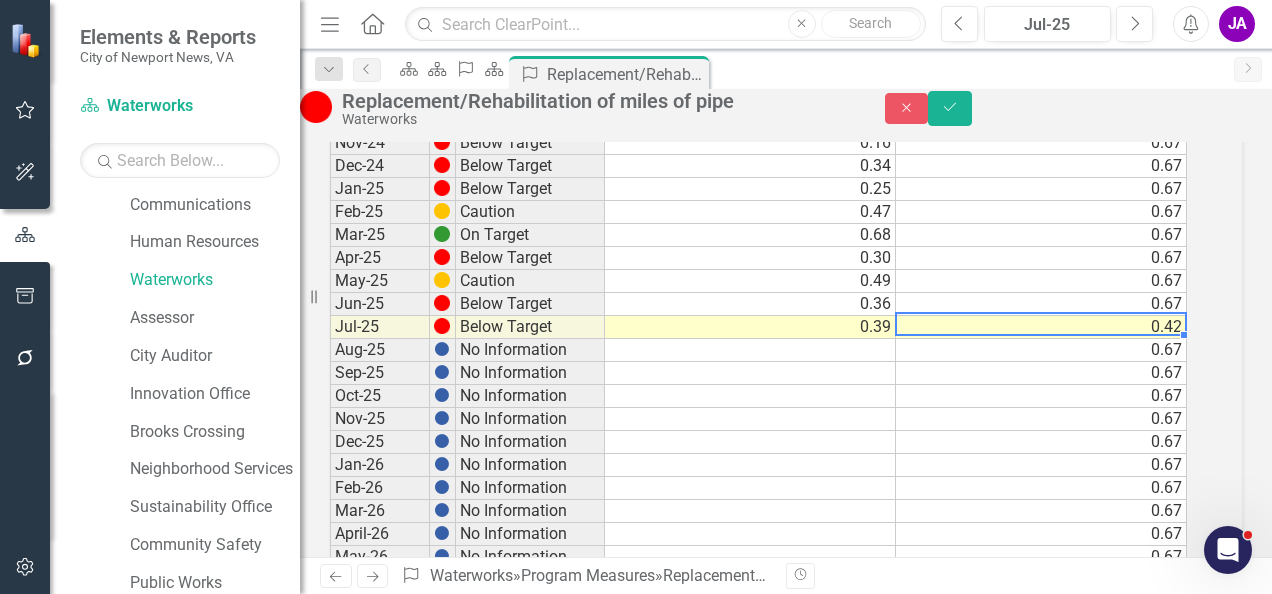 click on "0.42" at bounding box center [1041, 327] 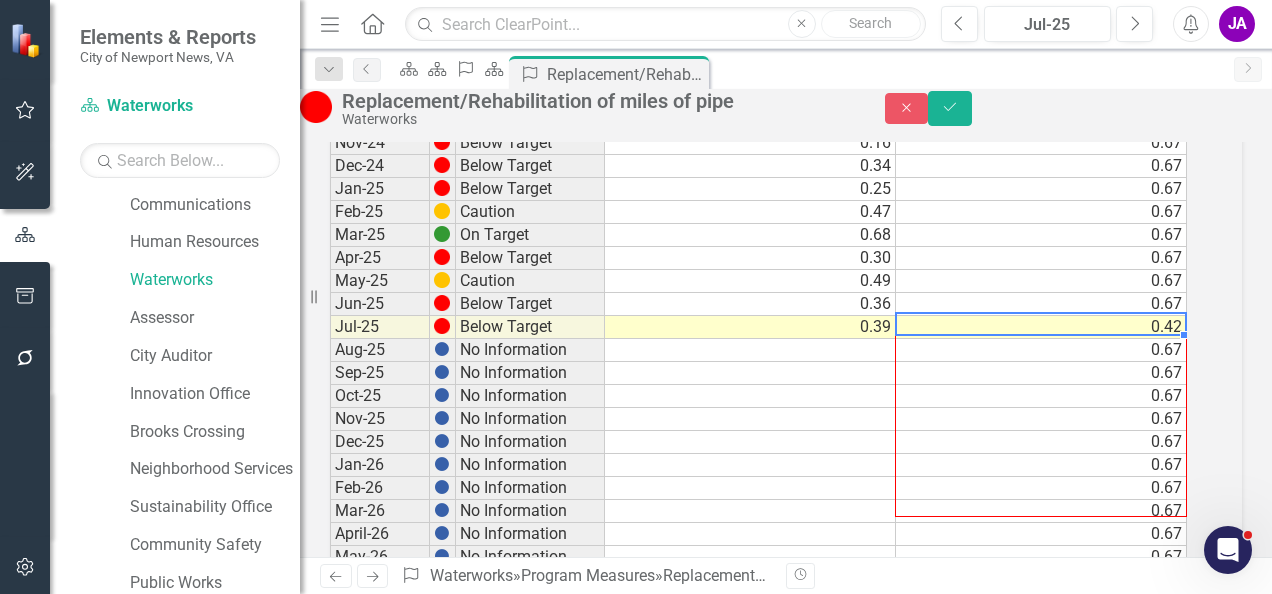drag, startPoint x: 1204, startPoint y: 370, endPoint x: 1179, endPoint y: 550, distance: 181.72781 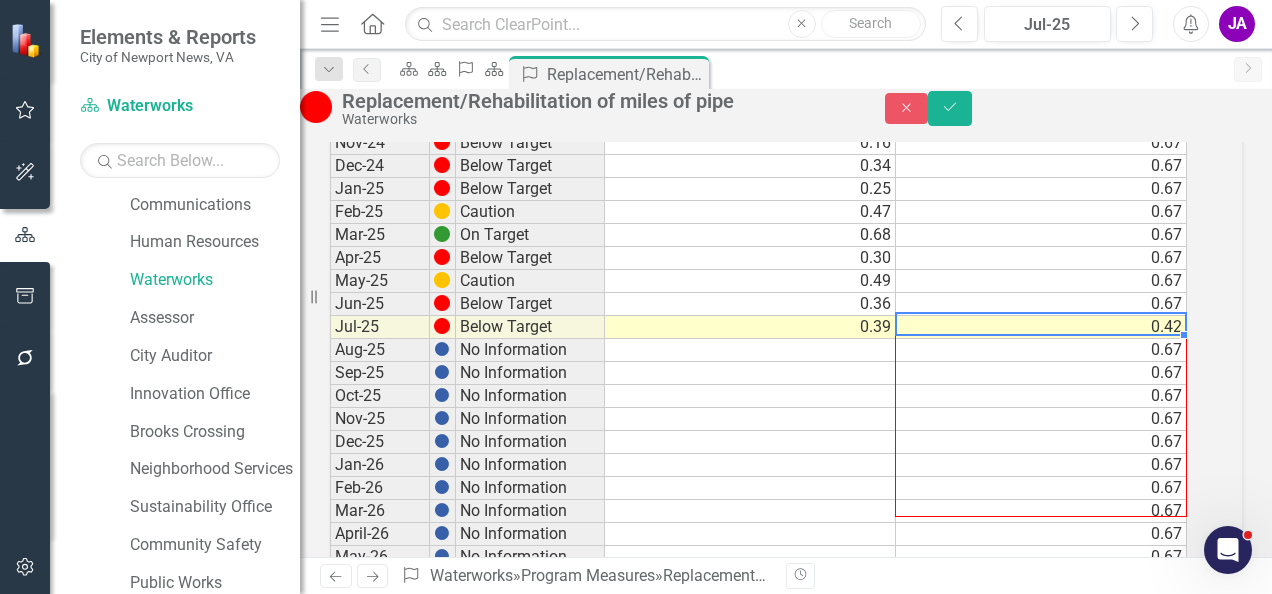 click on "Period Status Actual Target Jul-24 No Information Aug-24 No Information Sep-24 No Information Oct-24 On Target 0.69 0.67 Nov-24 Below Target 0.16 0.67 Dec-24 Below Target 0.34 0.67 Jan-25 Below Target 0.25 0.67 Feb-25 Caution 0.47 0.67 Mar-25 On Target 0.68 0.67 Apr-25 Below Target 0.30 0.67 May-25 Caution 0.49 0.67 Jun-25 Below Target 0.36 0.67 Jul-25 Below Target 0.39 0.42 Aug-25 No Information 0.67 Sep-25 No Information 0.67 Oct-25 No Information 0.67 Nov-25 No Information 0.67 Dec-25 No Information 0.67 Jan-26 No Information 0.67 Feb-26 No Information 0.67 Mar-26 No Information 0.67 April-26 No Information 0.67 May-26 No Information 0.67 Jun-26 No Information 0.67 Jul-26 No Information Aug-26 No Information Sep-26 No Information Oct-26 No Information Nov-26 No Information Dec-26 No Information Jan-27 No Information Feb-27 No Information Mar-27 No Information Apr-27 No Information May-27 No Information Jun-27 No Information Jul-27 No Information Aug-27 No Information Sep-27 No Information Oct-27 Nov-27" at bounding box center [330, 511] 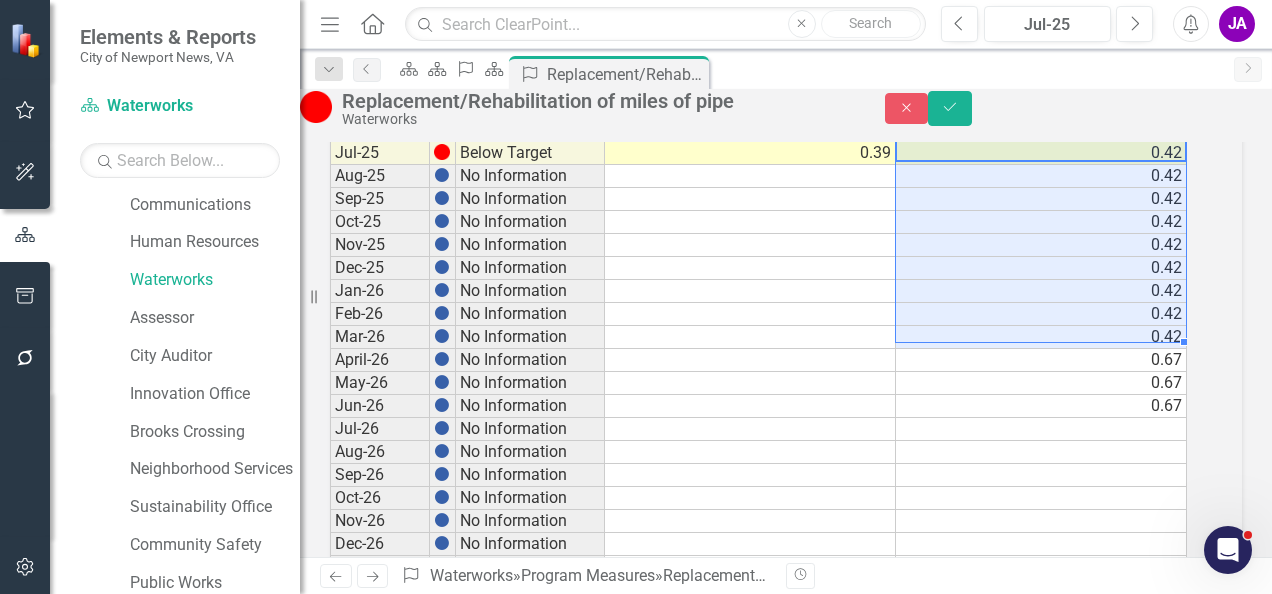 scroll, scrollTop: 485, scrollLeft: 0, axis: vertical 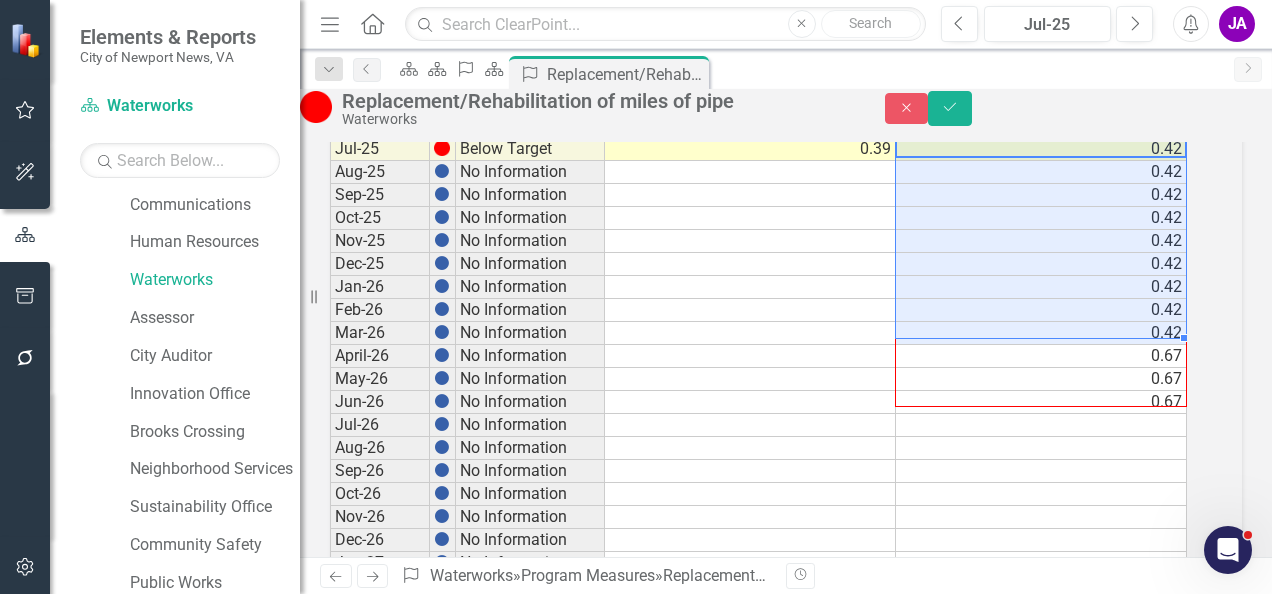 drag, startPoint x: 1201, startPoint y: 374, endPoint x: 1200, endPoint y: 425, distance: 51.009804 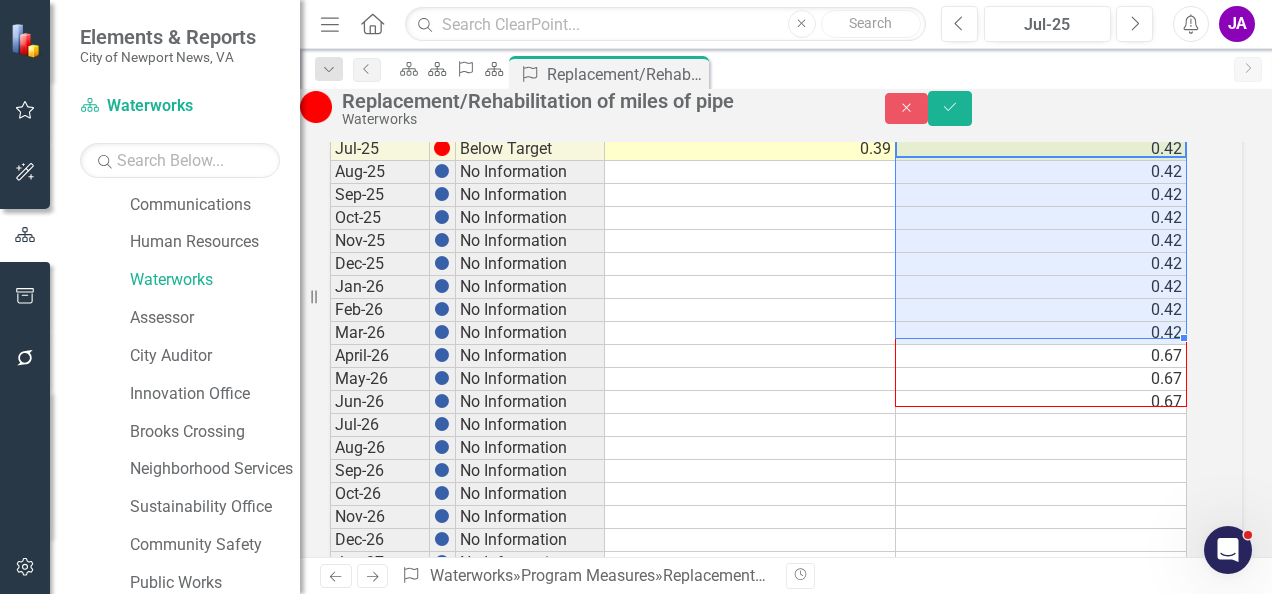 click on "Period Status Actual Target Jul-24 No Information Aug-24 No Information Sep-24 No Information Oct-24 On Target 0.69 0.67 Nov-24 Below Target 0.16 0.67 Dec-24 Below Target 0.34 0.67 Jan-25 Below Target 0.25 0.67 Feb-25 Caution 0.47 0.67 Mar-25 On Target 0.68 0.67 Apr-25 Below Target 0.30 0.67 May-25 Caution 0.49 0.67 Jun-25 Below Target 0.36 0.67 Jul-25 Below Target 0.39 0.42 Aug-25 No Information 0.42 Sep-25 No Information 0.42 Oct-25 No Information 0.42 Nov-25 No Information 0.42 Dec-25 No Information 0.42 Jan-26 No Information 0.42 Feb-26 No Information 0.42 Mar-26 No Information 0.42 April-26 No Information 0.67 May-26 No Information 0.67 Jun-26 No Information 0.67 Jul-26 No Information Aug-26 No Information Sep-26 No Information Oct-26 No Information Nov-26 No Information Dec-26 No Information Jan-27 No Information Feb-27 No Information Mar-27 No Information Apr-27 No Information May-27 No Information Jun-27 No Information Jul-27 No Information Aug-27 No Information Sep-27 No Information Oct-27 Nov-27" at bounding box center (330, 333) 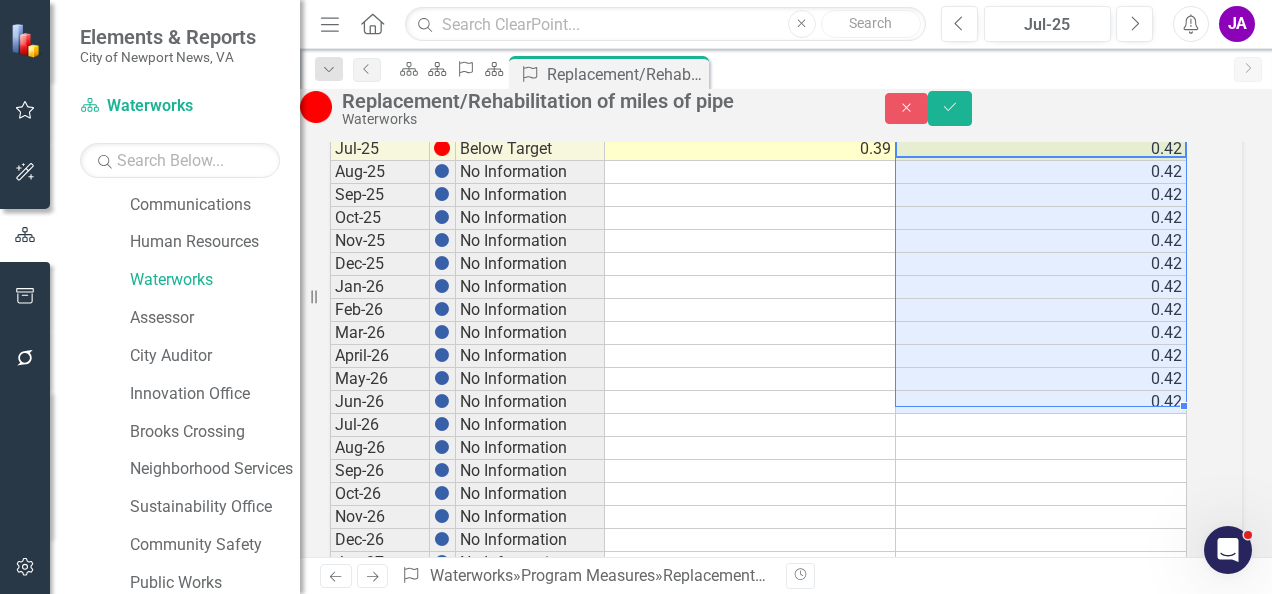 click on "0.42" at bounding box center [1041, 356] 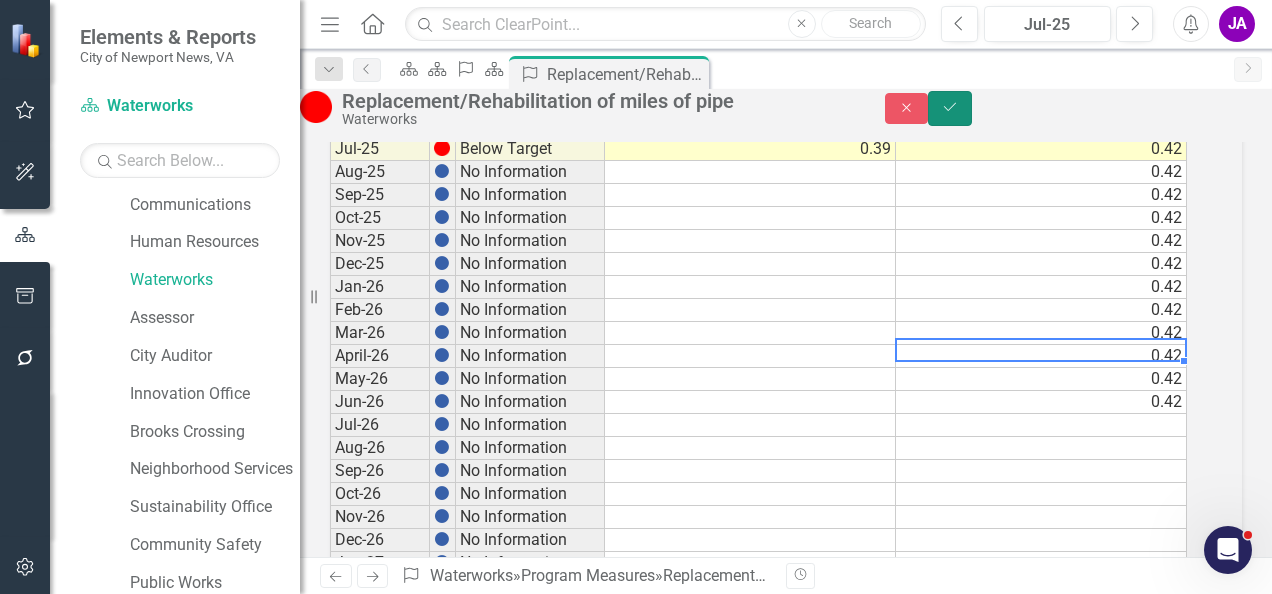 click on "Save" at bounding box center (950, 108) 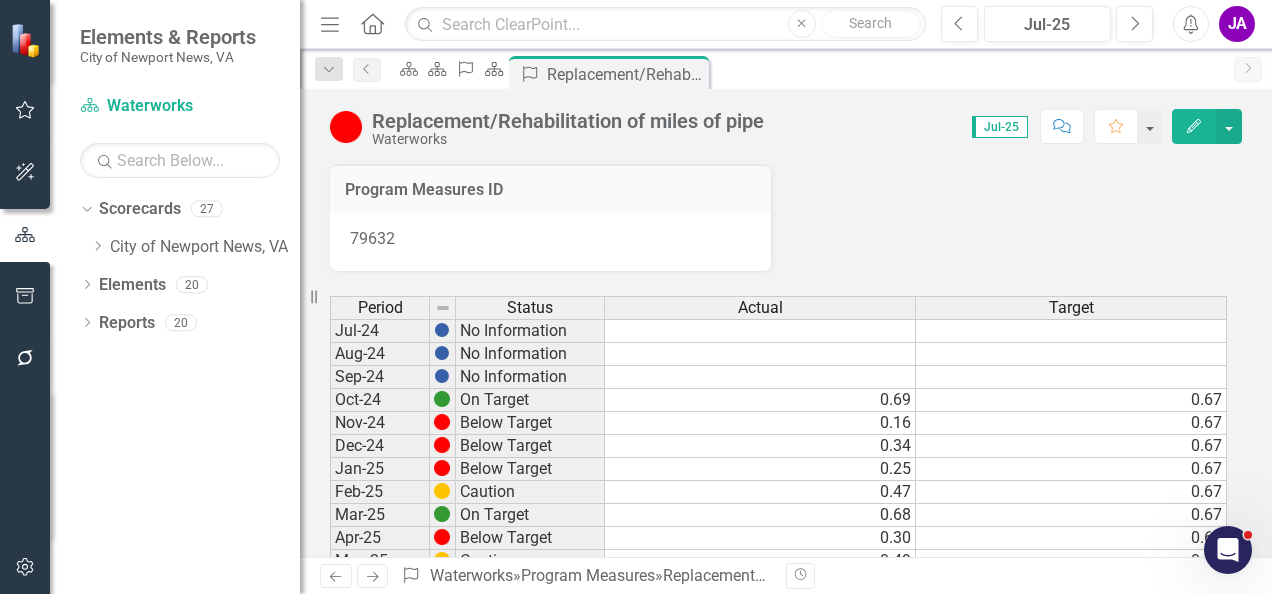 scroll, scrollTop: 0, scrollLeft: 0, axis: both 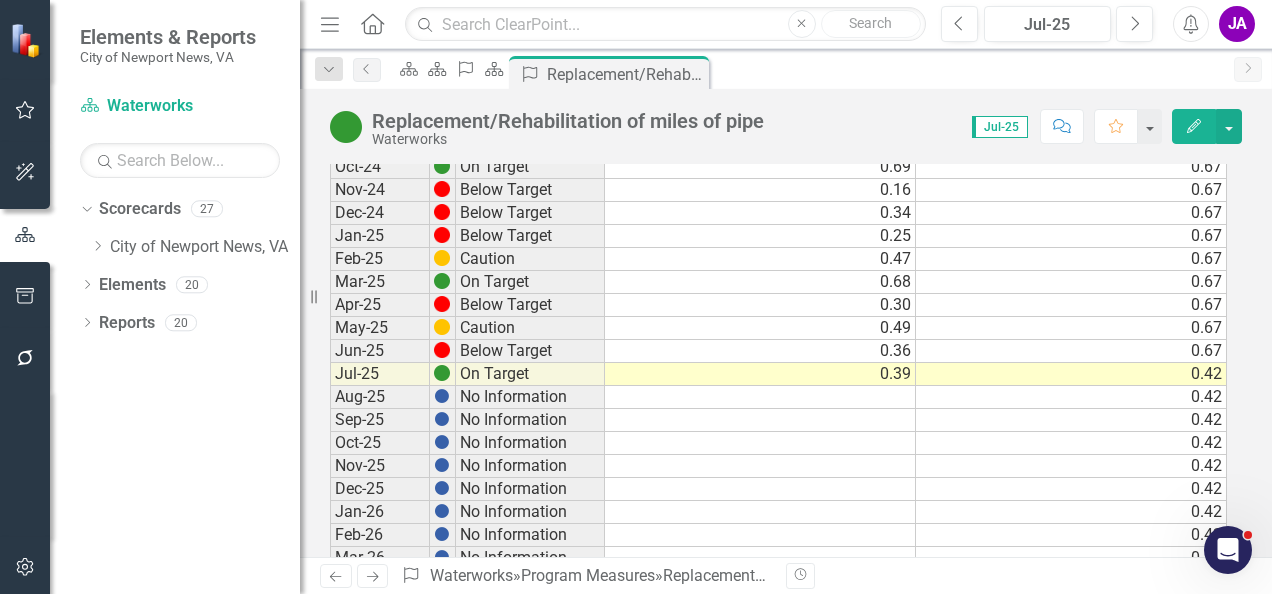 click at bounding box center (760, 397) 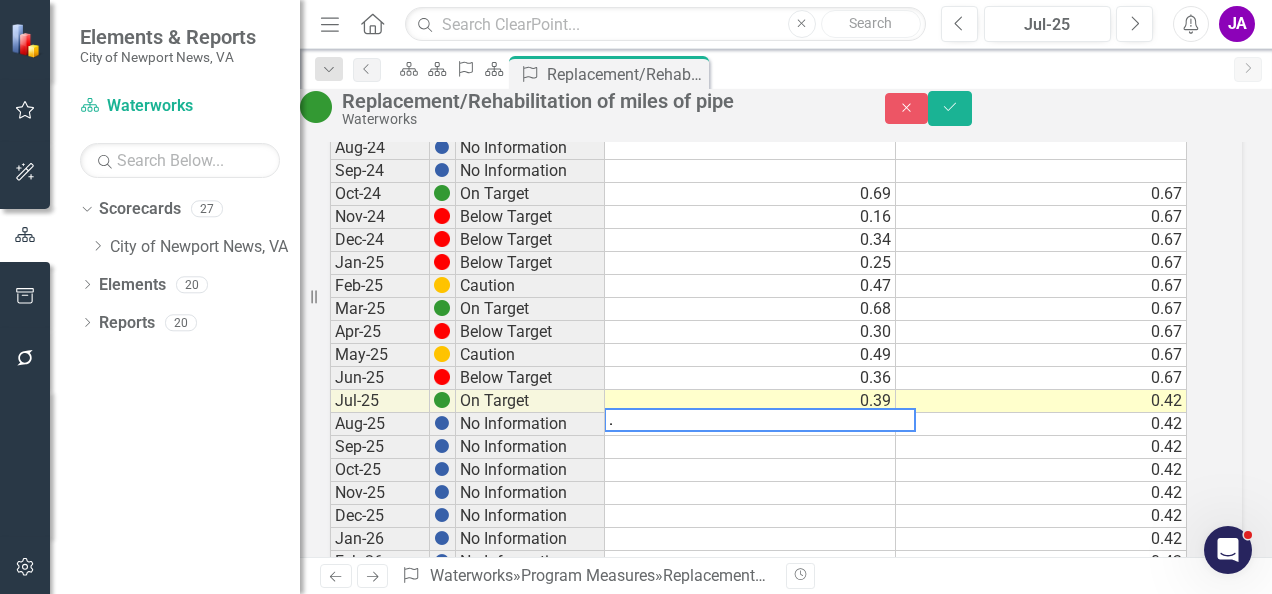 type on ".3" 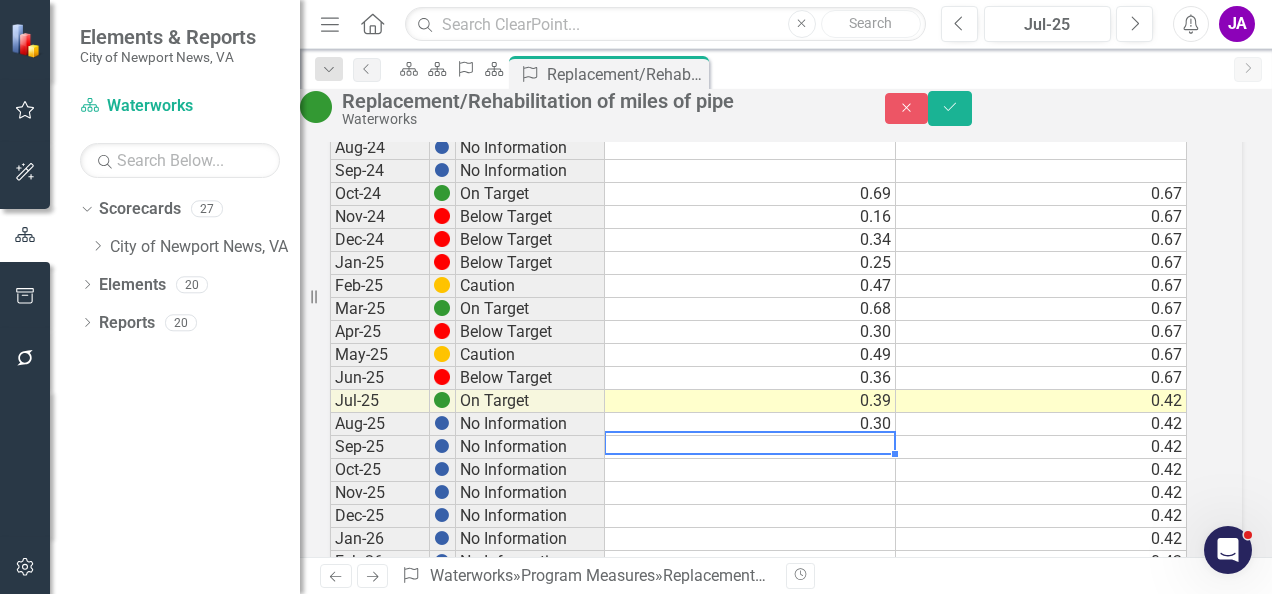 type 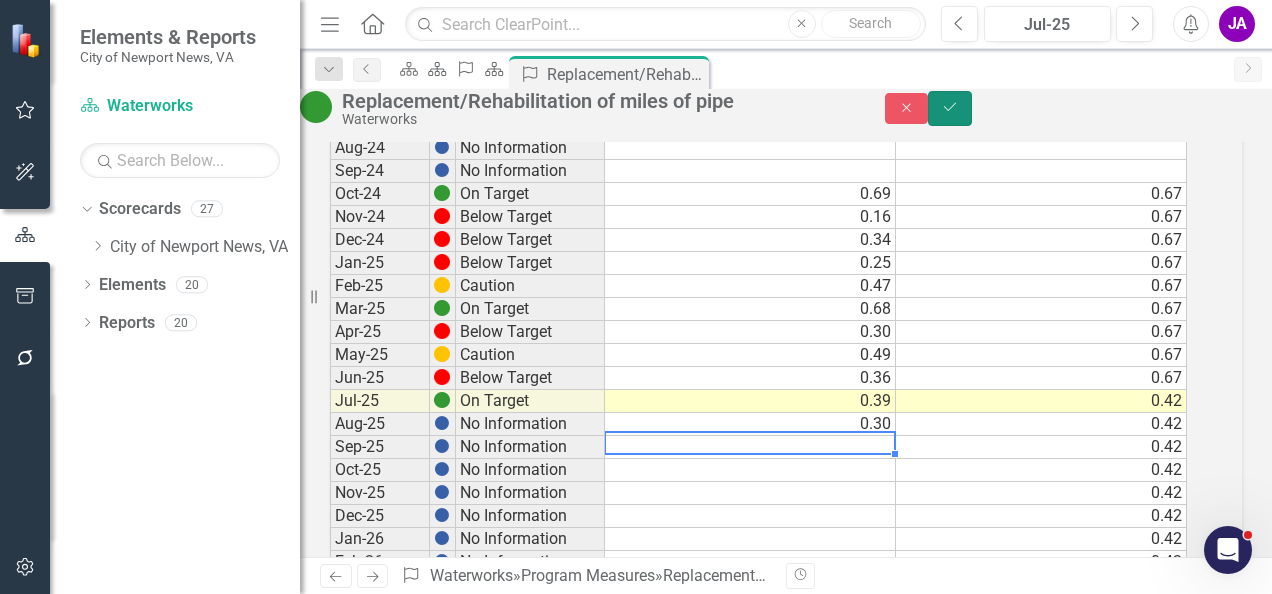 click on "Save" 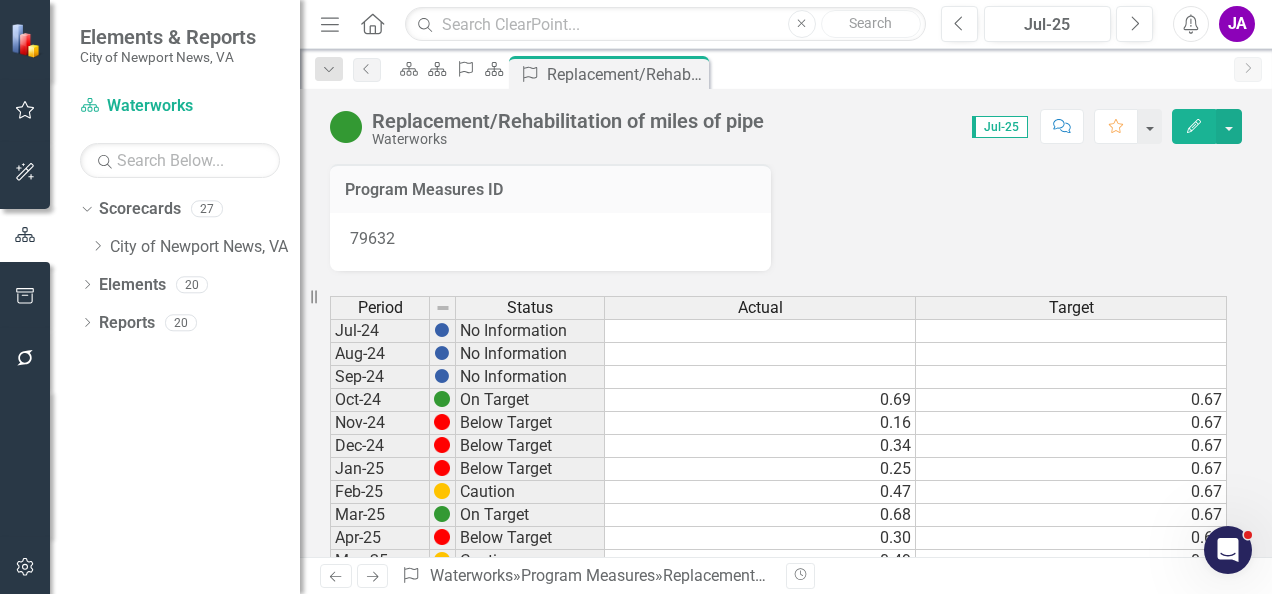 scroll, scrollTop: 374, scrollLeft: 0, axis: vertical 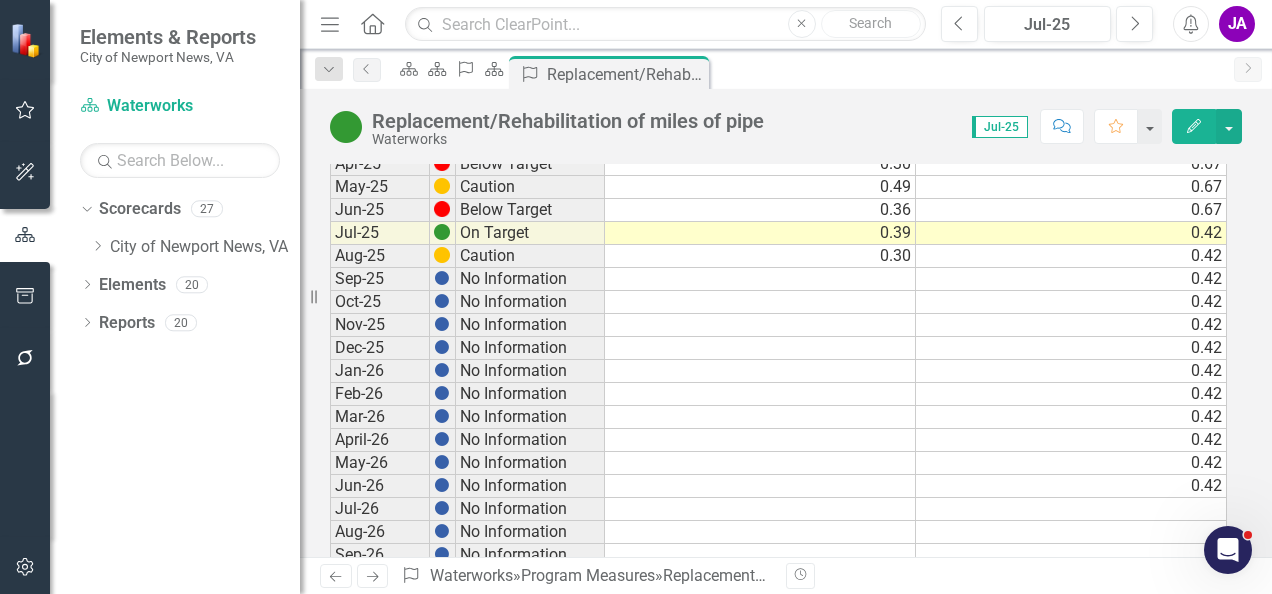 click on "0.30" at bounding box center [760, 256] 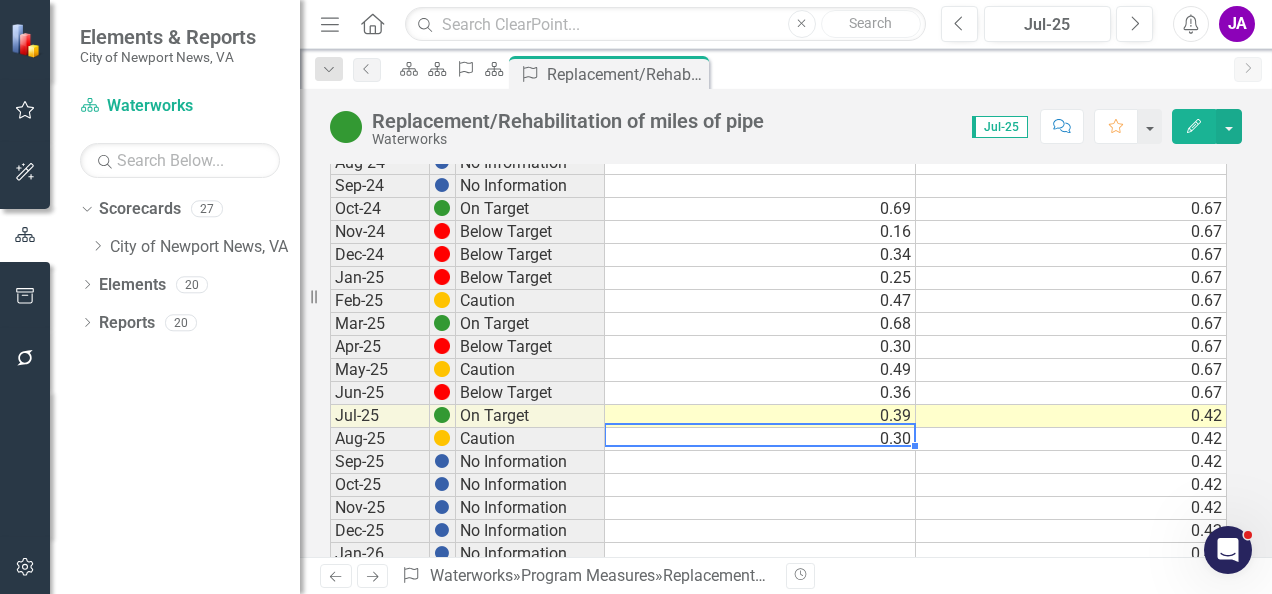 scroll, scrollTop: 187, scrollLeft: 0, axis: vertical 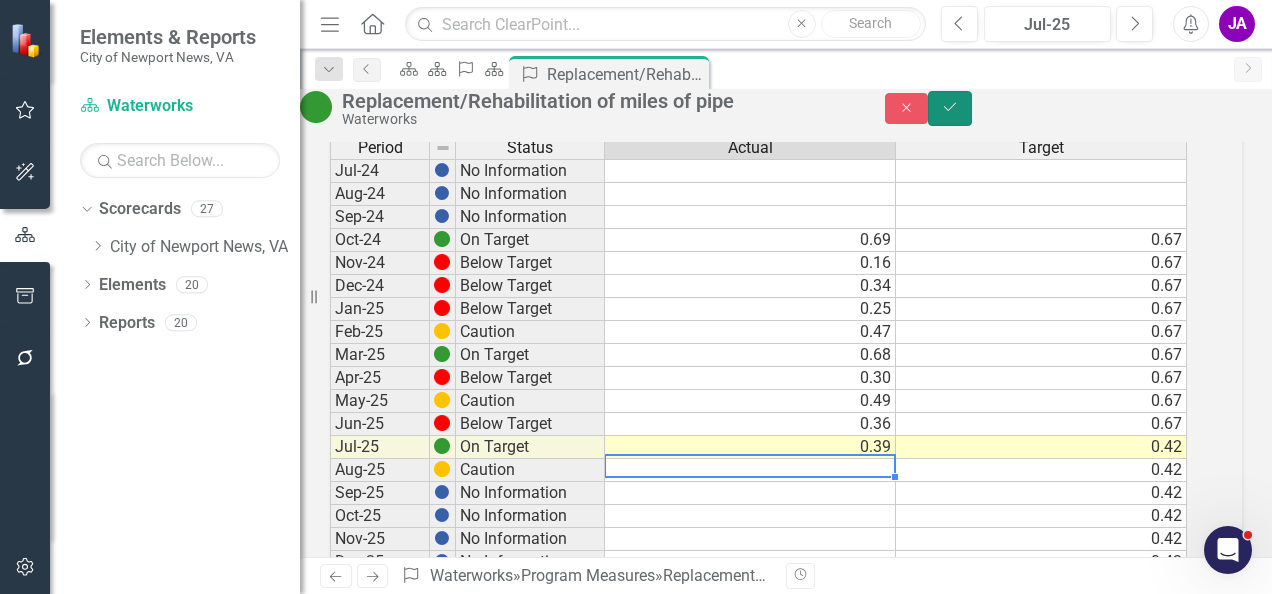 click on "Save" 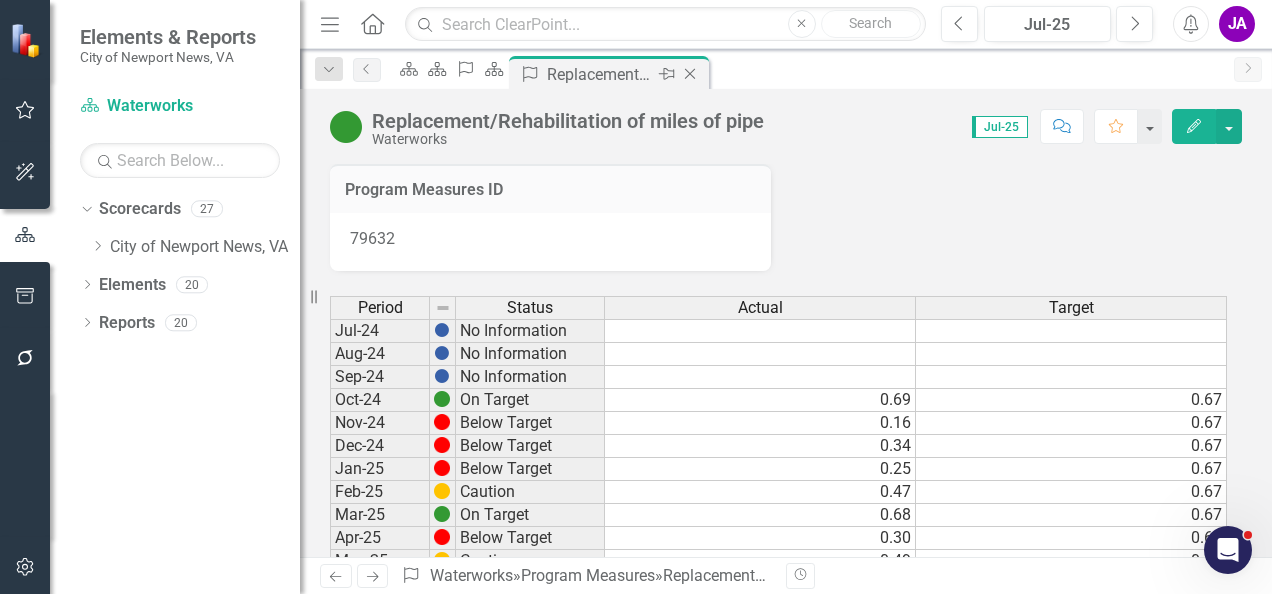 click on "Close" 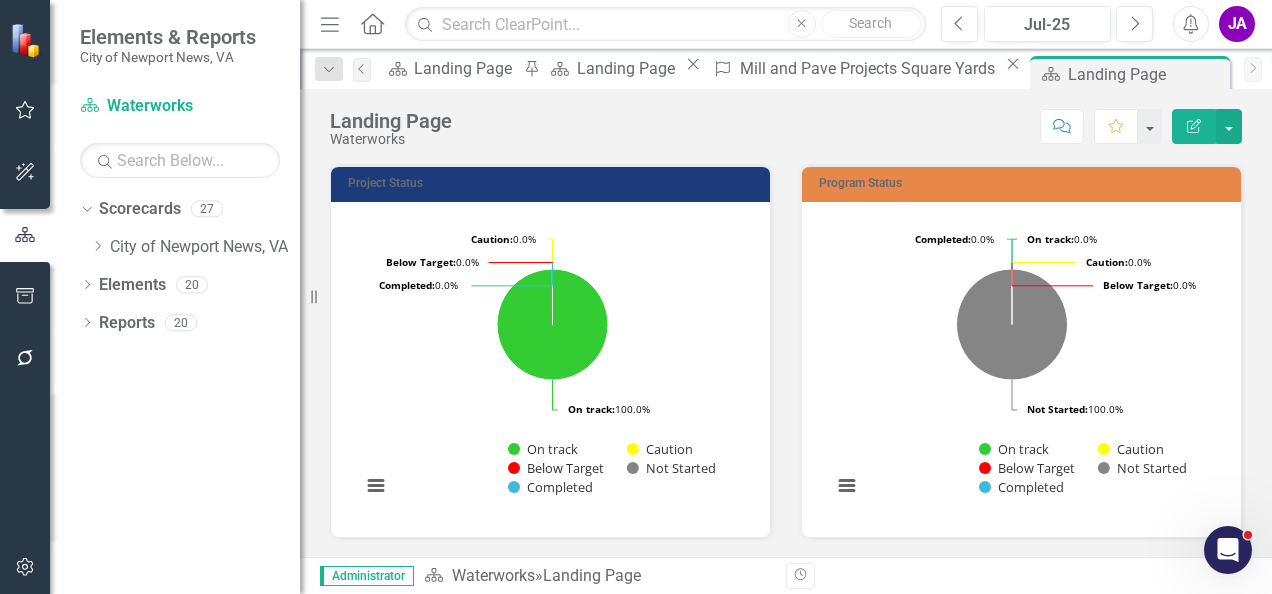 click on "Dropdown Scorecards 27 Dropdown City of Newport News, VA Human Services Police Parks & Recreation Engineering Finance Development Libraries Budget Codes Fire Juvenile Services IT Planning General Services Communications Human Resources Waterworks Assessor City Auditor Innovation Office Brooks Crossing Neighborhood Services Sustainability Office Community Safety Public Works City Manager Dropdown Elements 20 Dropdown Goal Goals 7 Health, Safety & Well-Being Education & Learning Opportunity & Economic Prosperity Fun, Entertainment & Culture Welcoming Communities with Connected Neighborhoods Quality Government & Innovation Environmental Stewardship & Sustainability Dropdown City KPIs City KPIs 2 Project Status Count Program Status Count Dropdown Project Objectives 1 Dropdown PFAS Compliance Upgrades Dropdown Program Programs 3 Rehabilitation of Water Supply Dams Distribution System Improvement (DSI) Program PromisePay Dropdown Program Measures Program Measures 7 Number of dams with Regular Certificates Dropdown" at bounding box center [175, 393] 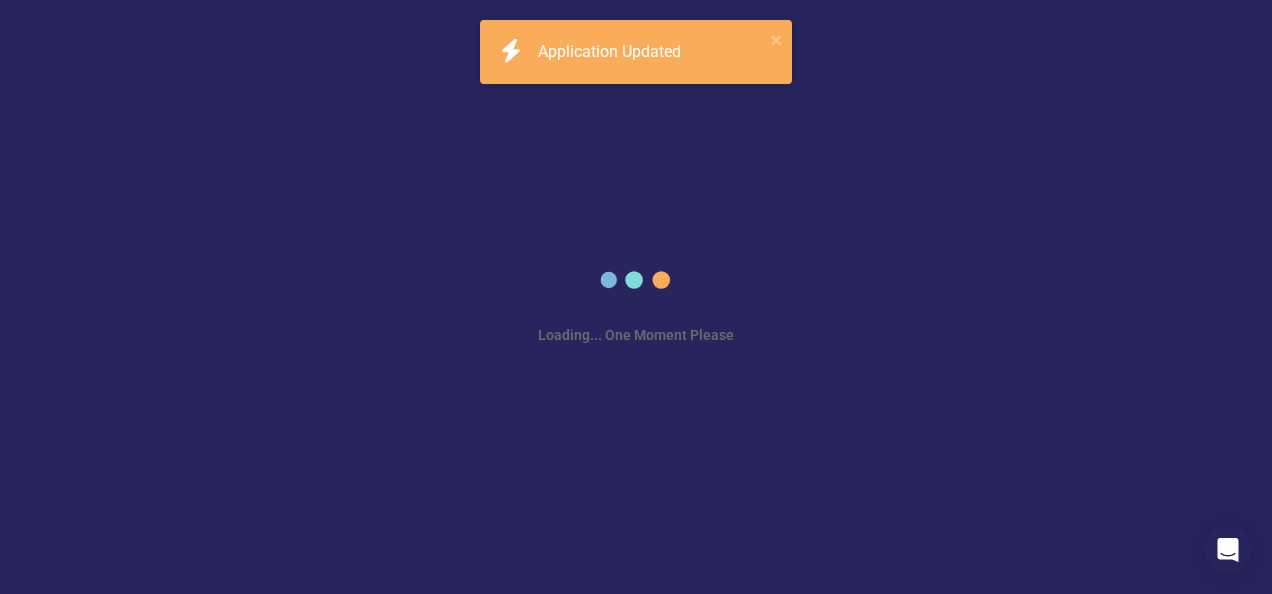 scroll, scrollTop: 0, scrollLeft: 0, axis: both 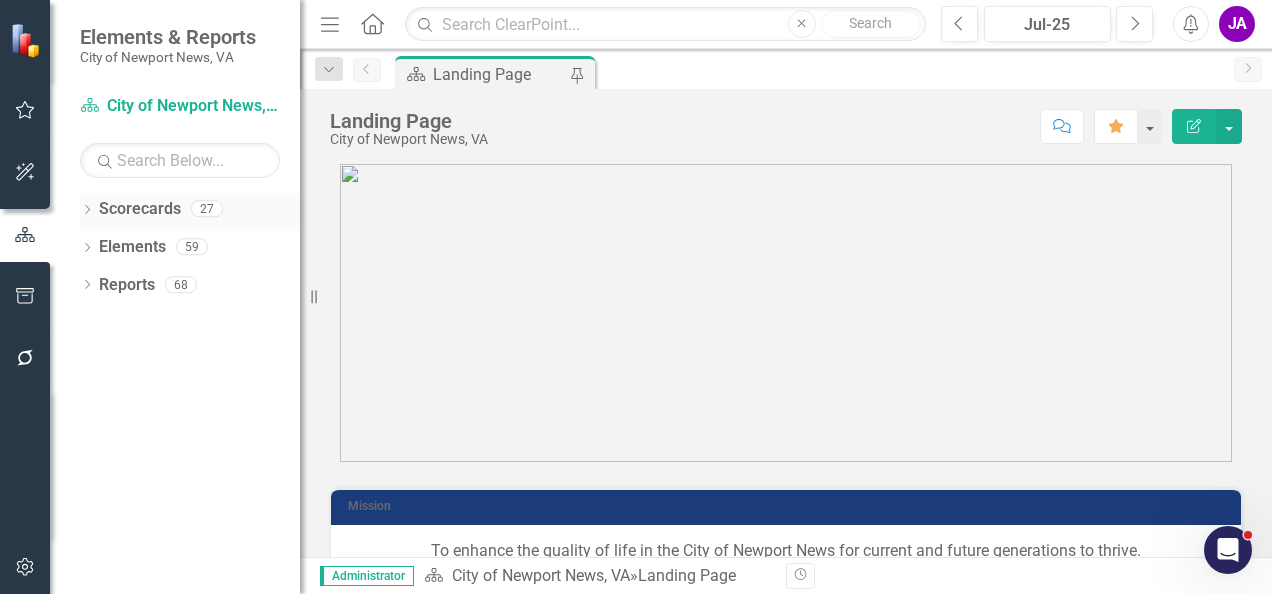 click on "Dropdown" 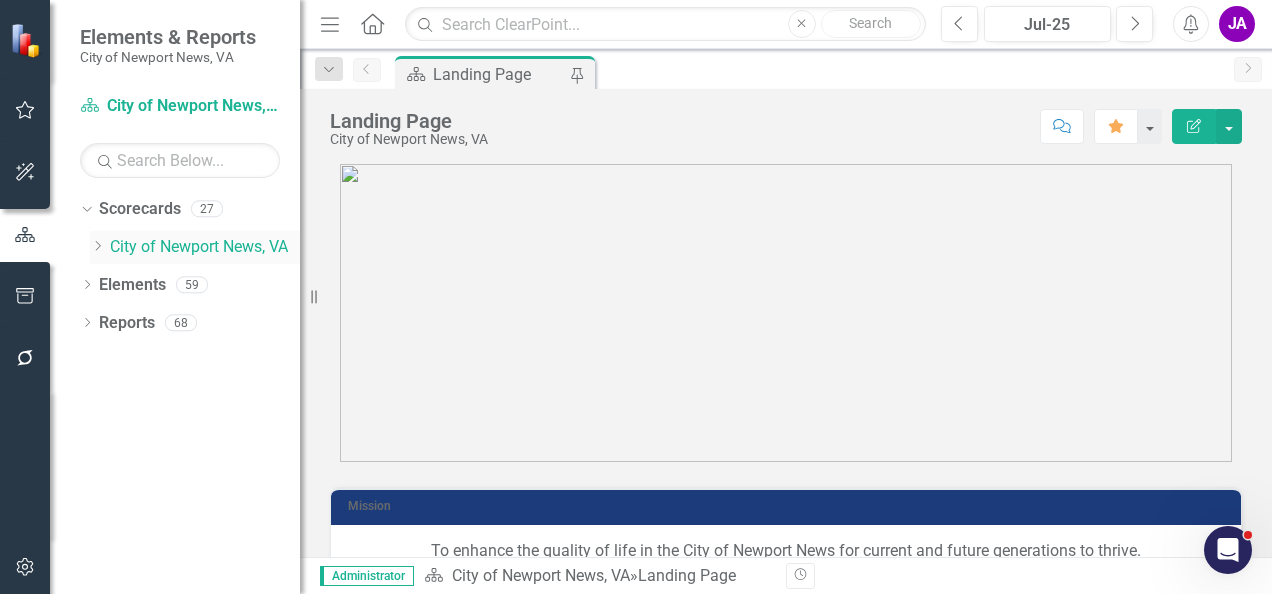 click on "Dropdown" 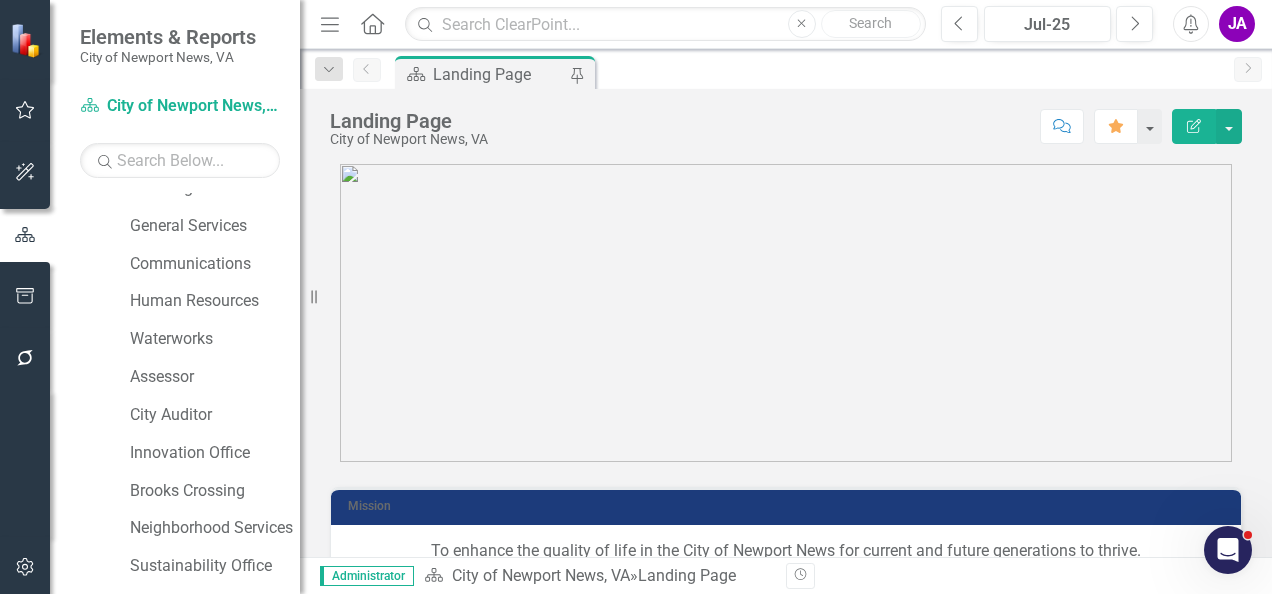 scroll, scrollTop: 550, scrollLeft: 0, axis: vertical 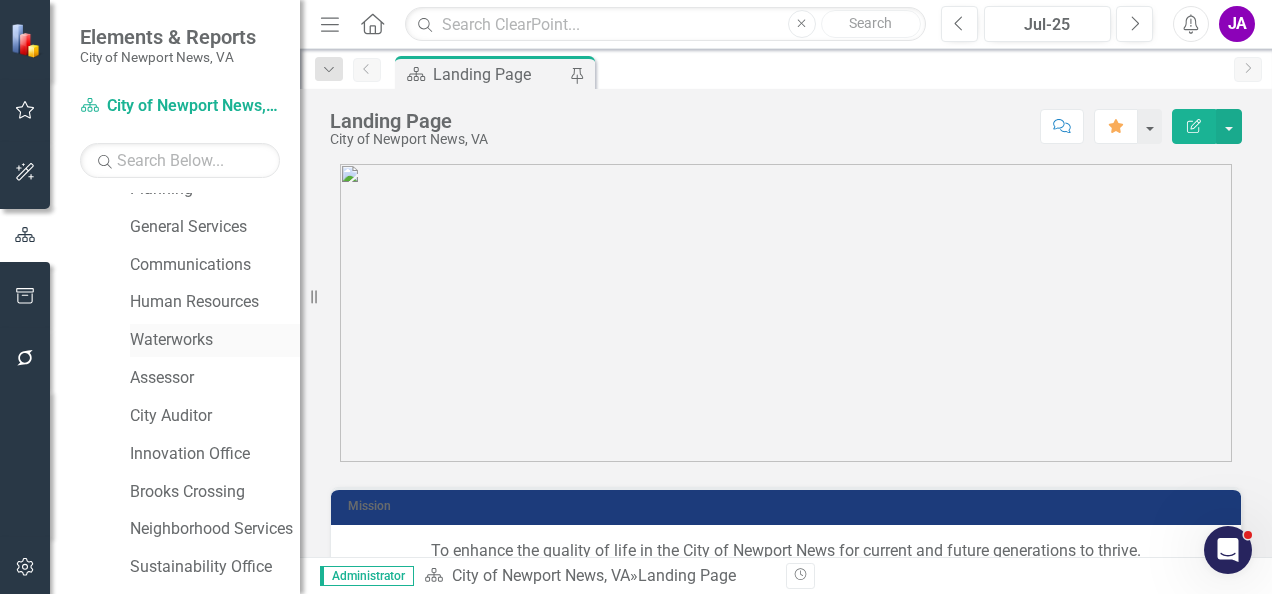 click on "Waterworks" at bounding box center [215, 340] 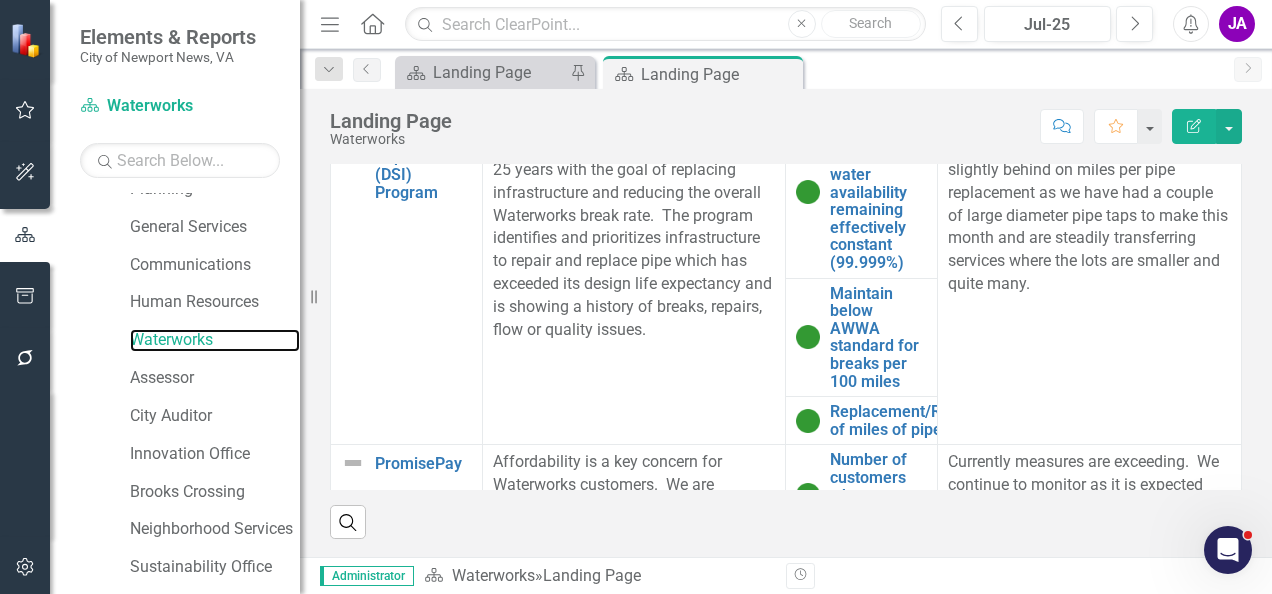scroll, scrollTop: 1170, scrollLeft: 0, axis: vertical 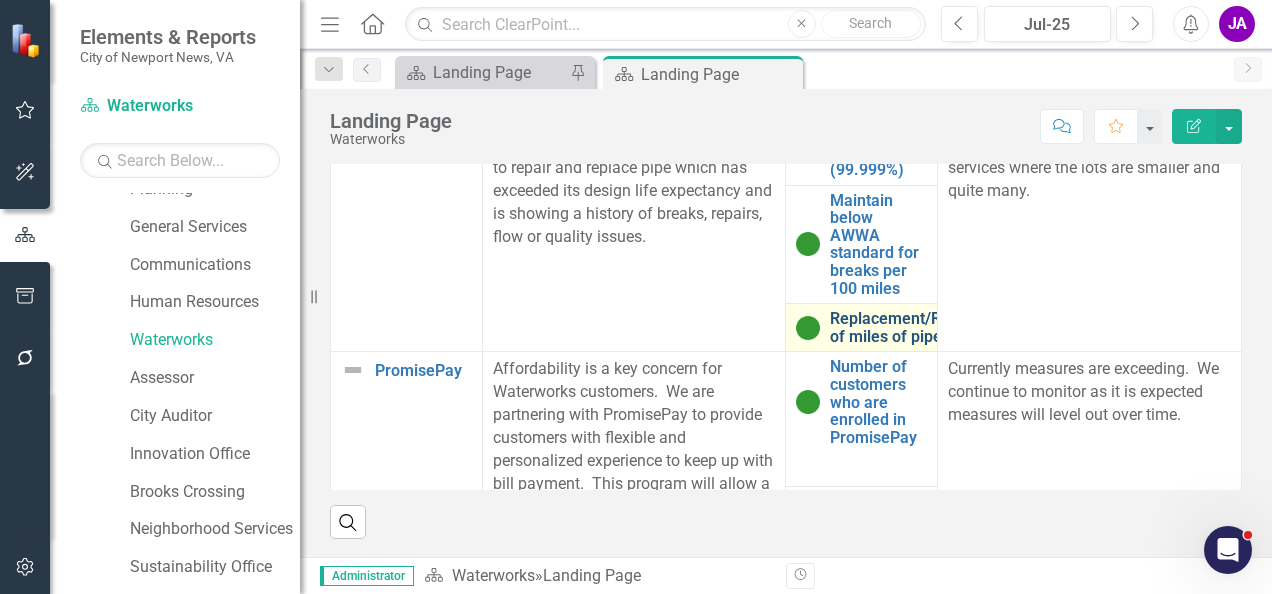 click on "Replacement/Rehabilitation of miles of pipe" at bounding box center (930, 327) 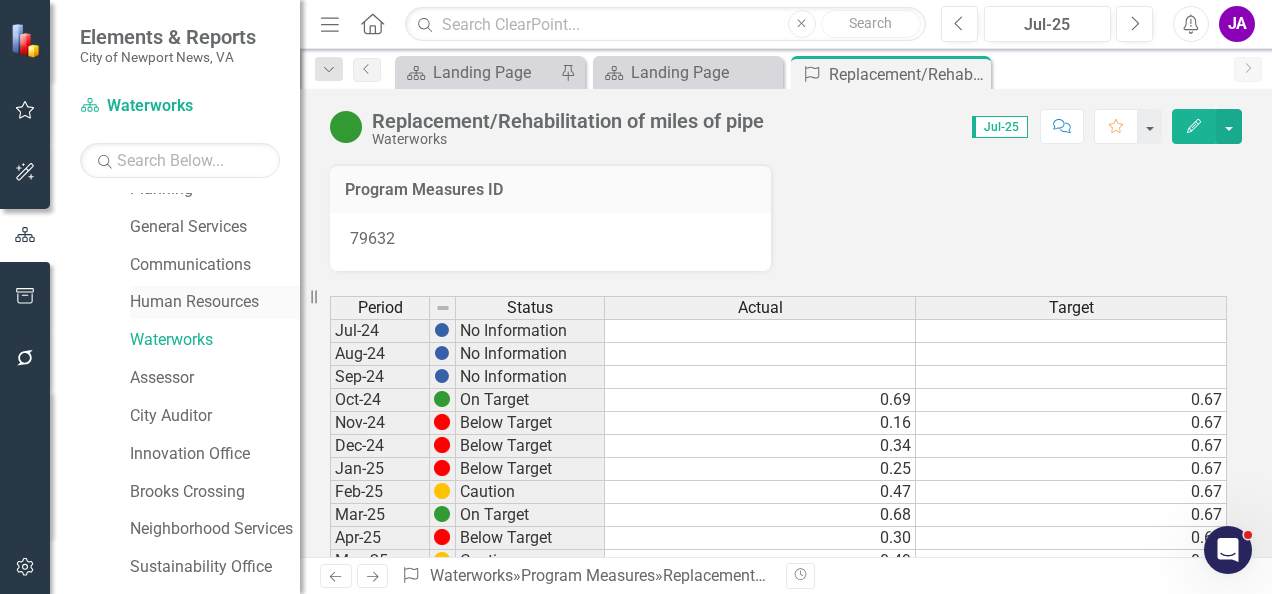 scroll, scrollTop: 0, scrollLeft: 0, axis: both 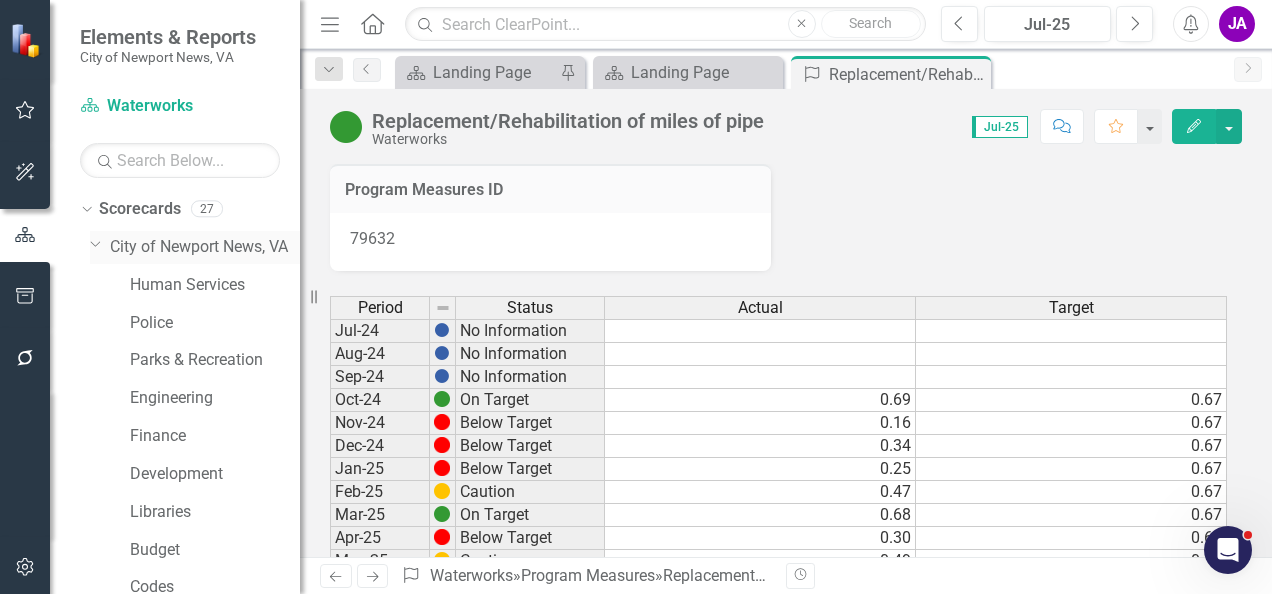 click on "City of Newport News, VA" at bounding box center [205, 247] 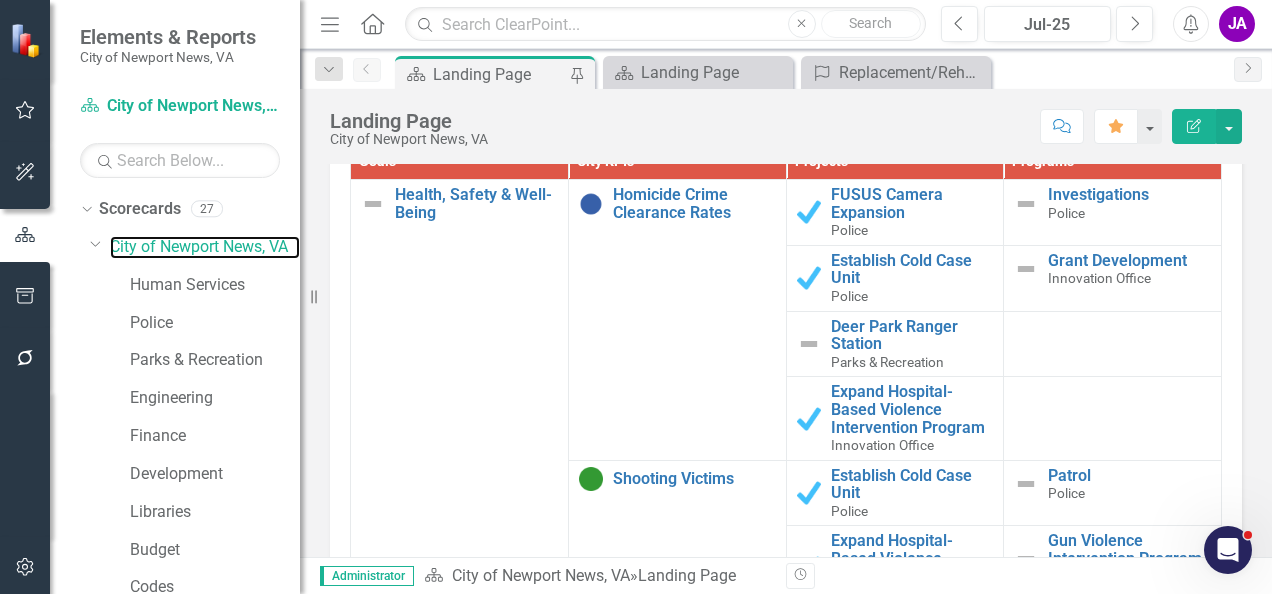scroll, scrollTop: 2104, scrollLeft: 0, axis: vertical 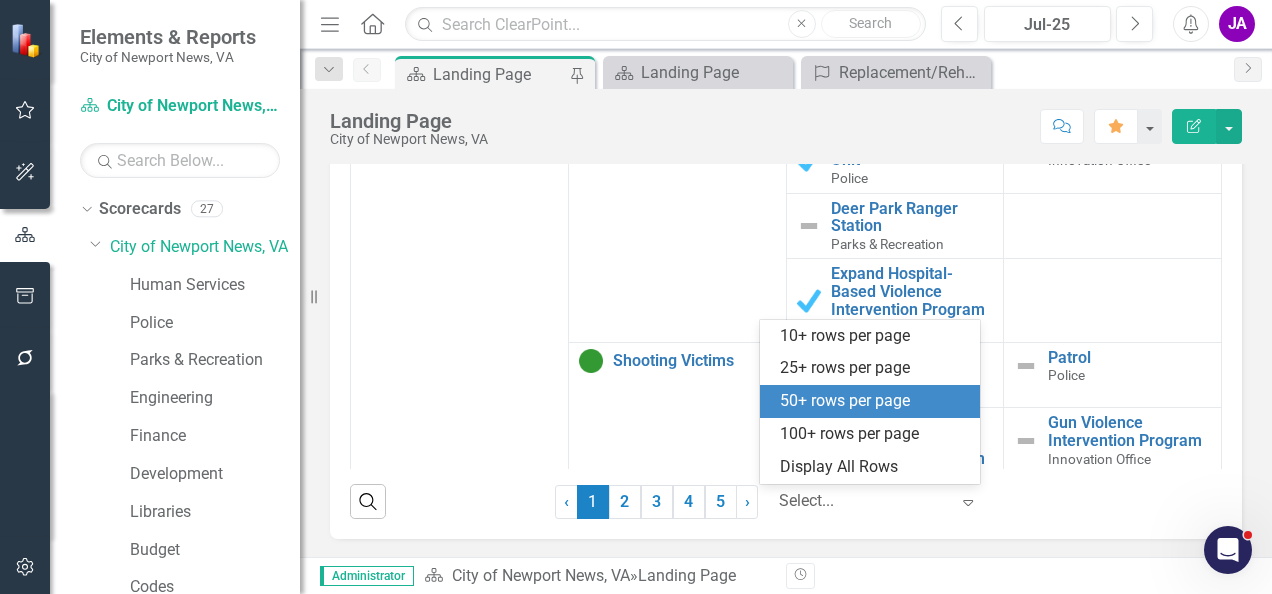 click on "Expand" 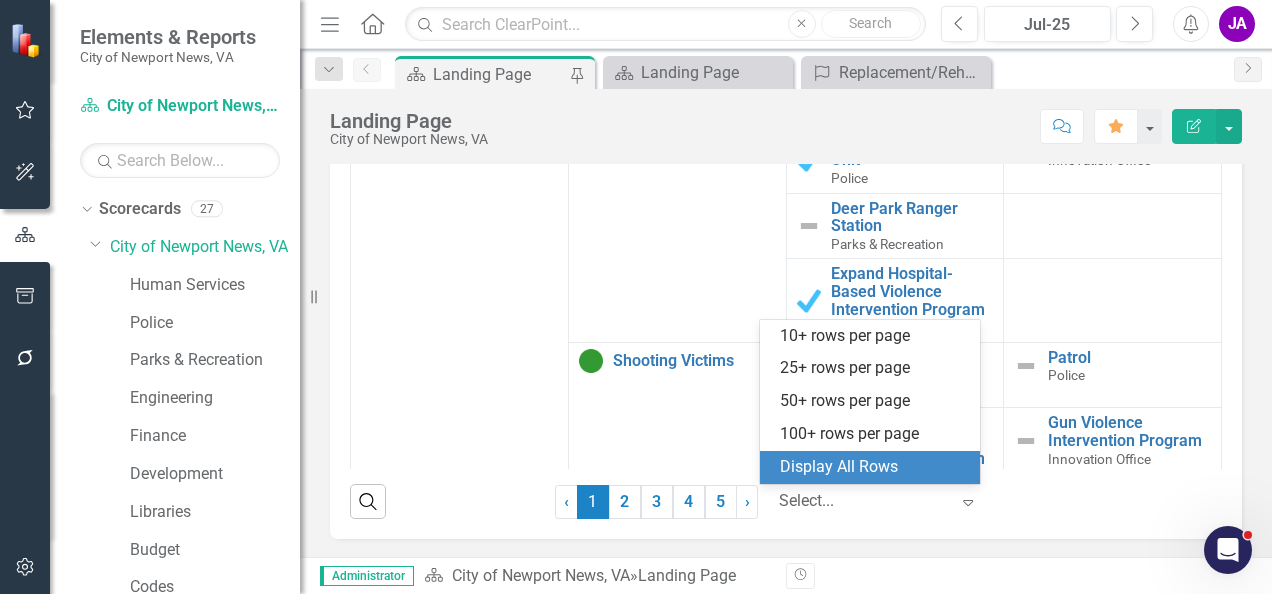 click on "Display All Rows" at bounding box center (874, 467) 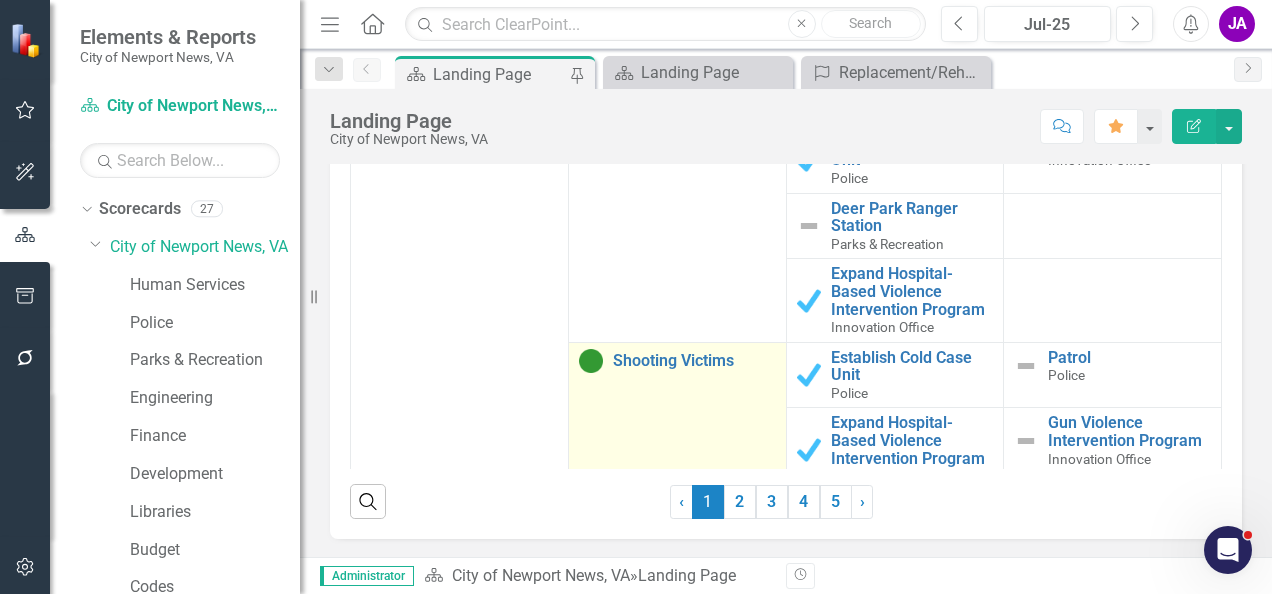 scroll, scrollTop: 0, scrollLeft: 0, axis: both 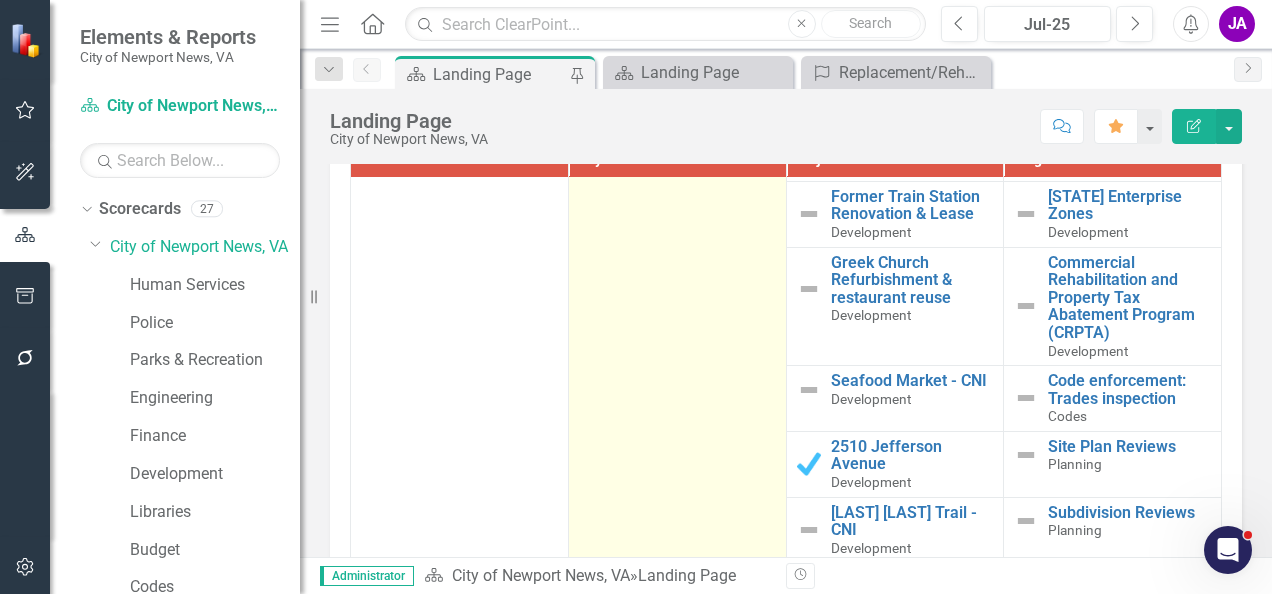 click on "Commercial Property Assessment" at bounding box center [694, 86] 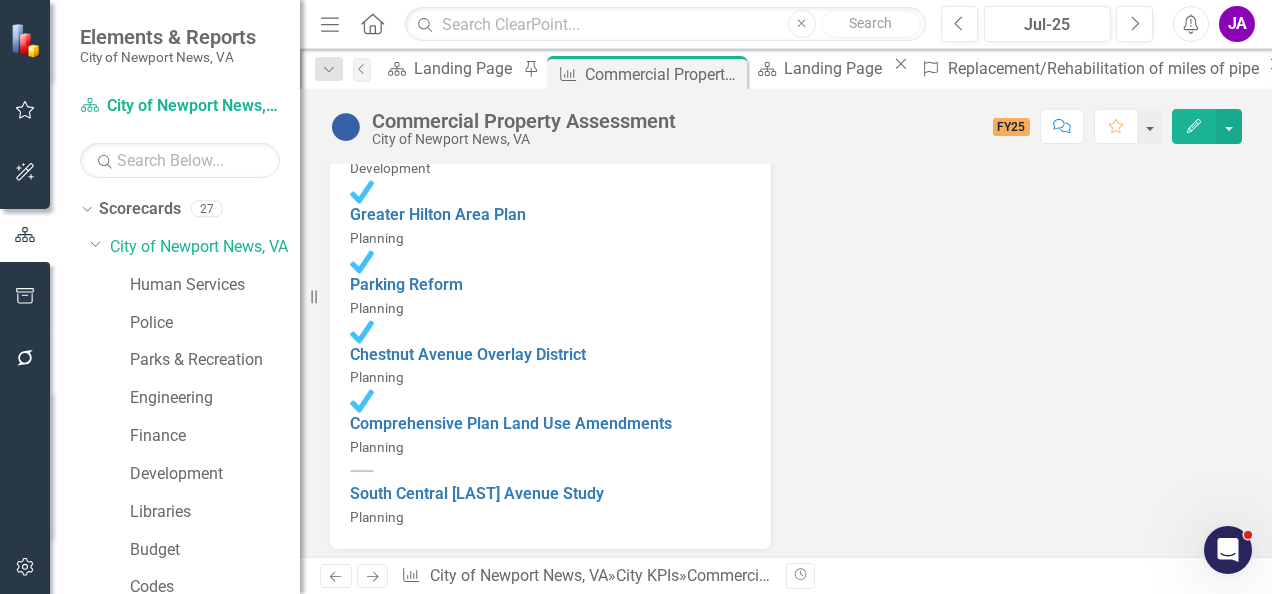 scroll, scrollTop: 1634, scrollLeft: 0, axis: vertical 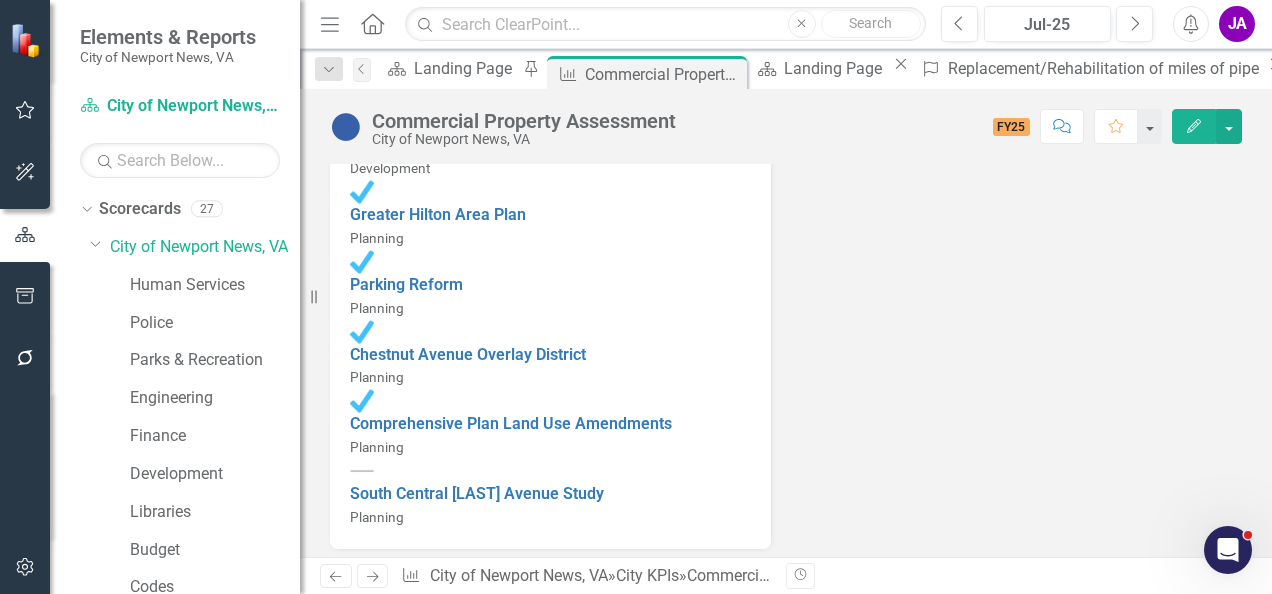 click at bounding box center (770, 787) 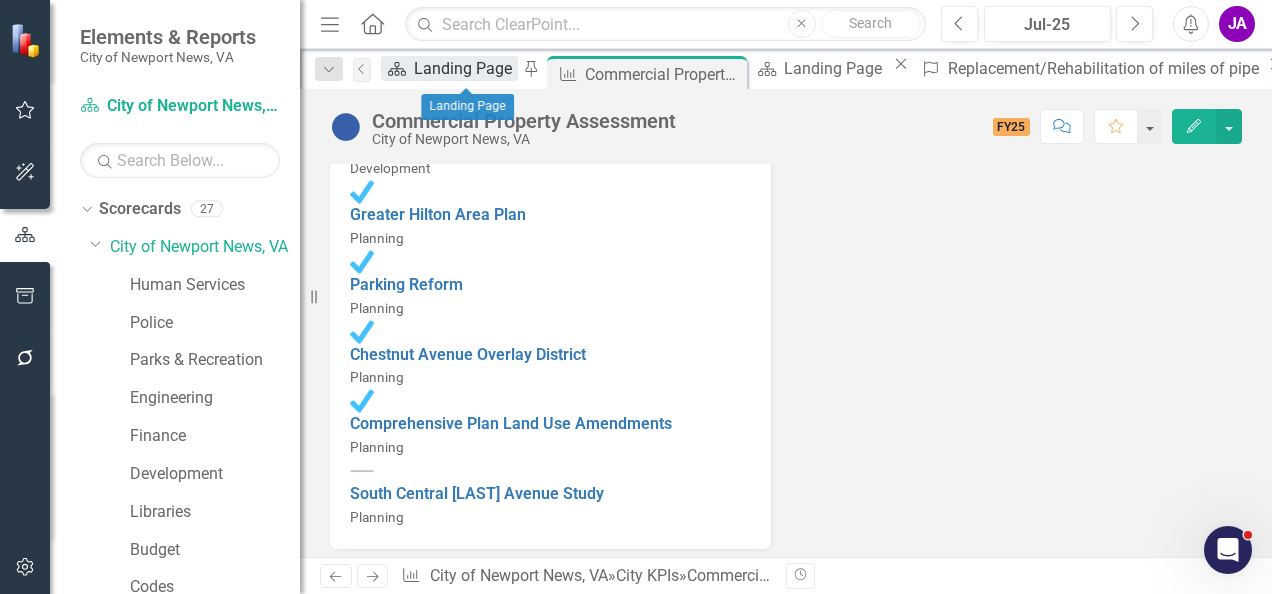 click on "Landing Page" at bounding box center (466, 68) 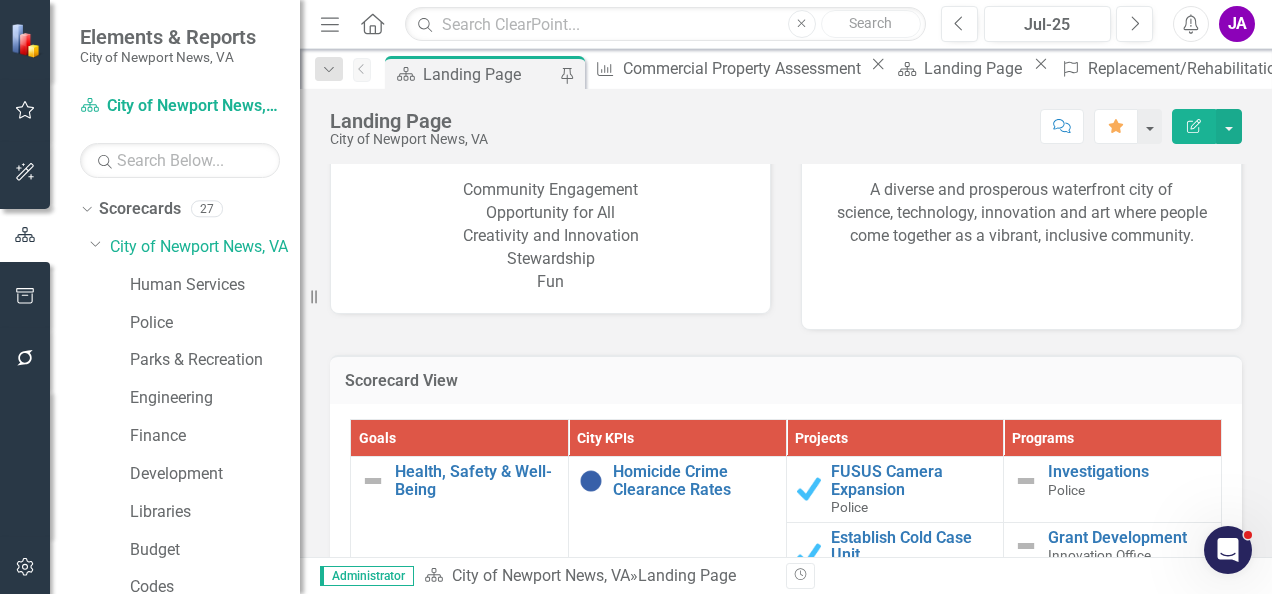 scroll, scrollTop: 1710, scrollLeft: 0, axis: vertical 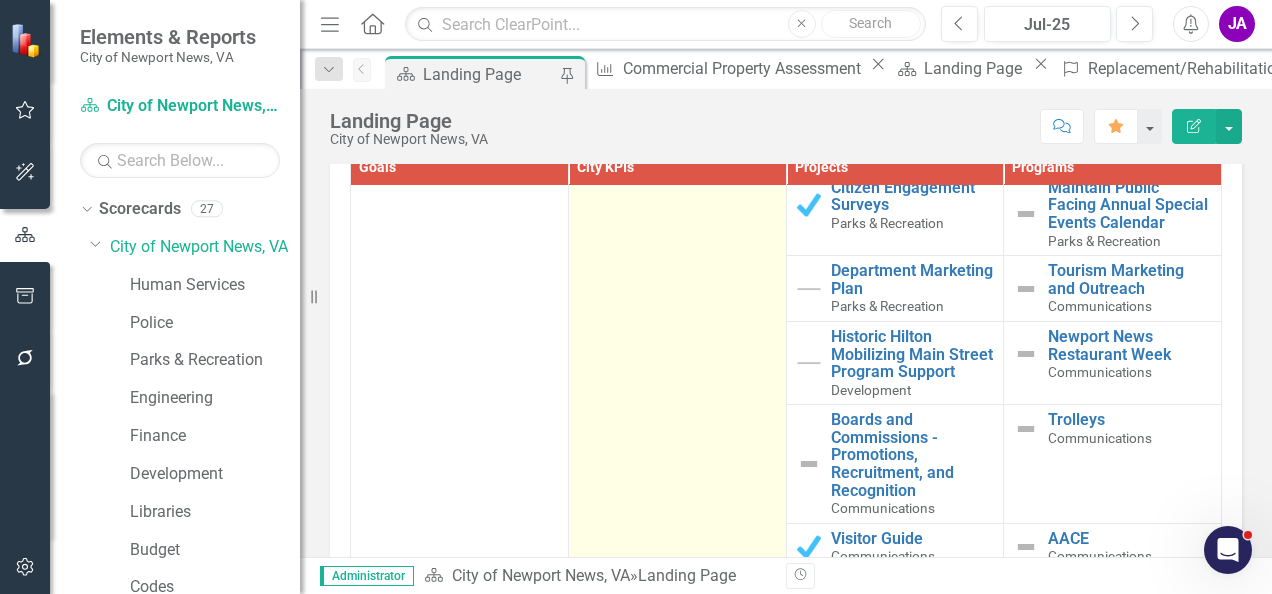 click on "# of City-Sponsored and Community Events" at bounding box center [694, 121] 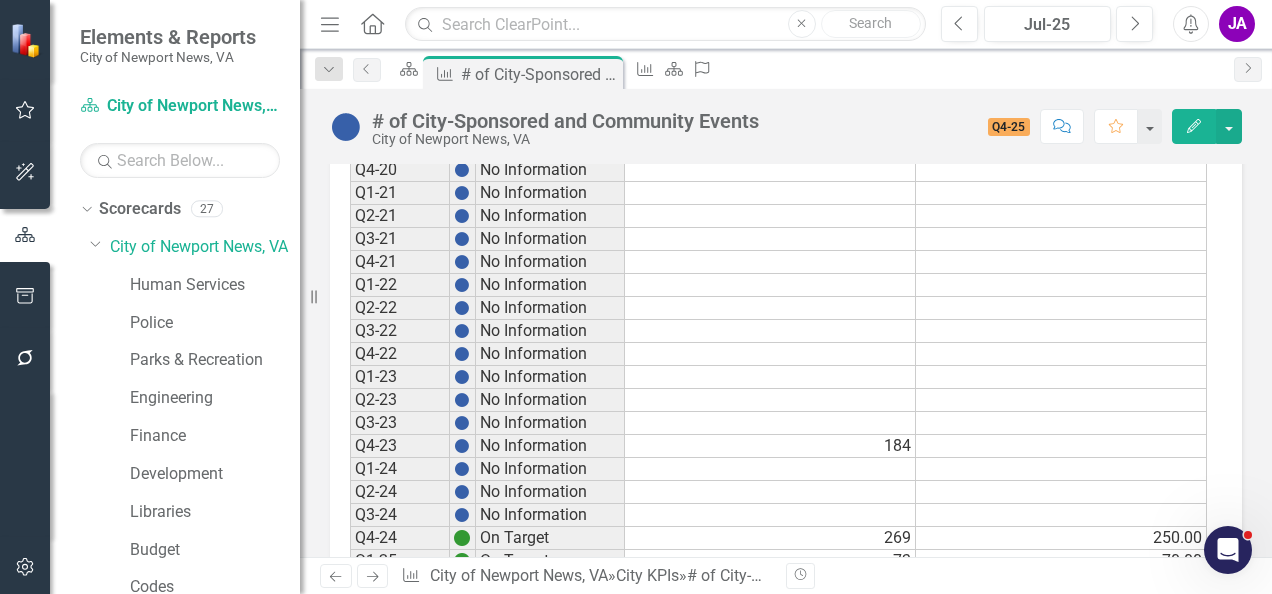 scroll, scrollTop: 1832, scrollLeft: 0, axis: vertical 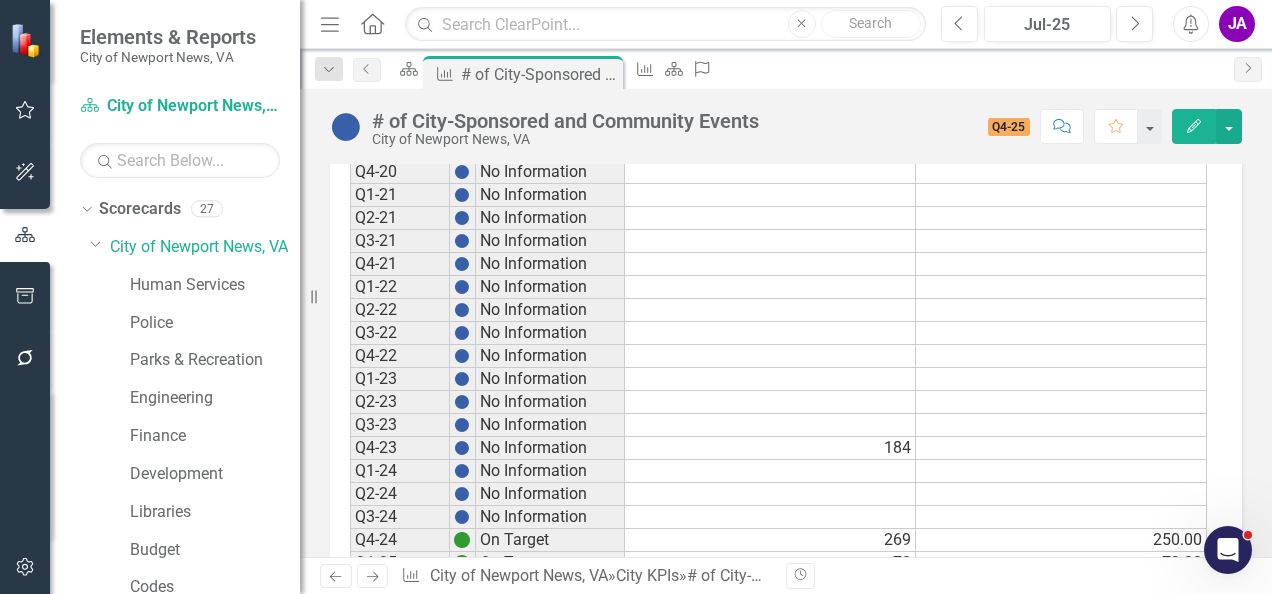 click at bounding box center [770, 632] 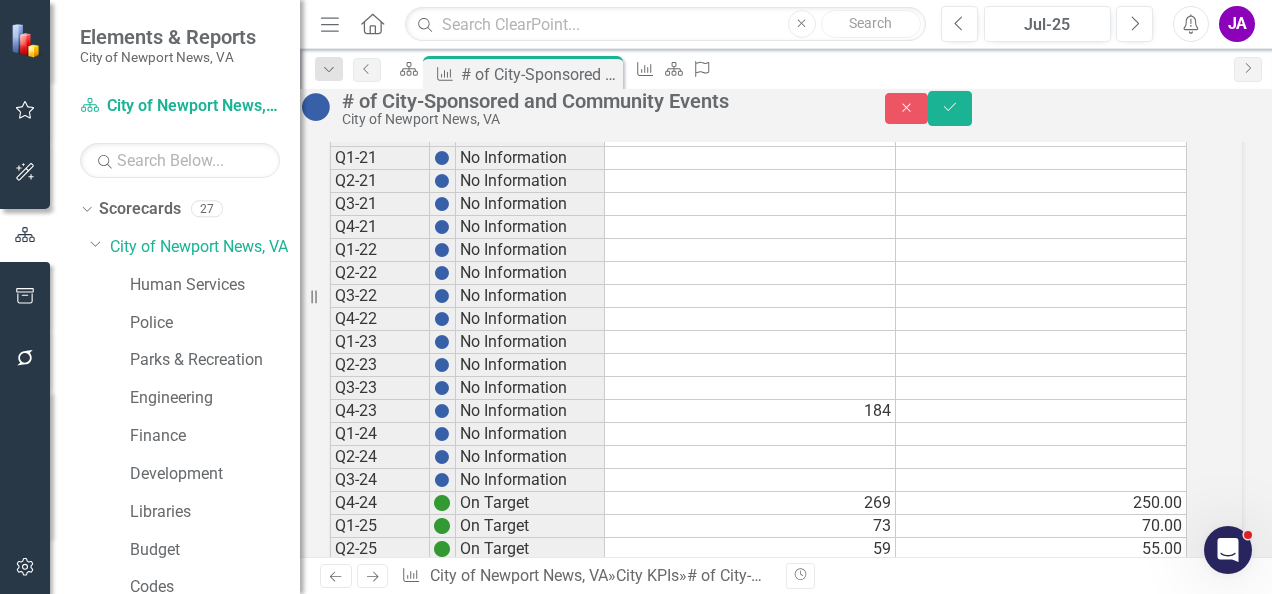 click at bounding box center [1041, 595] 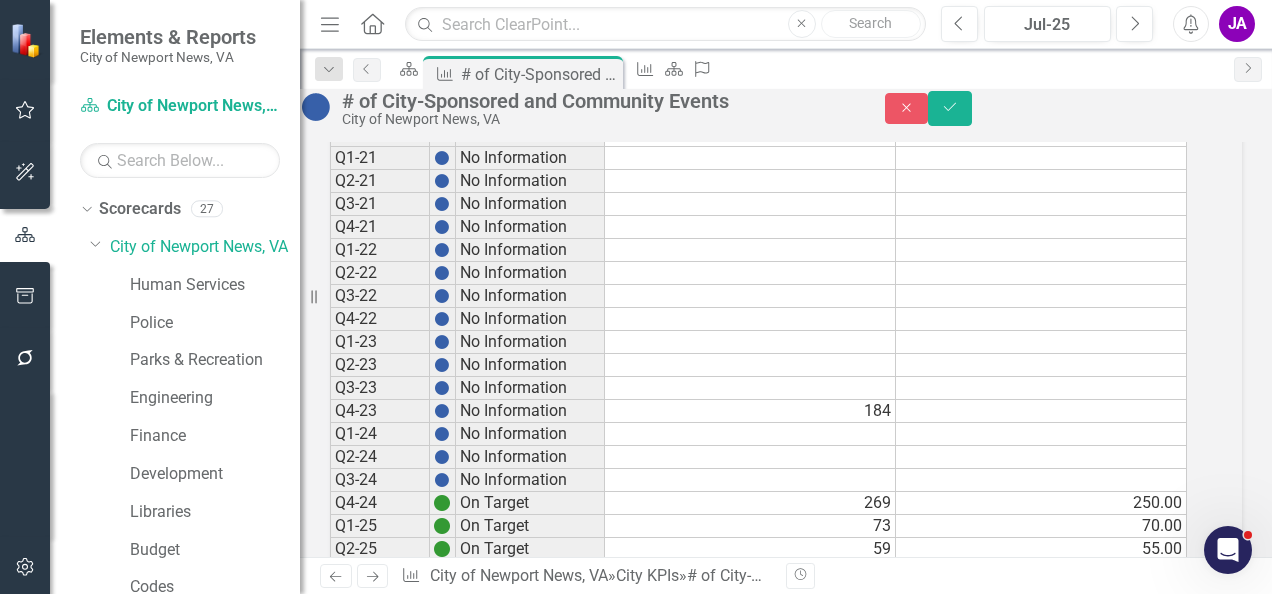 type on "70" 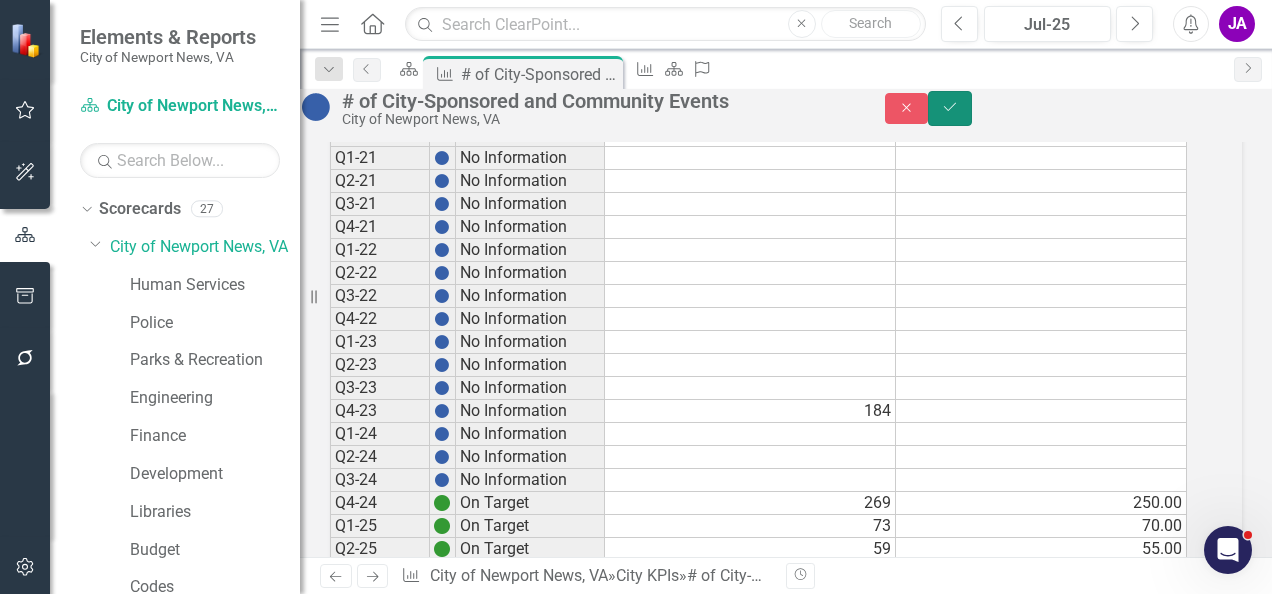 click on "Save" 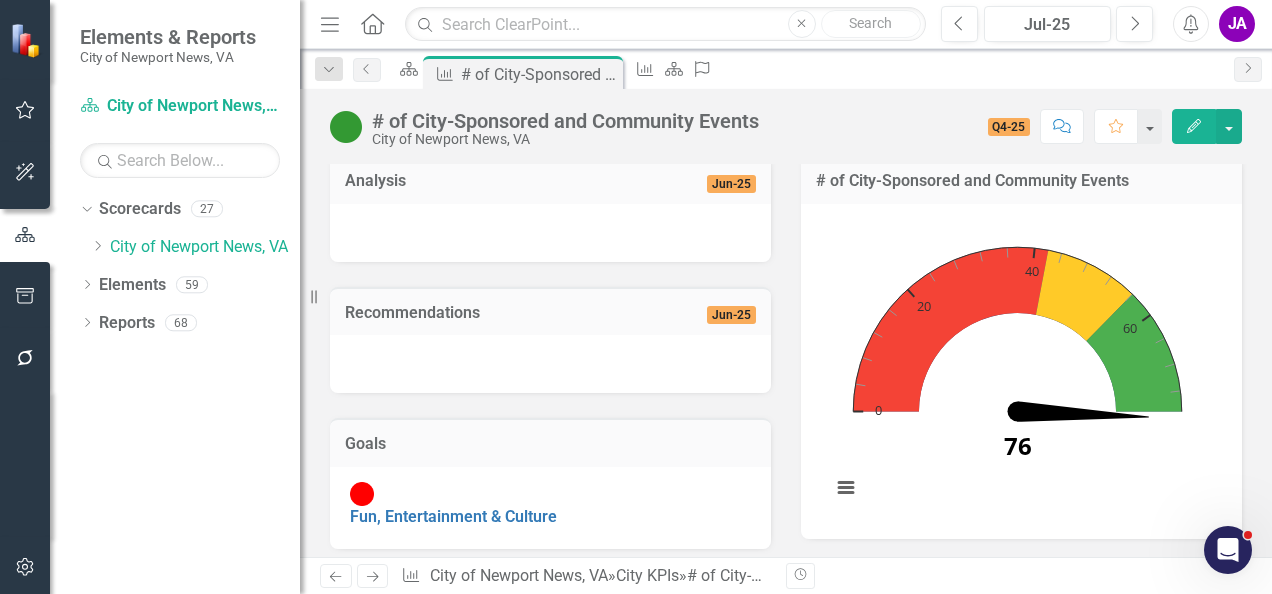 scroll, scrollTop: 270, scrollLeft: 0, axis: vertical 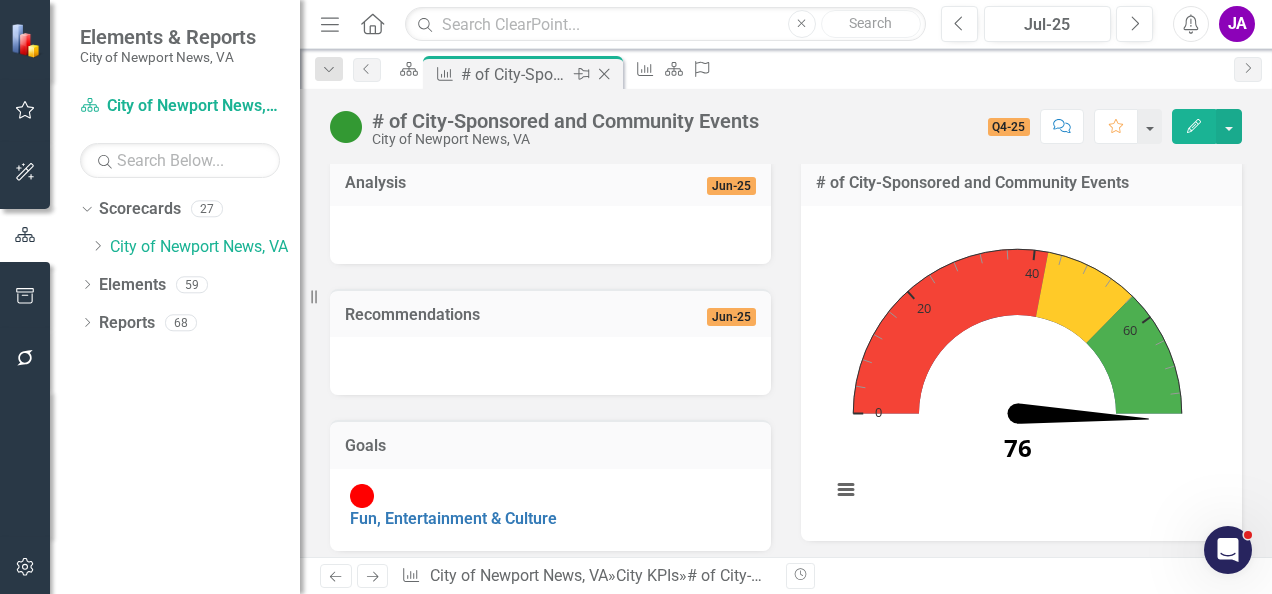 click 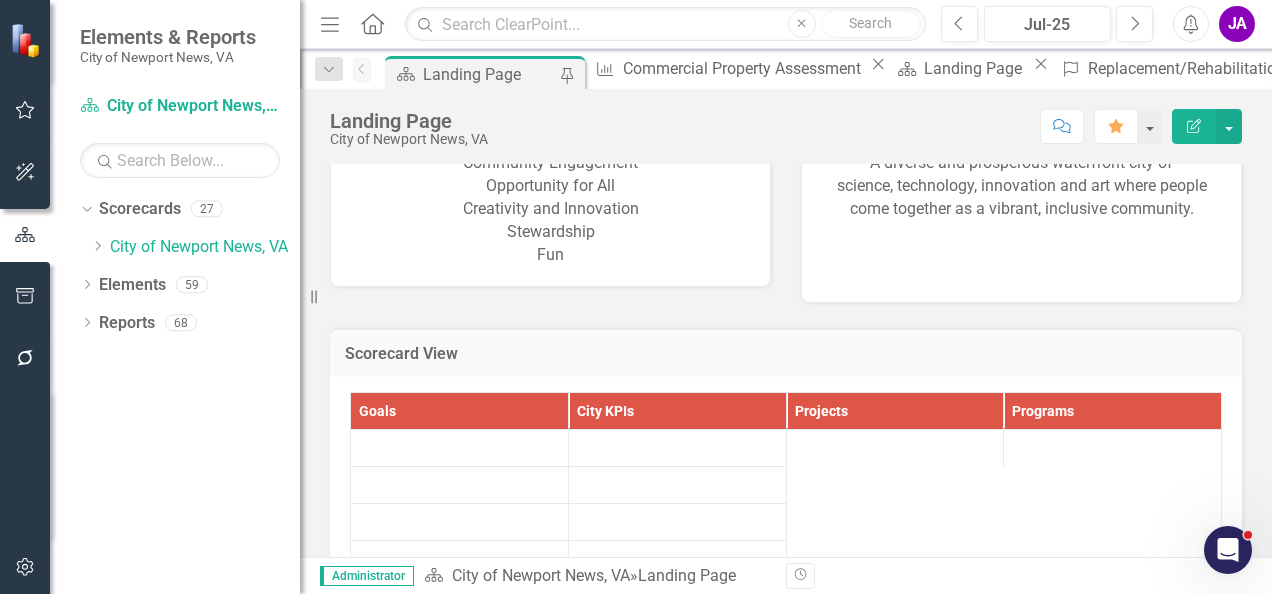 scroll, scrollTop: 2104, scrollLeft: 0, axis: vertical 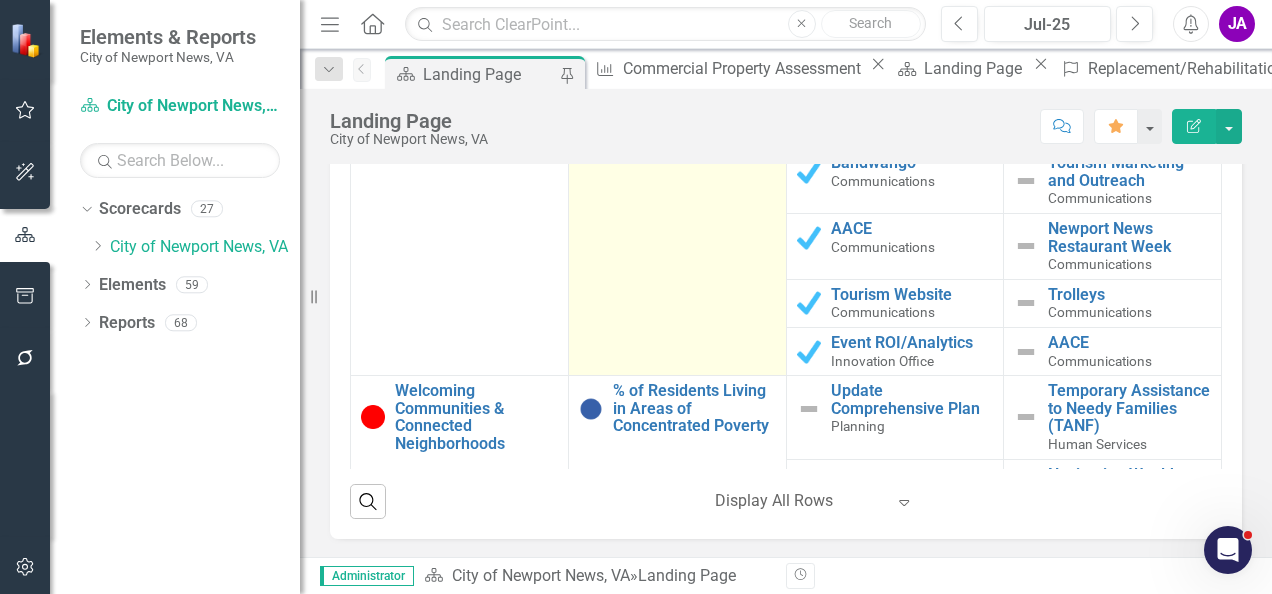 click on "Tourism Spending in NN" at bounding box center [694, 40] 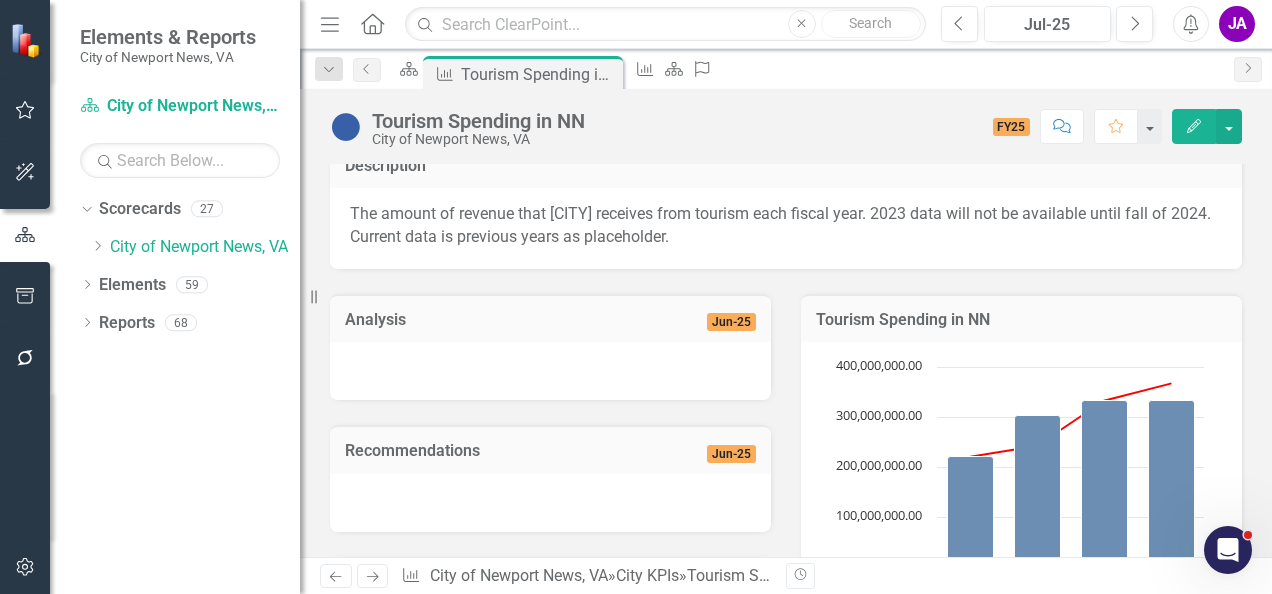scroll, scrollTop: 0, scrollLeft: 0, axis: both 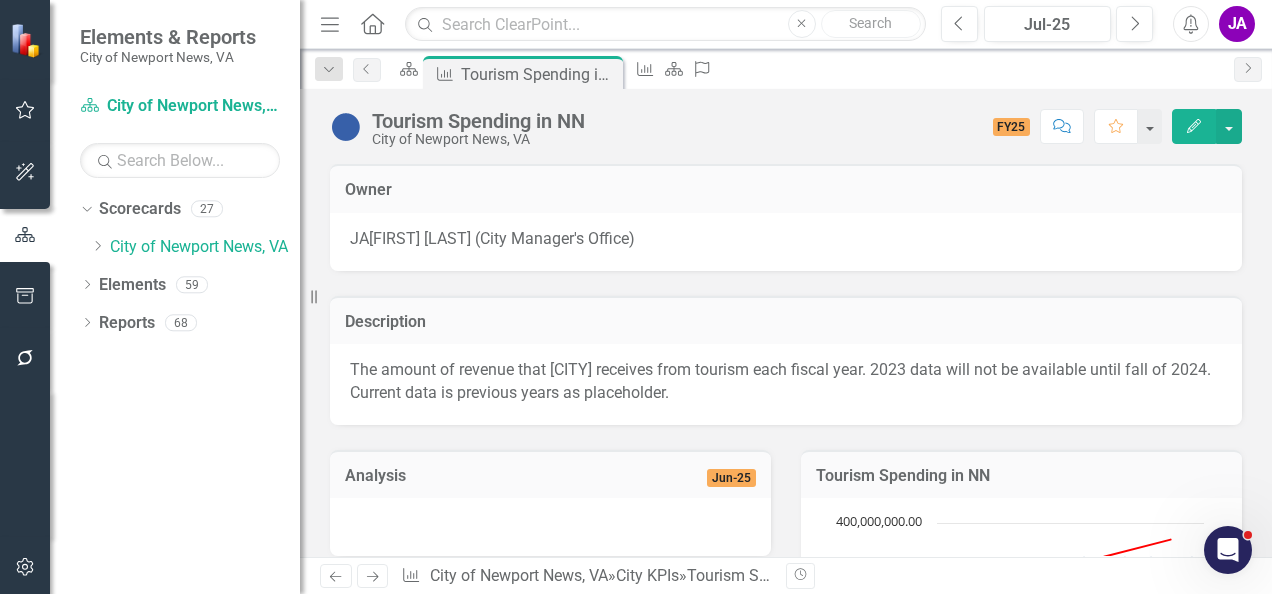 click on "Comment" 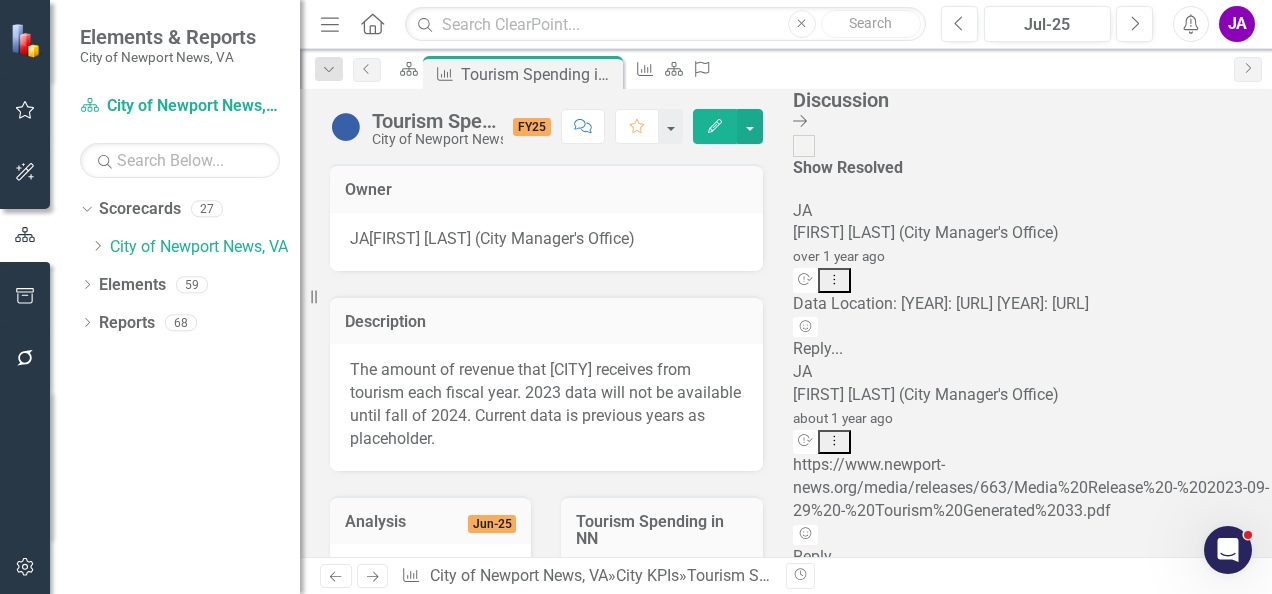 scroll, scrollTop: 0, scrollLeft: 0, axis: both 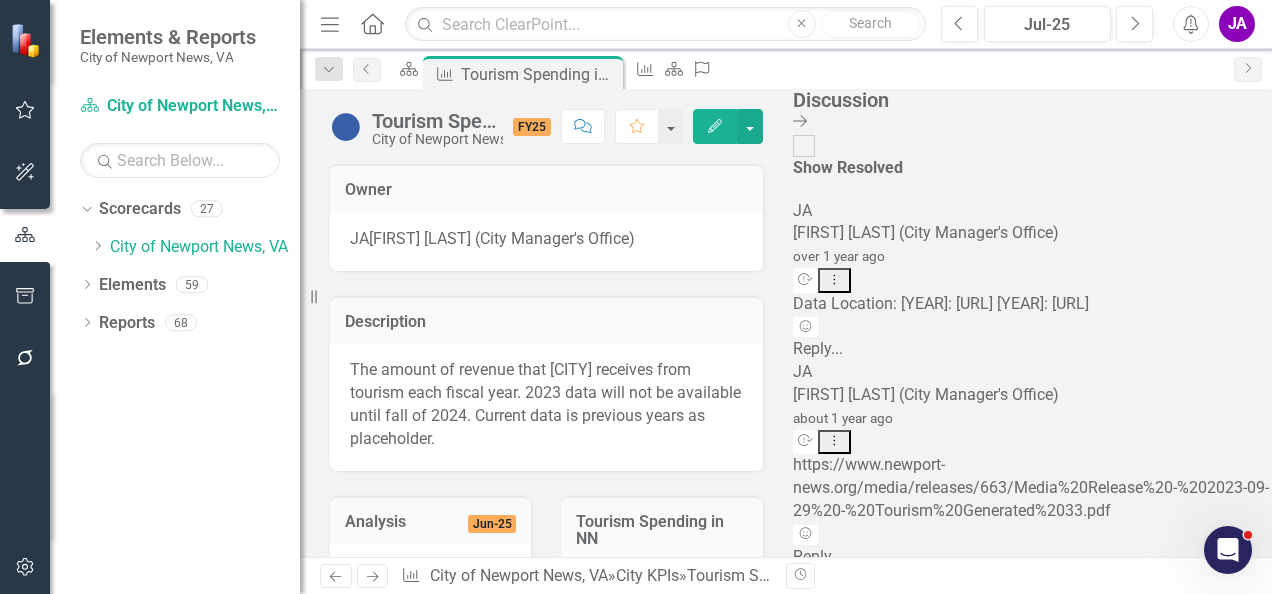 click on "JA Jeffery Allbright (City Manager's Office) over 1 year ago Resolve Dropdown Menu Data Location: 2022: https://www.nnva.gov/CivicAlerts.aspx?AID=2246 2021: https://www.bing.com/search?q=newport+news+tourism+revenue+2021&qs=n&form=QBRE&sp=-1&lq=0&pq=newport+news+tourism+revenue+2021&sc=11-33&sk=&cvid=1DBE6D571BC04552AB365C189B3ADE03&ghsh=0&ghacc=0&ghpl= Add Reaction" at bounding box center (1032, 269) 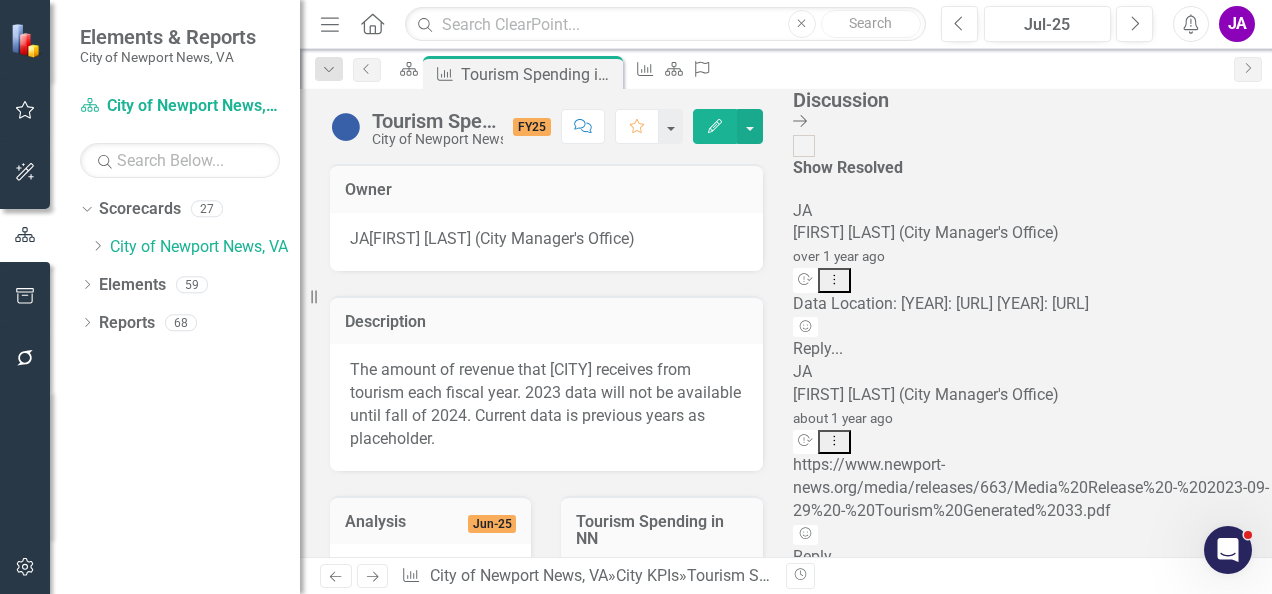 copy on "https://www.nnva.gov/CivicAlerts.aspx?AID=2246 2021: https://www.bing.com/search?q=newport+news+tourism+revenue+2021&qs=n&form=QBRE&sp=-1&lq=0&pq=newport+news+tourism+revenue+2021&sc=11-33&sk=&cvid=1DBE6D571BC04552AB365C189B3ADE03&ghsh=0&ghacc=0&ghpl=" 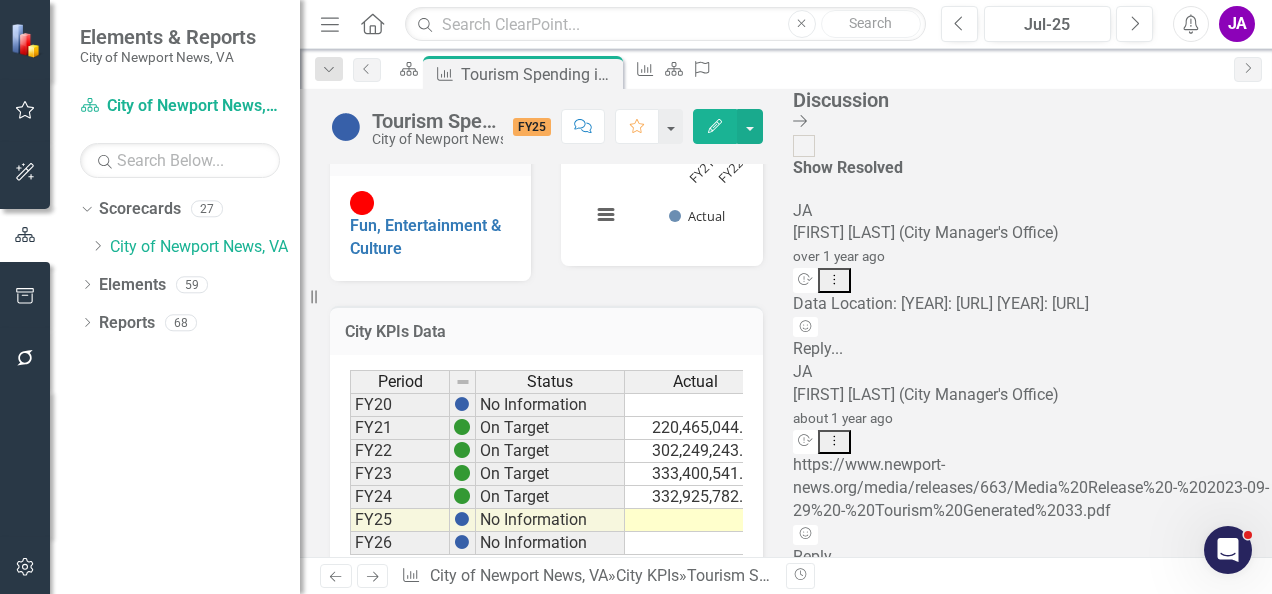 scroll, scrollTop: 630, scrollLeft: 0, axis: vertical 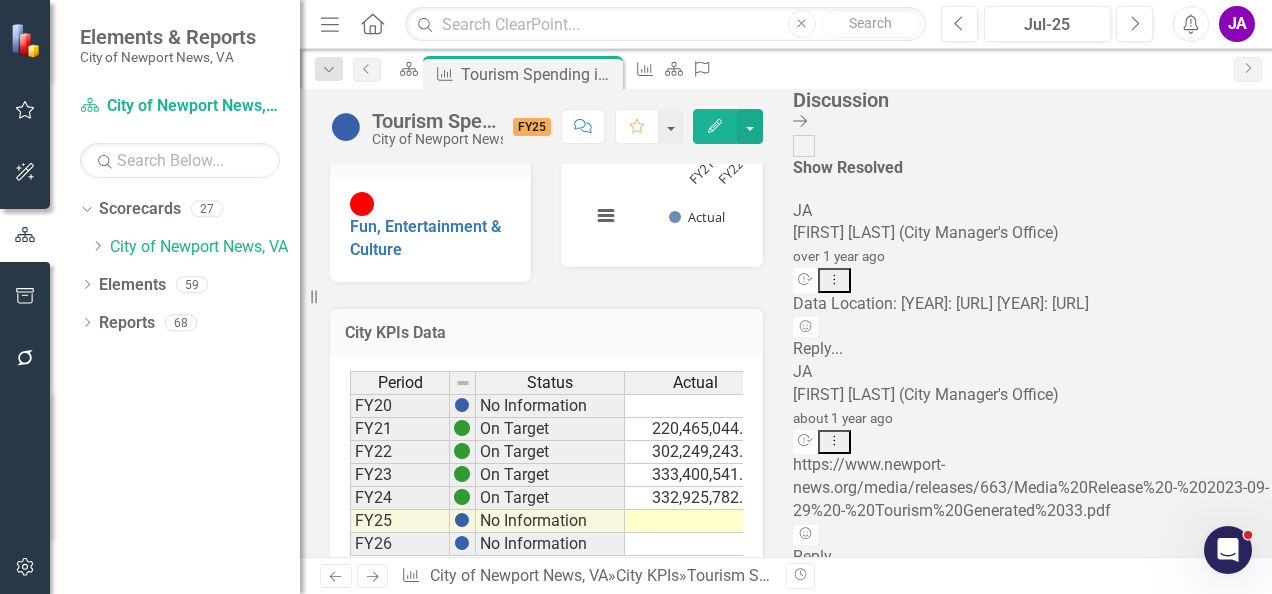 click on "Close Discussion Bar" 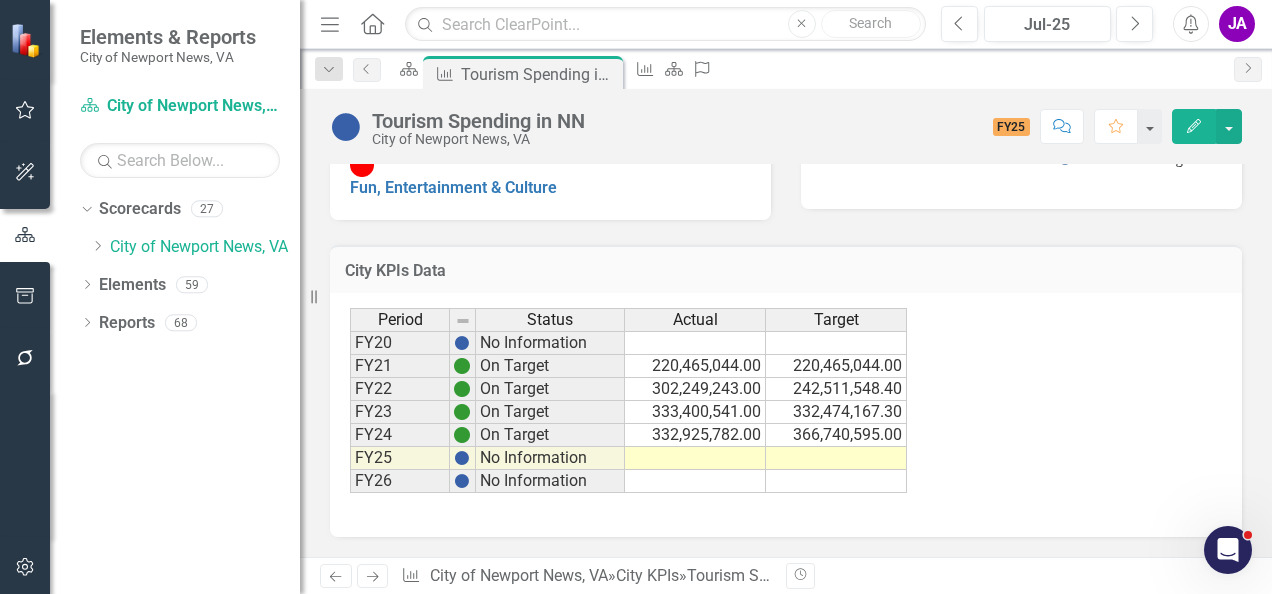 scroll, scrollTop: 607, scrollLeft: 0, axis: vertical 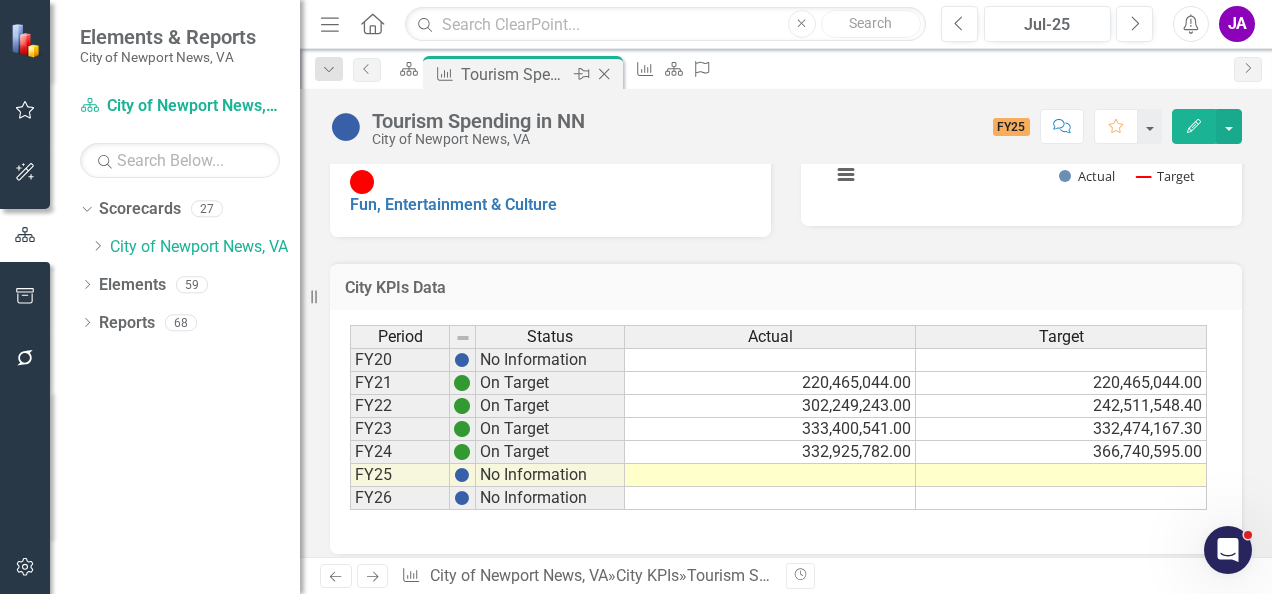 click on "Close" 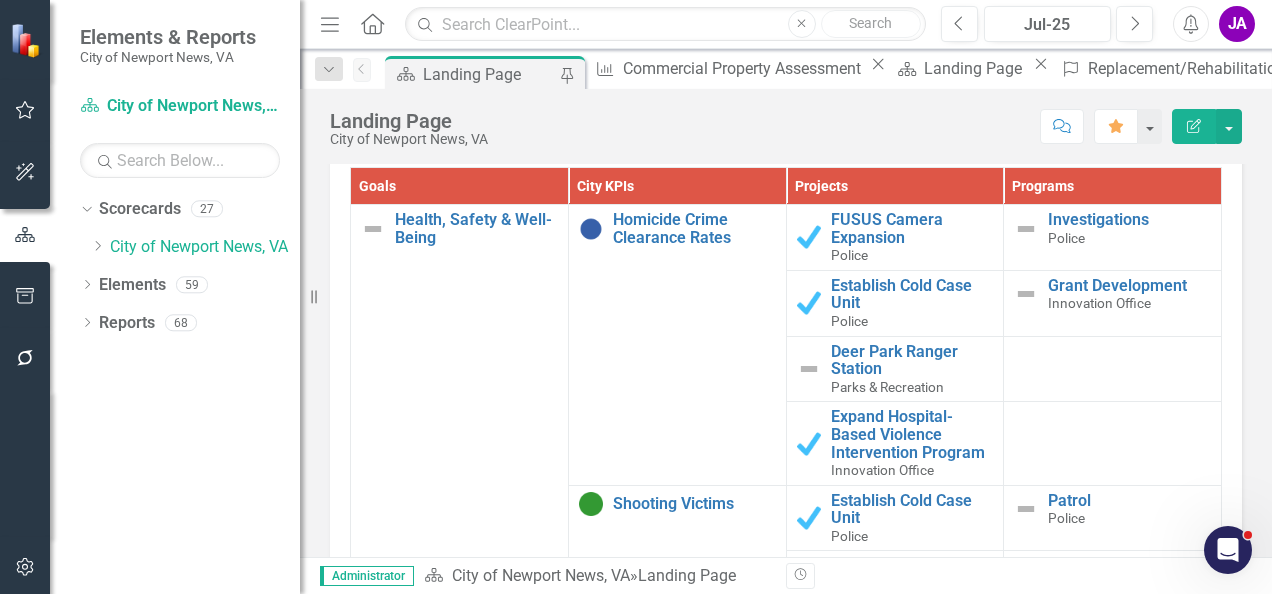 scroll, scrollTop: 1962, scrollLeft: 0, axis: vertical 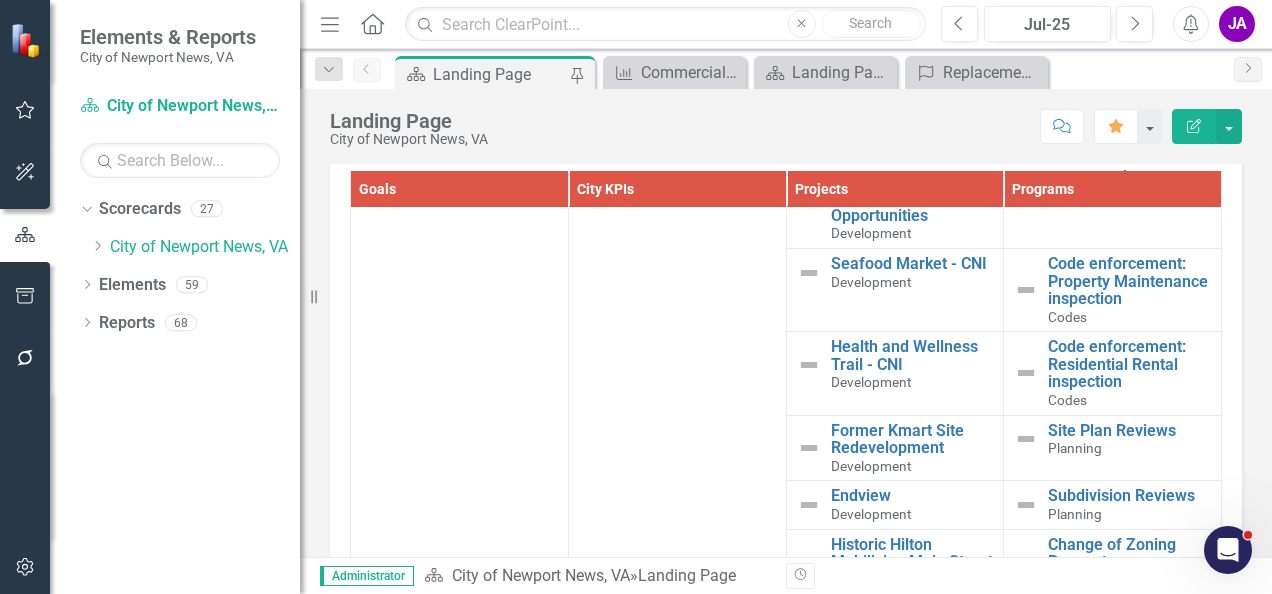 click on "% of Residents Living in Areas of Concentrated Poverty" at bounding box center (694, 13) 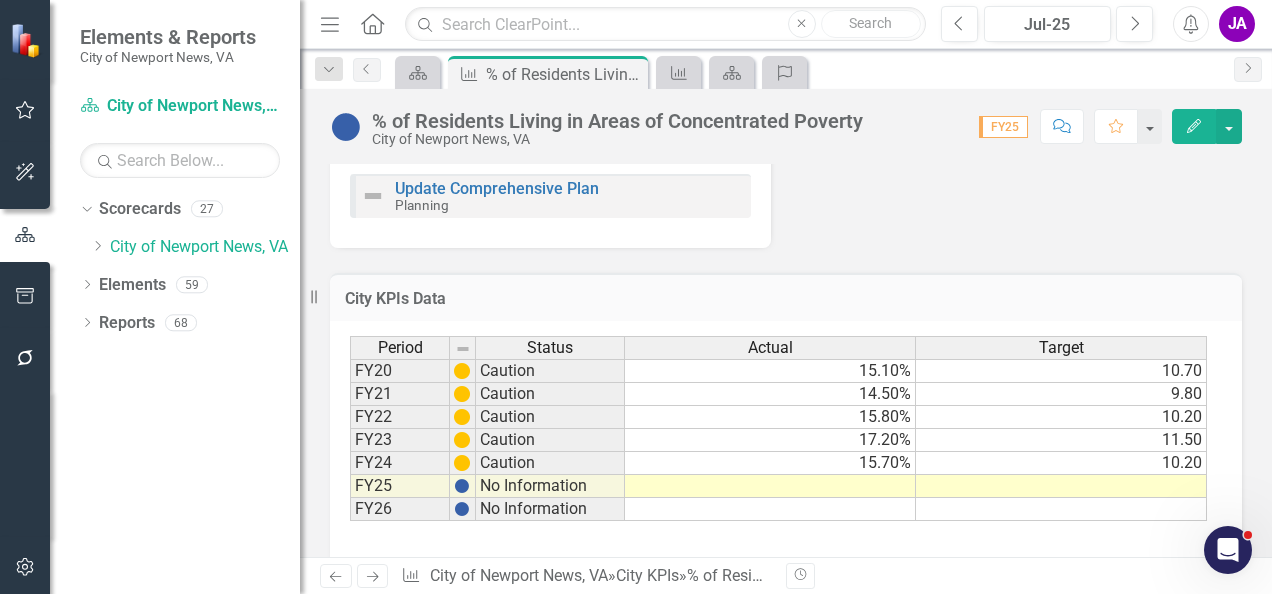 scroll, scrollTop: 745, scrollLeft: 0, axis: vertical 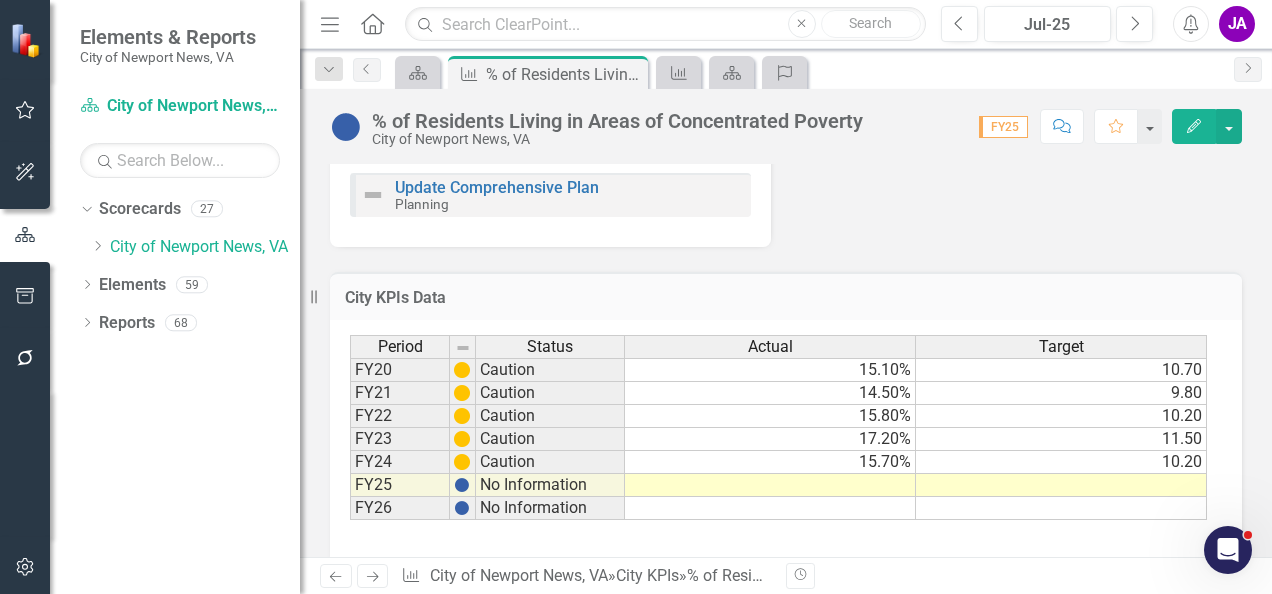click on "Comment" 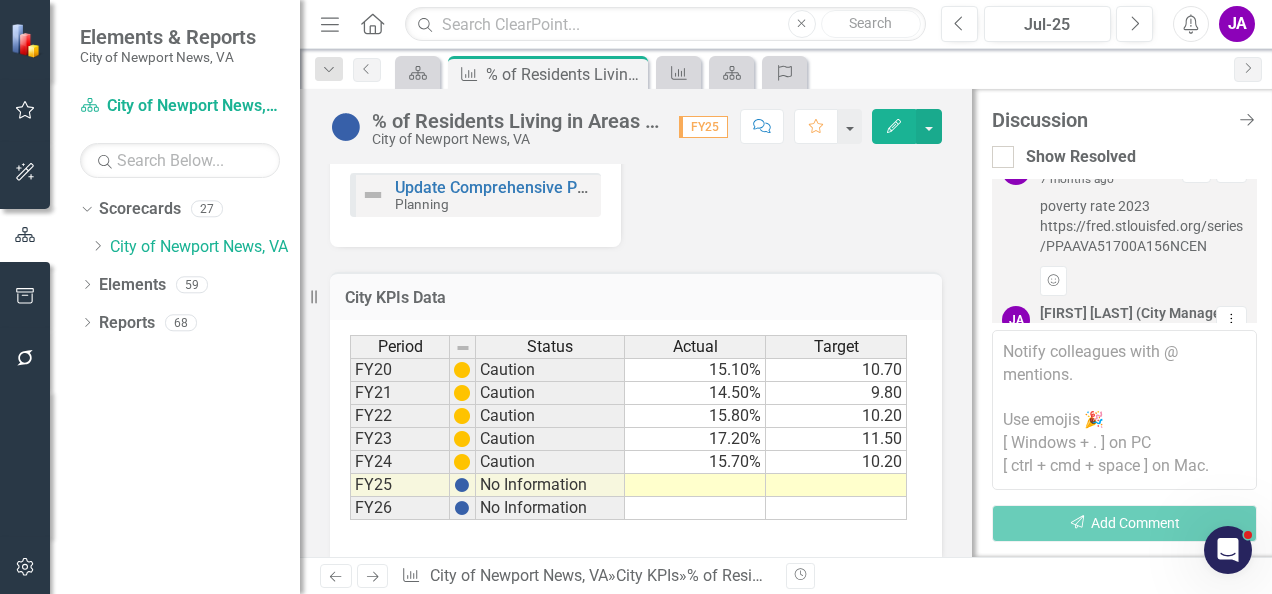 scroll, scrollTop: 1146, scrollLeft: 0, axis: vertical 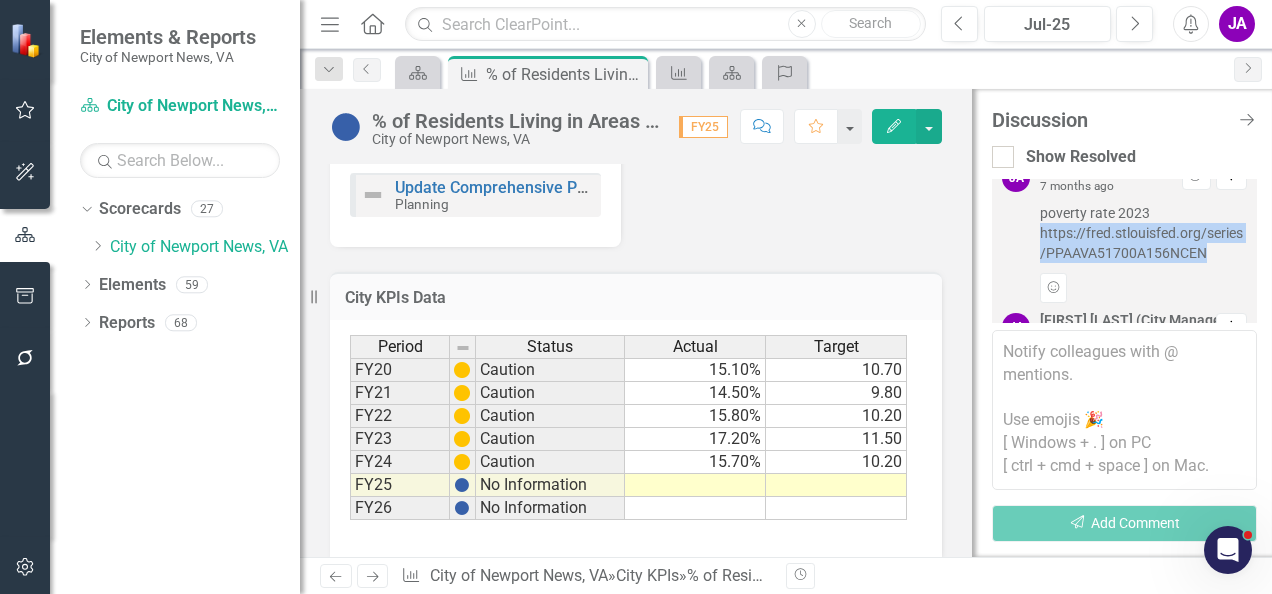 drag, startPoint x: 1038, startPoint y: 260, endPoint x: 1221, endPoint y: 282, distance: 184.31766 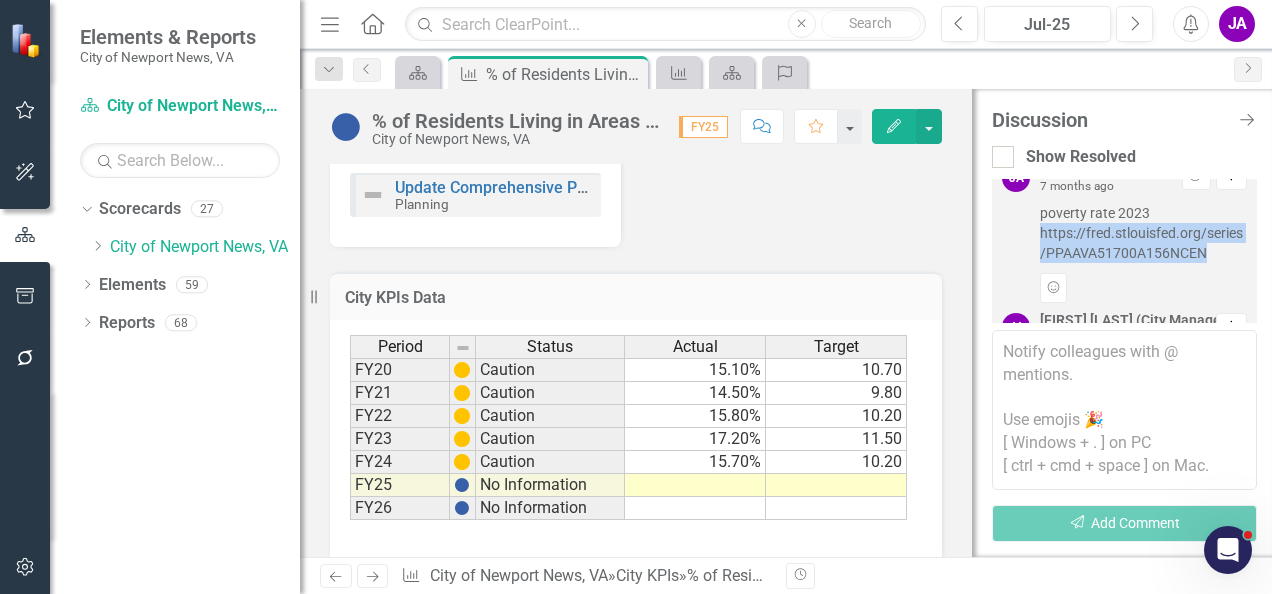 click on "JA [LAST] Allbright (City Manager's Office) [TIME] Resolve Dropdown Menu poverty rate [YEAR] https://fred.stlouisfed.org/series/PPAAVA51700A156NCEN Add Reaction" at bounding box center (1124, 233) 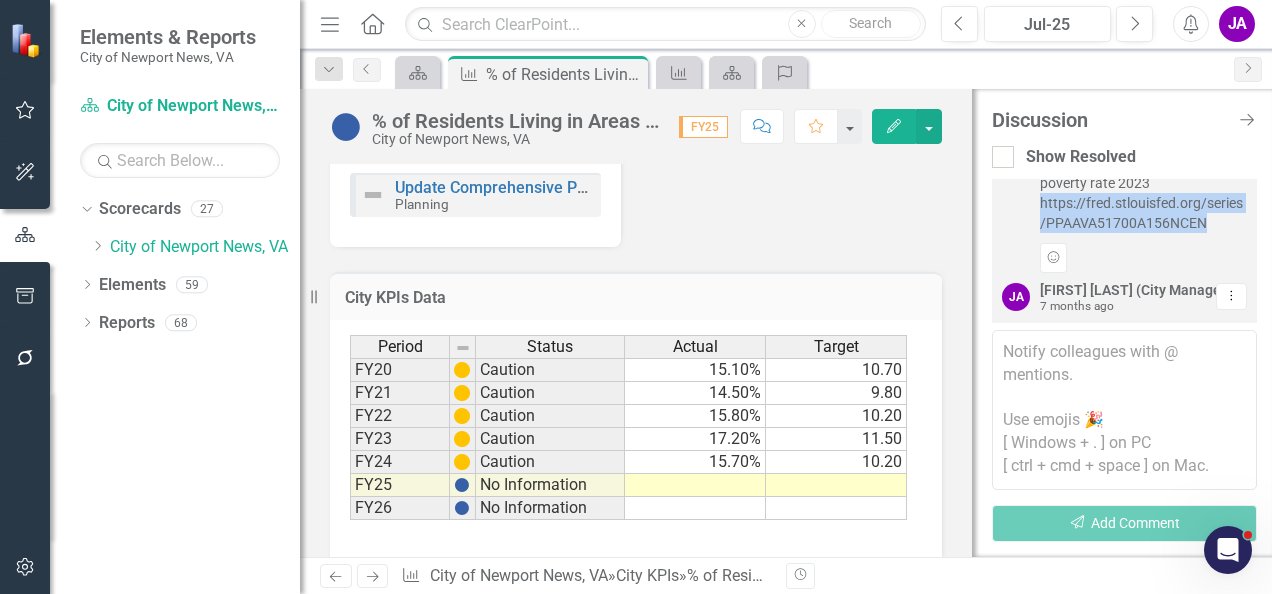 scroll, scrollTop: 1175, scrollLeft: 0, axis: vertical 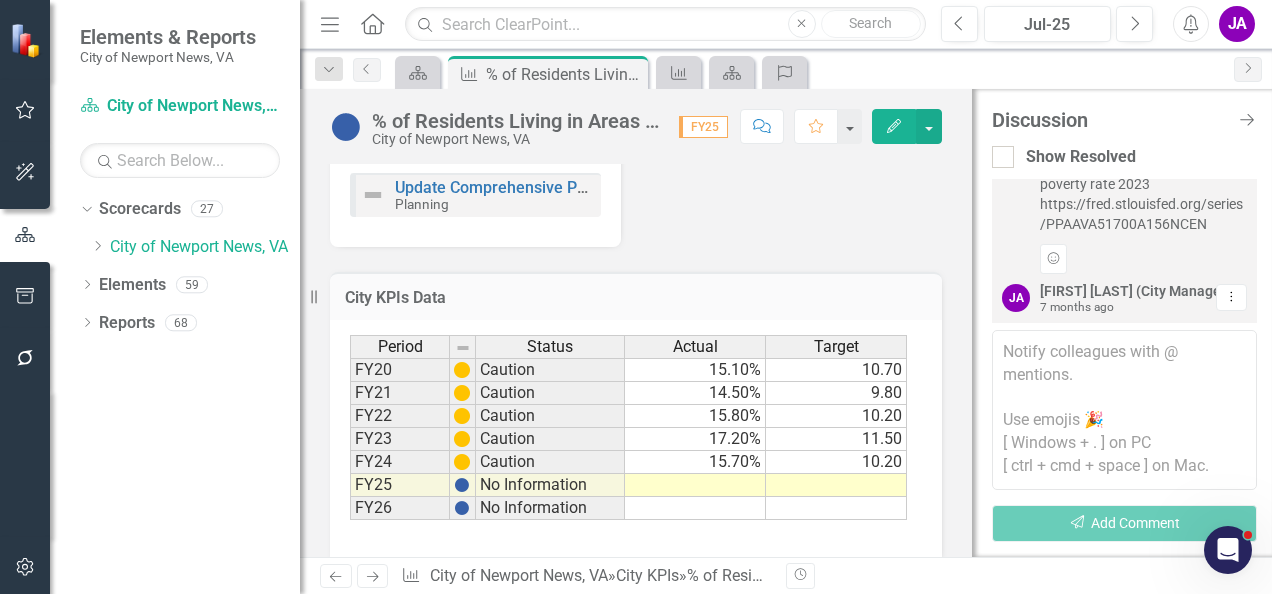 click on "City KPIs Data Last Calculated  Period Status Actual Target FY20 Caution 15.10% 10.70 FY21 Caution 14.50% 9.80 FY22 Caution 15.80% 10.20 FY23 Caution 17.20% 11.50 FY24 Caution 15.70% 10.20 FY25 No Information FY26 No Information Period Status Actual Target Period Status FY20 Caution FY21 Caution FY22 Caution FY23 Caution FY24 Caution FY25 No Information FY26 No Information Period Status" at bounding box center (636, 406) 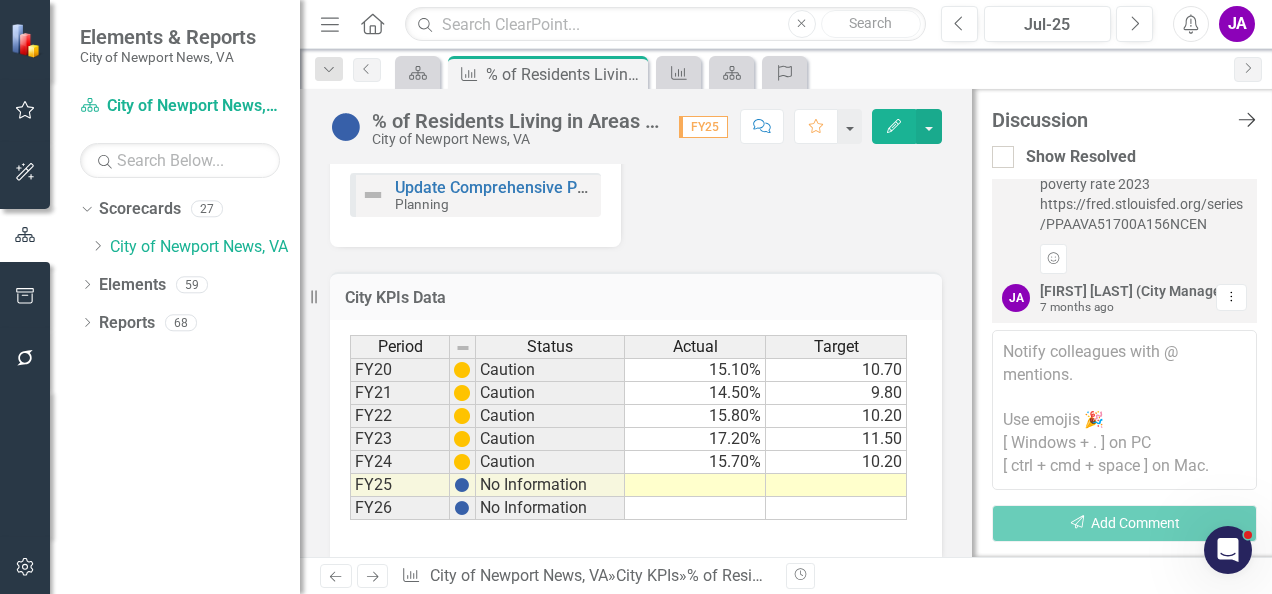 click on "Close Discussion Bar" 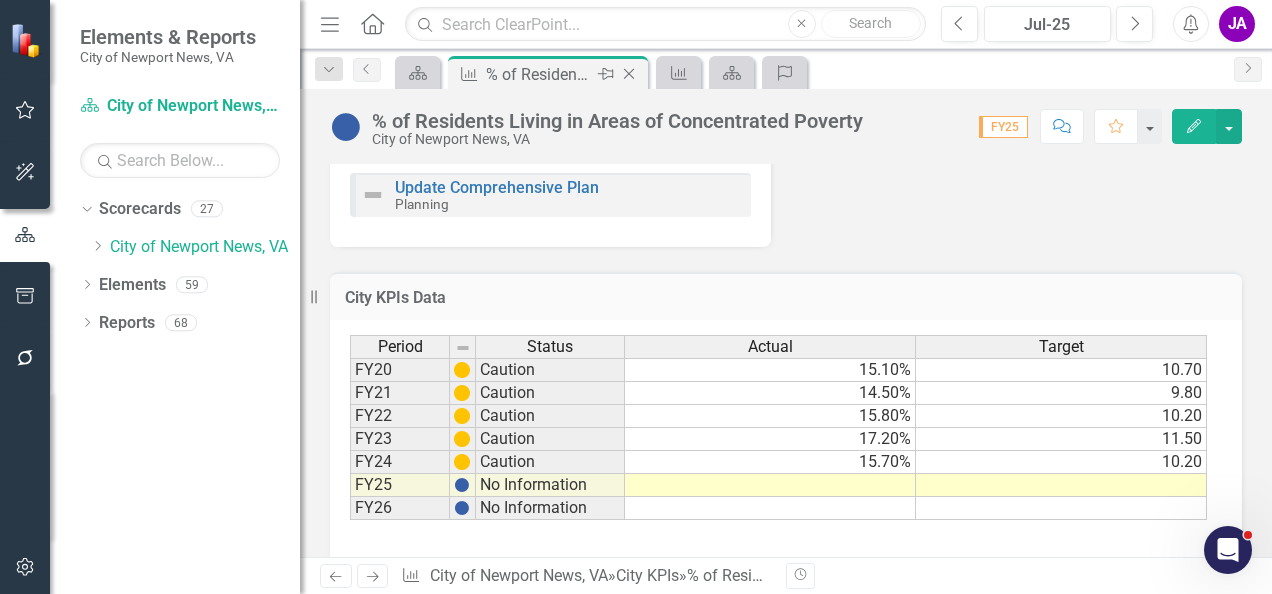 click on "Close" 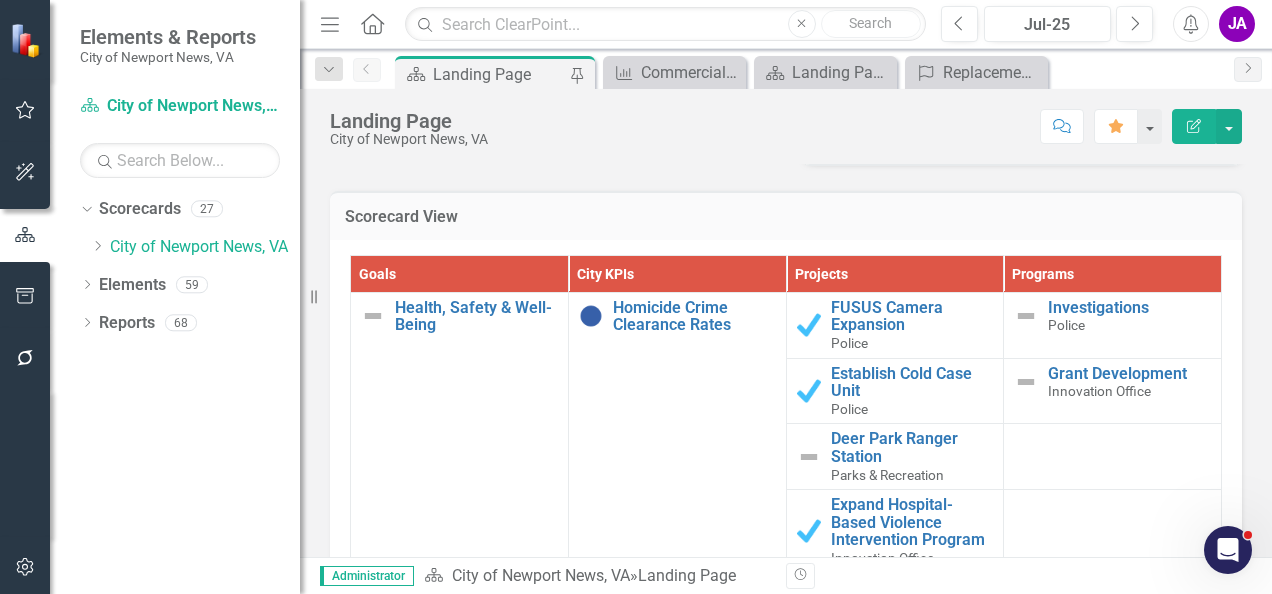 scroll, scrollTop: 1878, scrollLeft: 0, axis: vertical 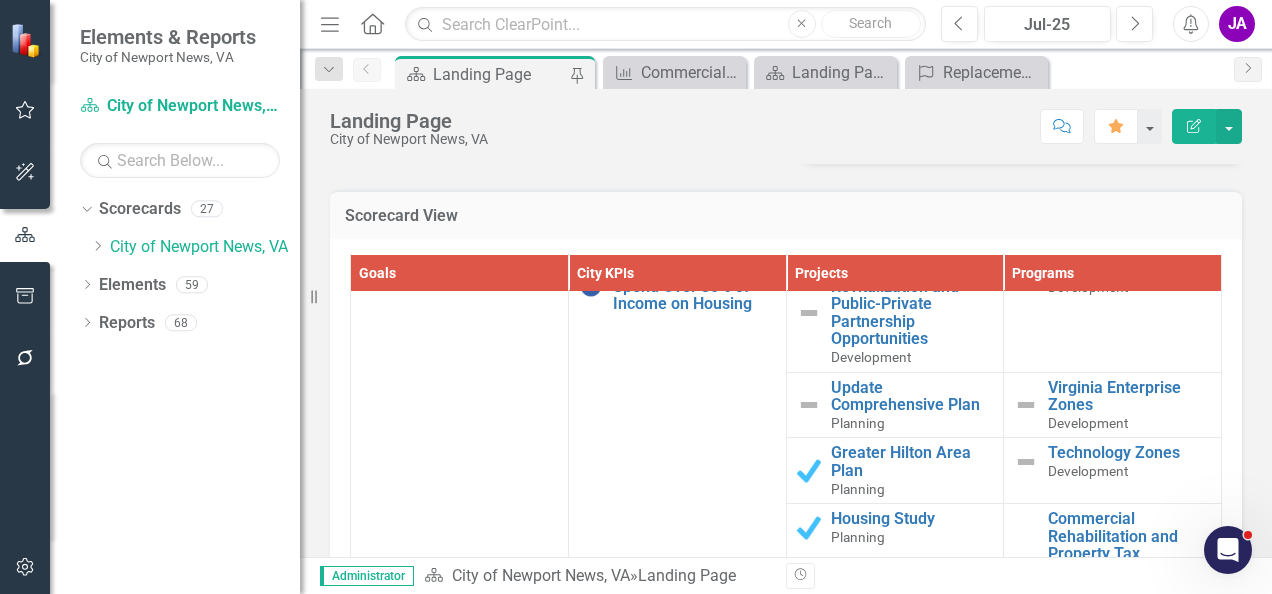 click on "# of People Who Own Homes in NN" at bounding box center [694, 31] 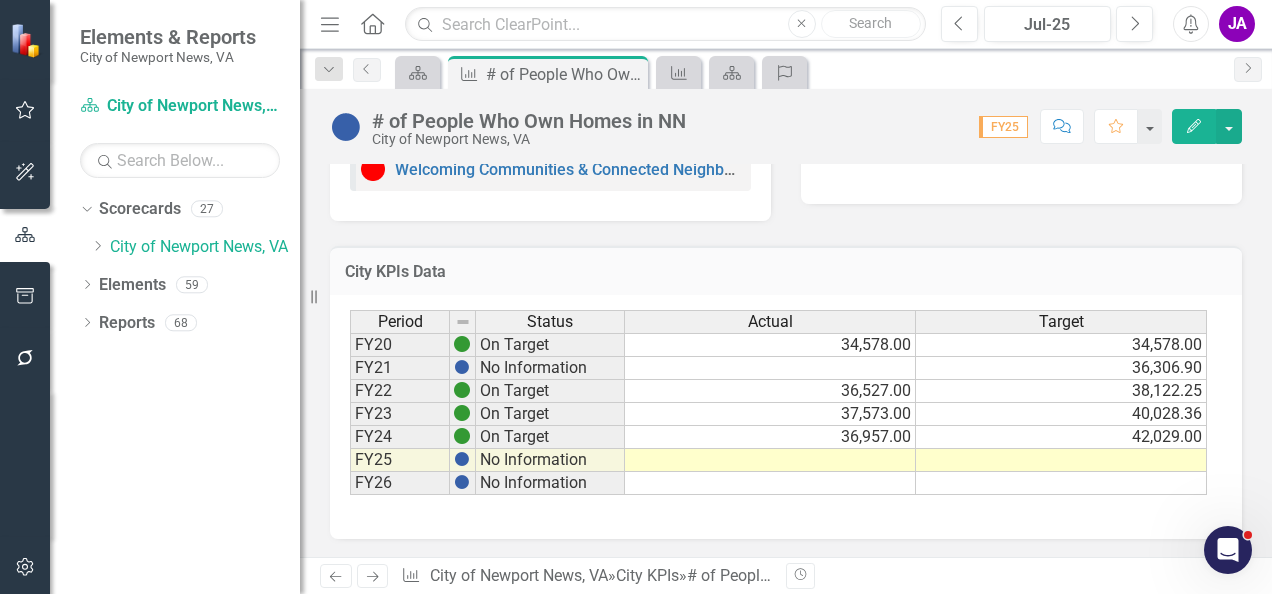 scroll, scrollTop: 606, scrollLeft: 0, axis: vertical 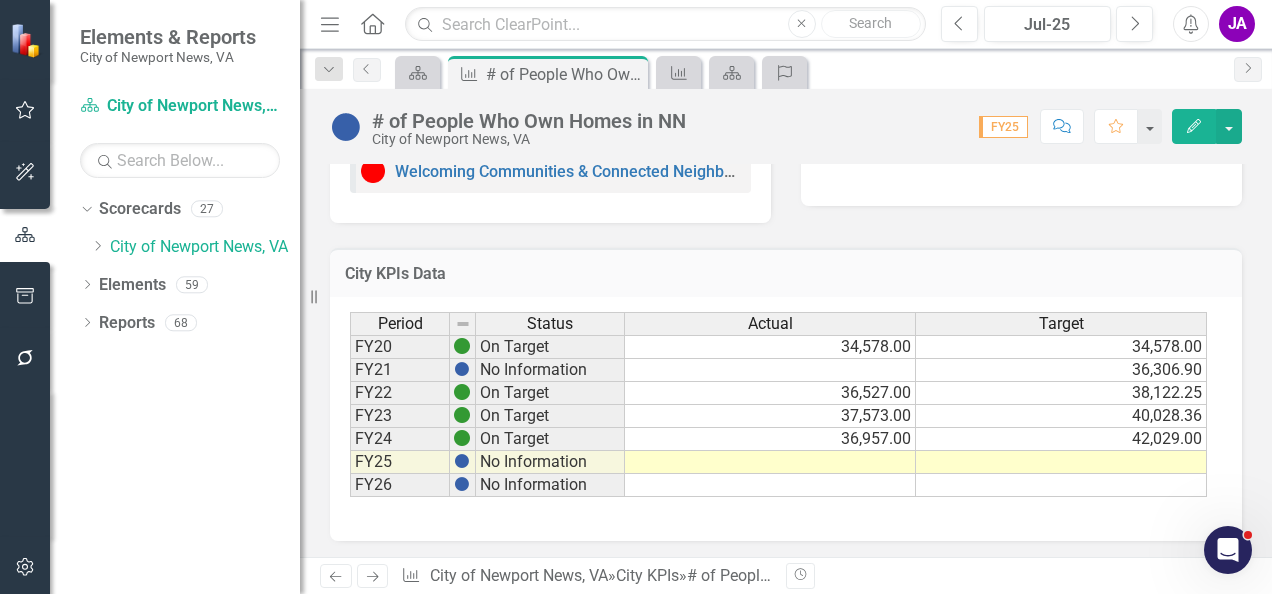 click on "Comment" at bounding box center (1062, 126) 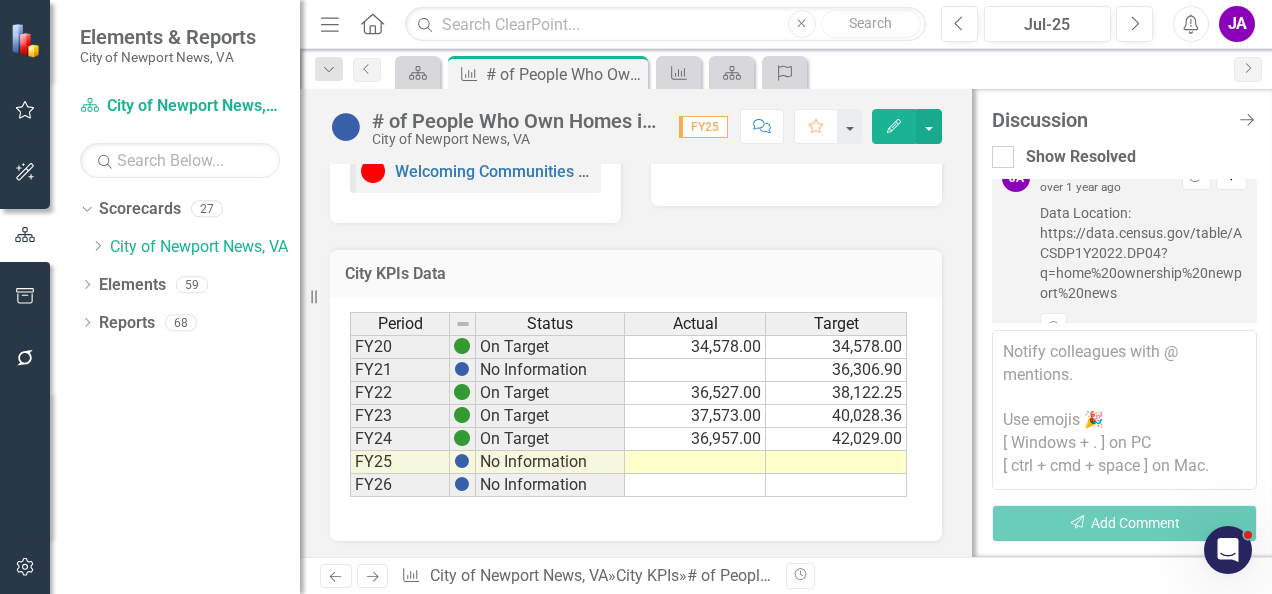 scroll, scrollTop: 23, scrollLeft: 0, axis: vertical 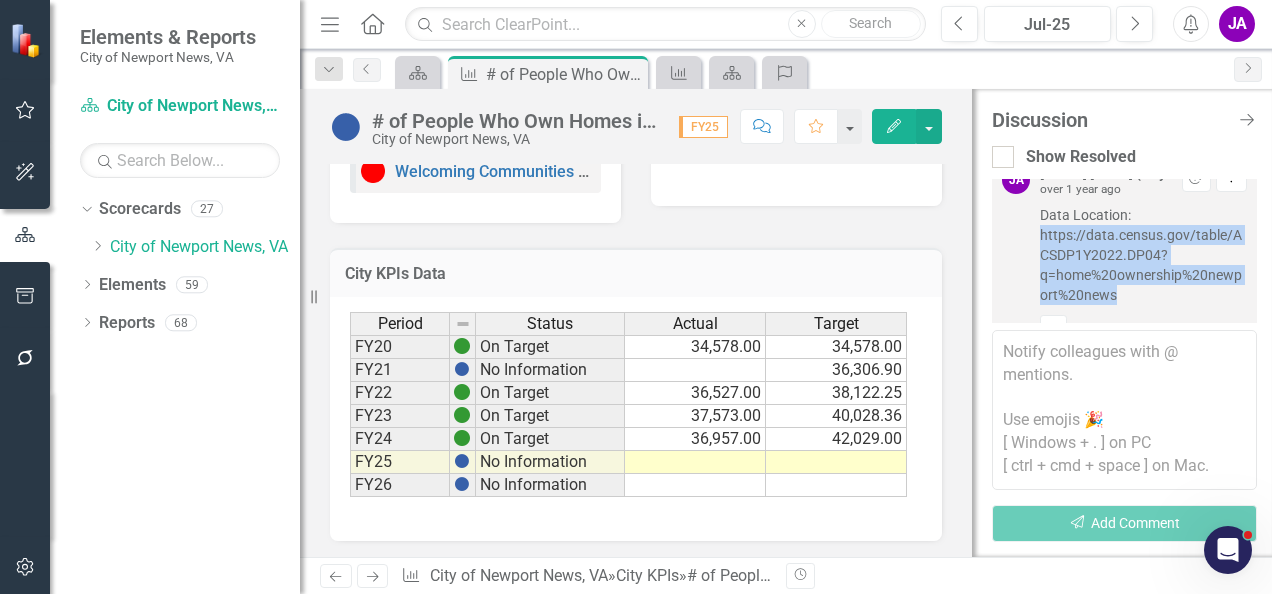 drag, startPoint x: 1034, startPoint y: 236, endPoint x: 1134, endPoint y: 290, distance: 113.64858 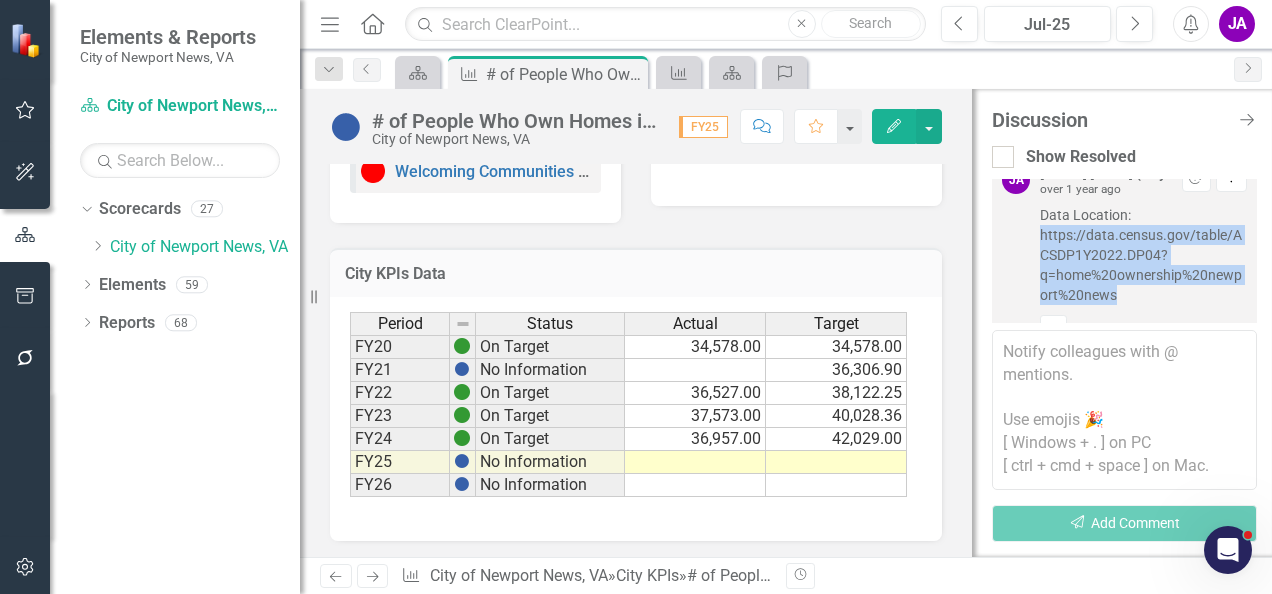 click on "[FIRST] [LAST] (City Manager's Office) over 1 year ago Resolve Dropdown Menu Data Location: https://data.census.gov/table/ACSDP1Y2022.DP04?q=home%20ownership%20newport%20news Add Reaction" at bounding box center (1124, 255) 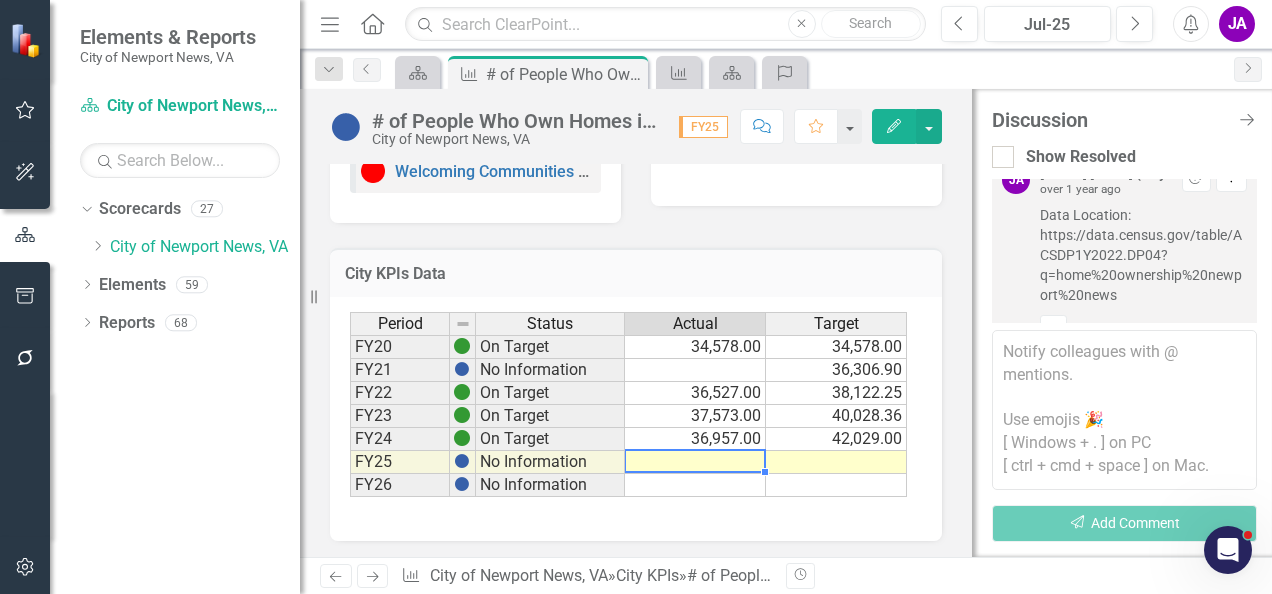 click at bounding box center [695, 462] 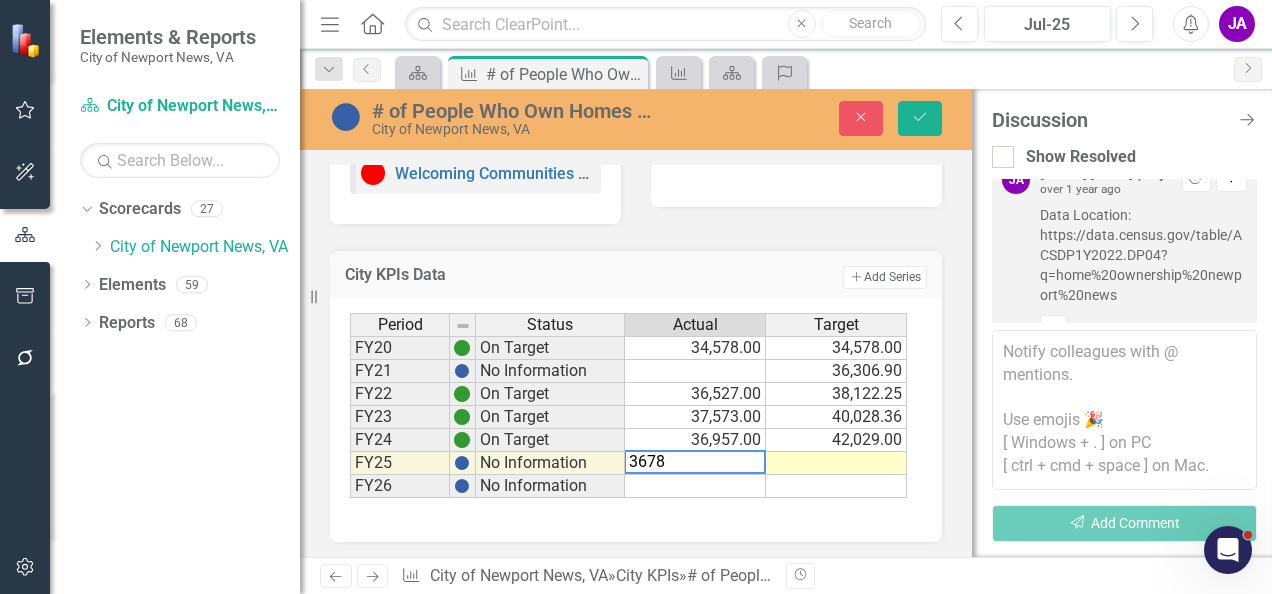 type on "36780" 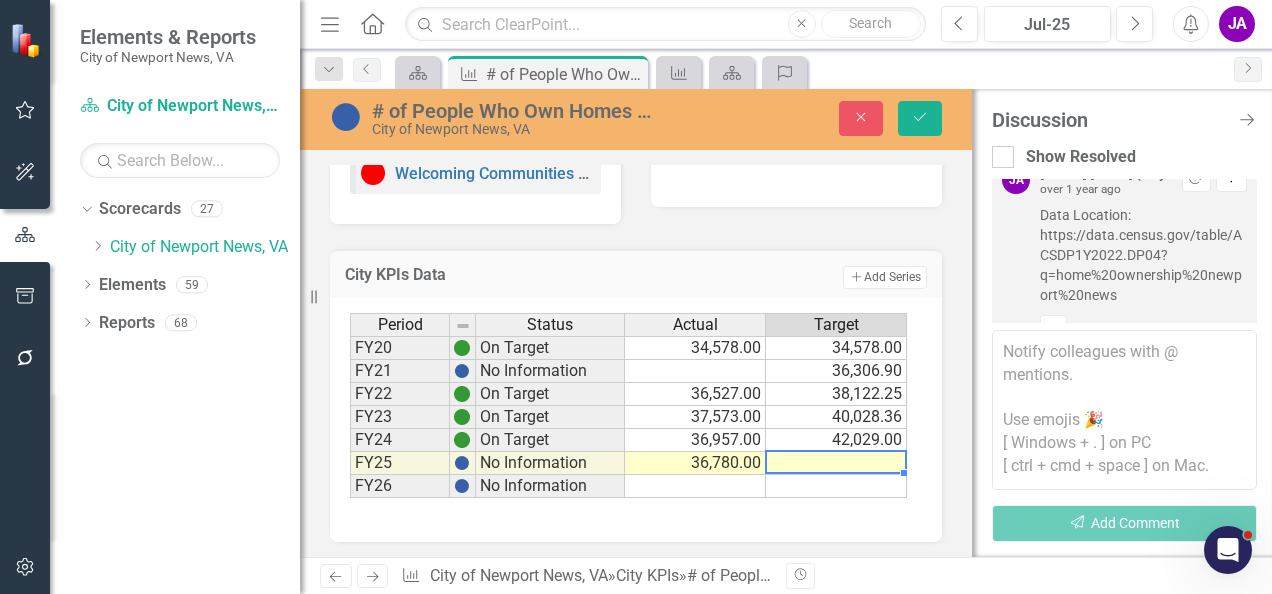 click on "42,029.00" at bounding box center (836, 440) 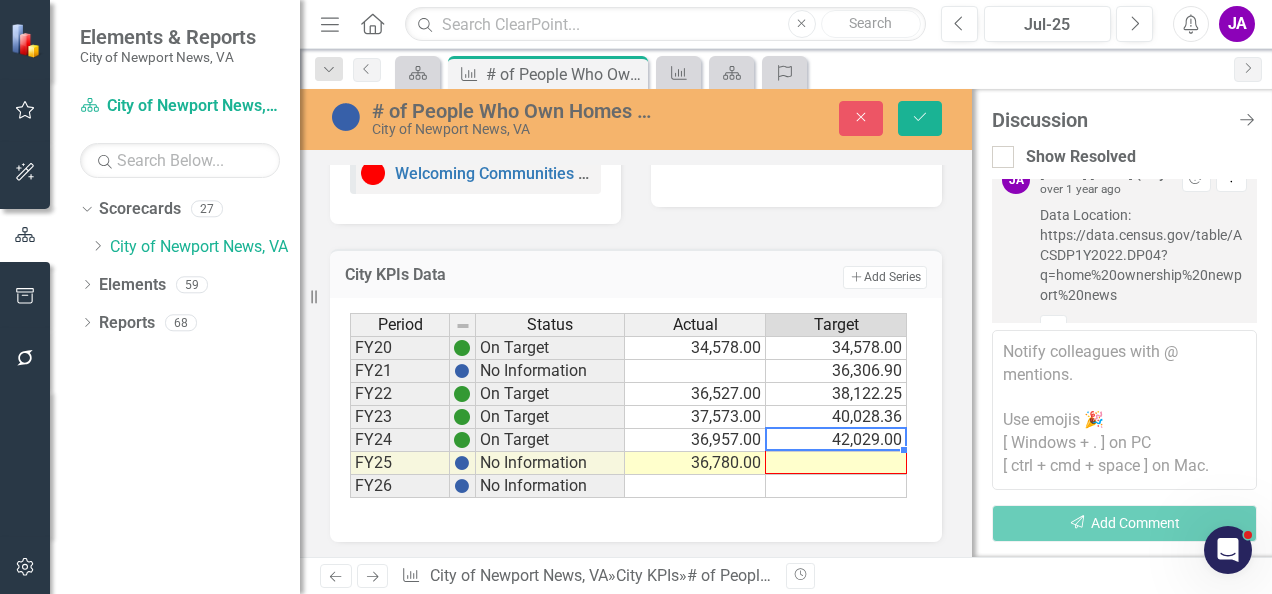 drag, startPoint x: 904, startPoint y: 446, endPoint x: 902, endPoint y: 461, distance: 15.132746 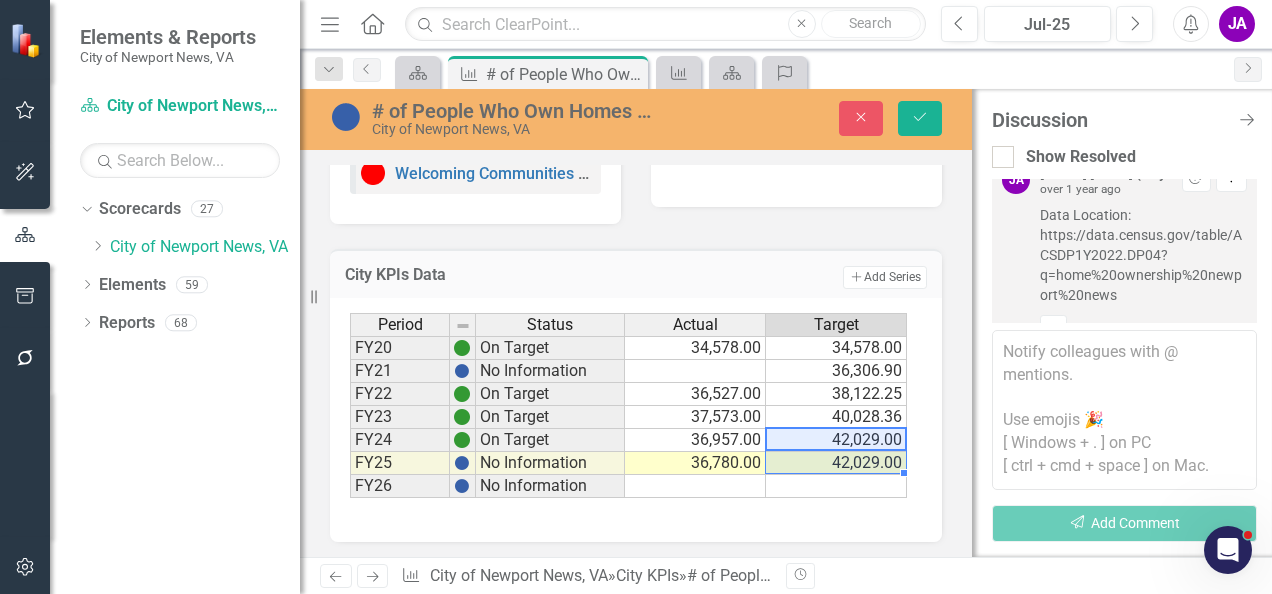 click on "42,029.00" at bounding box center (836, 463) 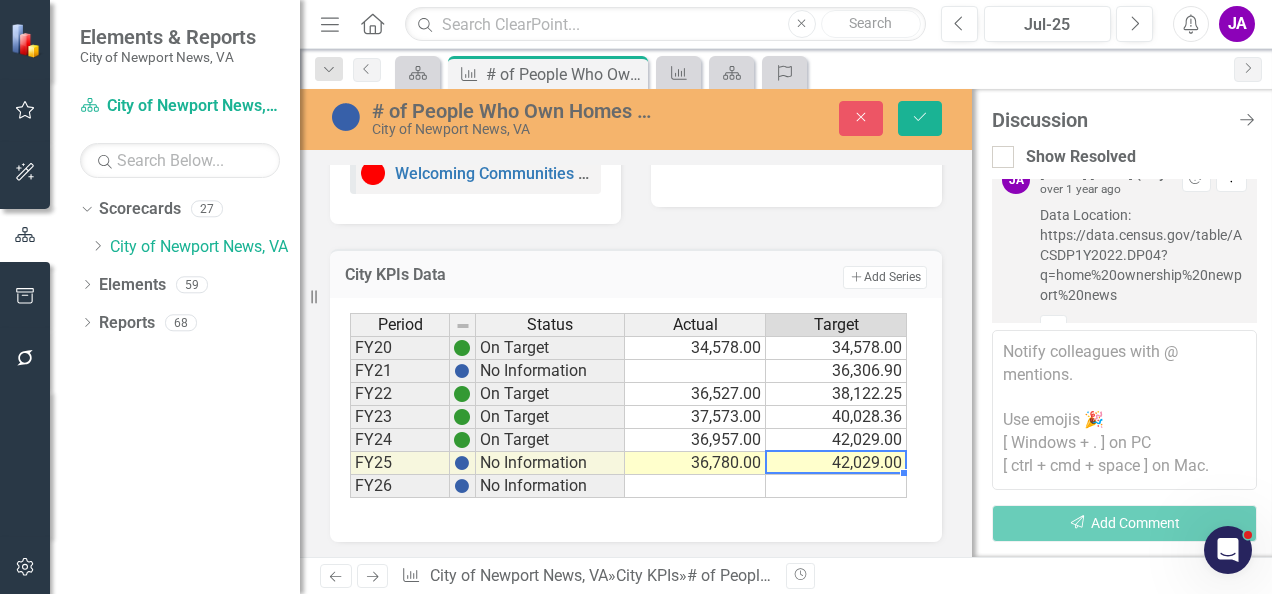 scroll, scrollTop: 105, scrollLeft: 0, axis: vertical 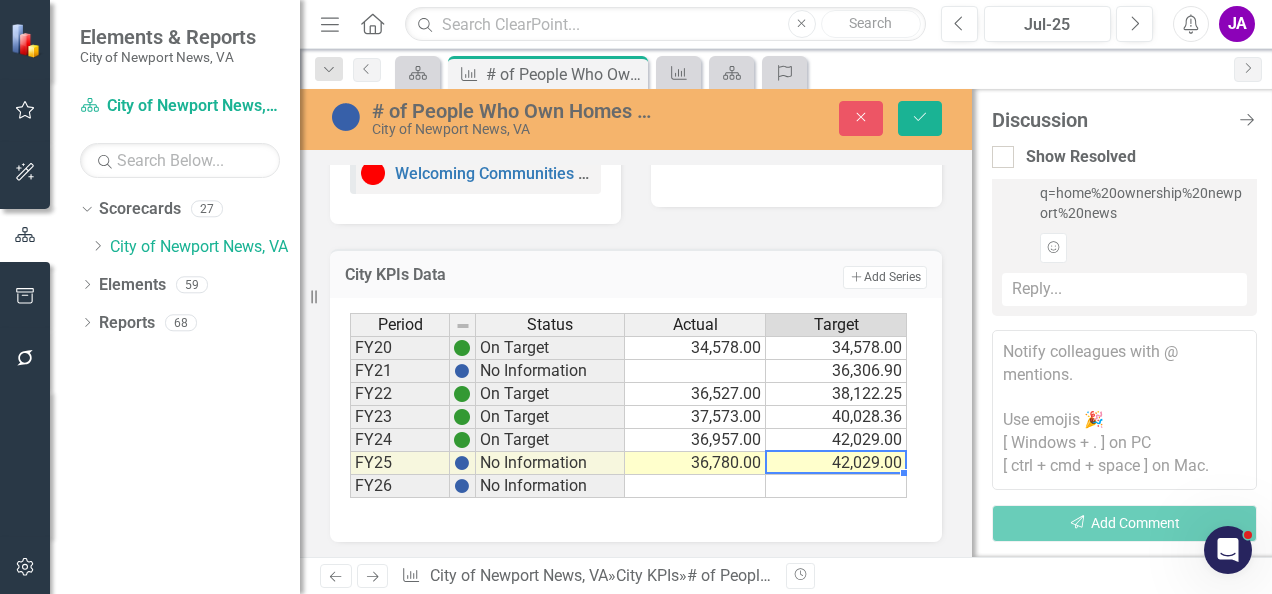 click on "42,029.00" at bounding box center [836, 440] 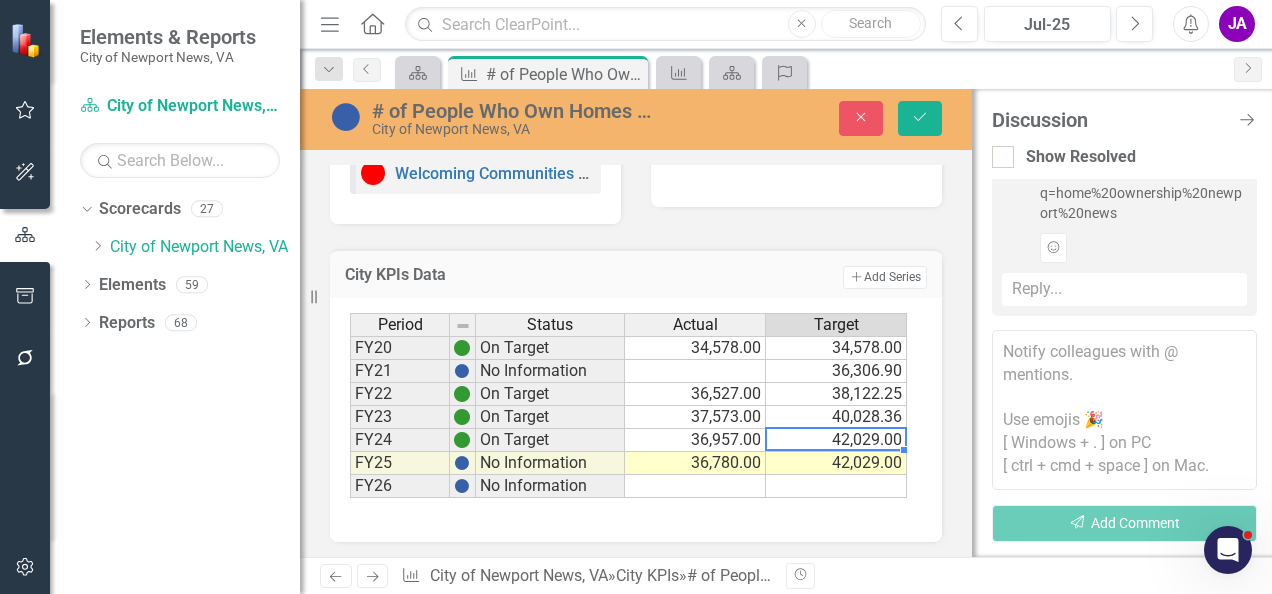 click on "Chart Combination chart with 2 data series. # of People Who Own Homes in [CITY] (Chart Type: Column with Target Line)
Plot Bands
FY[YEAR]
Actual: [NUMBER]	Target: [NUMBER]
FY[YEAR]
Actual: [NUMBER]	Target: [NUMBER]
FY[YEAR]
Actual: [NUMBER]	Target: [NUMBER]
FY[YEAR]
Actual: [NUMBER]	Target: [NUMBER] The chart has 1 X axis displaying categories.  The chart has 1 Y axis displaying values. Data ranges from 34578 to 42029. Created with Highcharts 11.4.8 Chart context menu Actual Target FY[YEAR] FY[YEAR] FY[YEAR] FY[YEAR] 0.00 20,000.00 40,000.00 60,000.00 End of interactive chart." at bounding box center [796, 39] 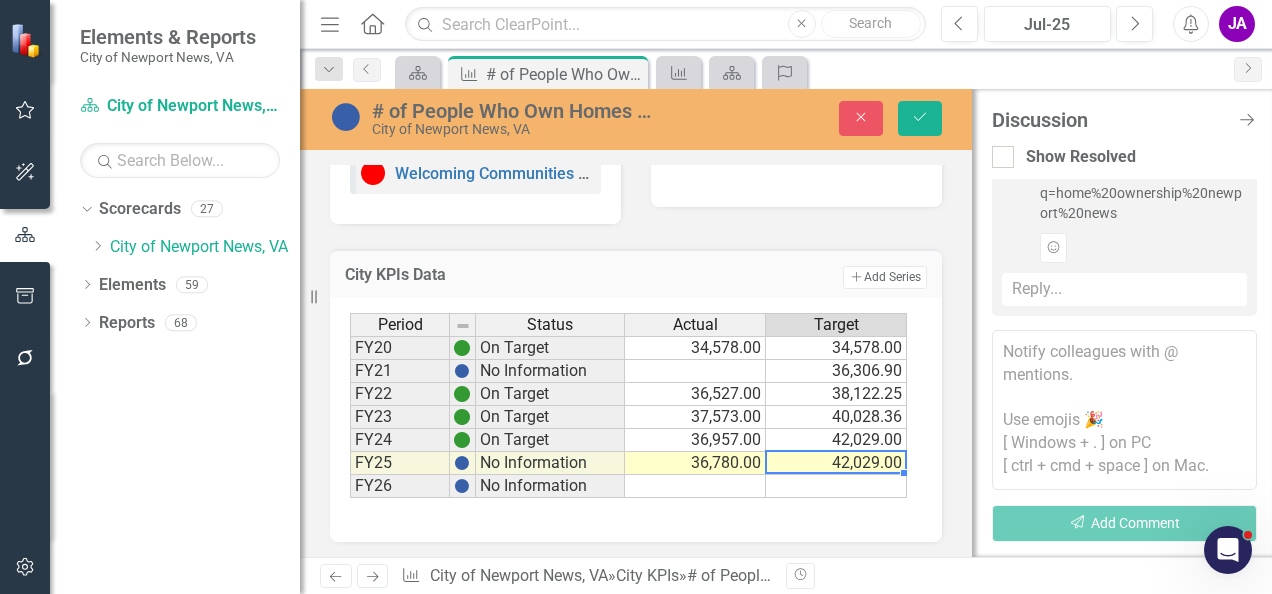 click on "42,029.00" at bounding box center (836, 463) 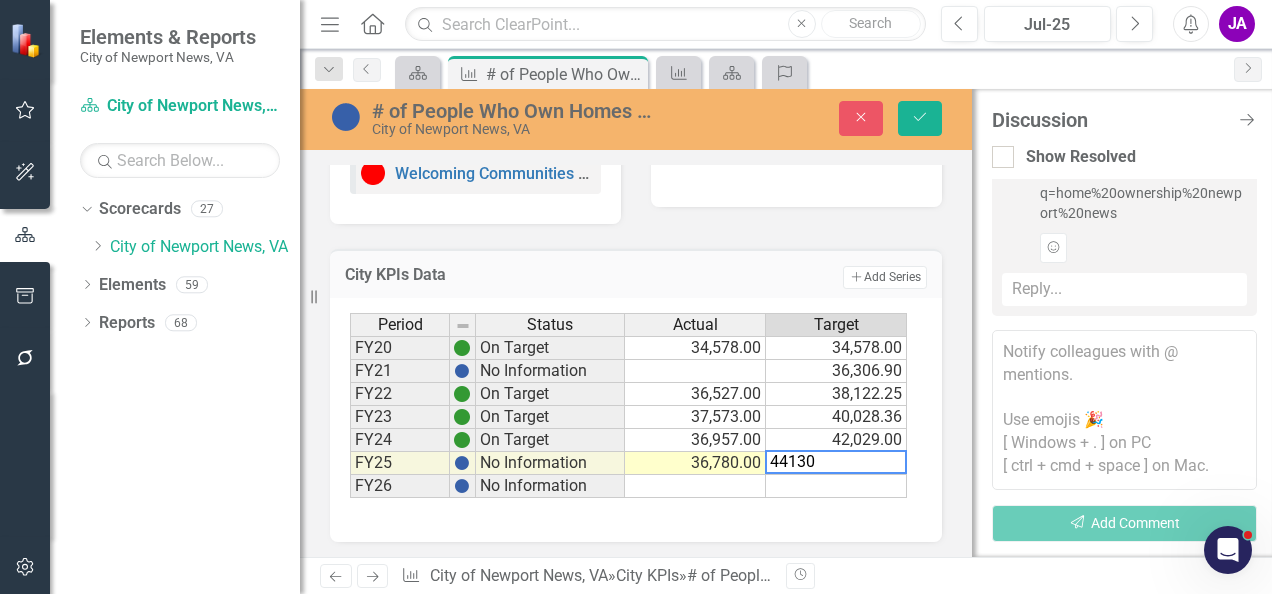 type on "44130" 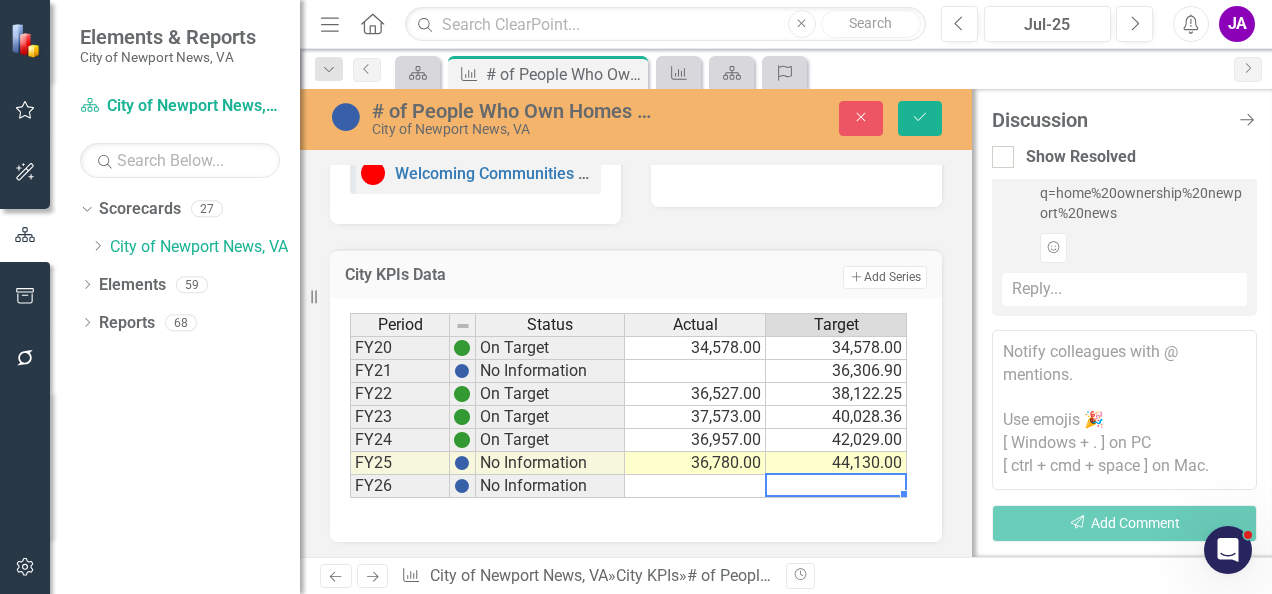 click at bounding box center [836, 486] 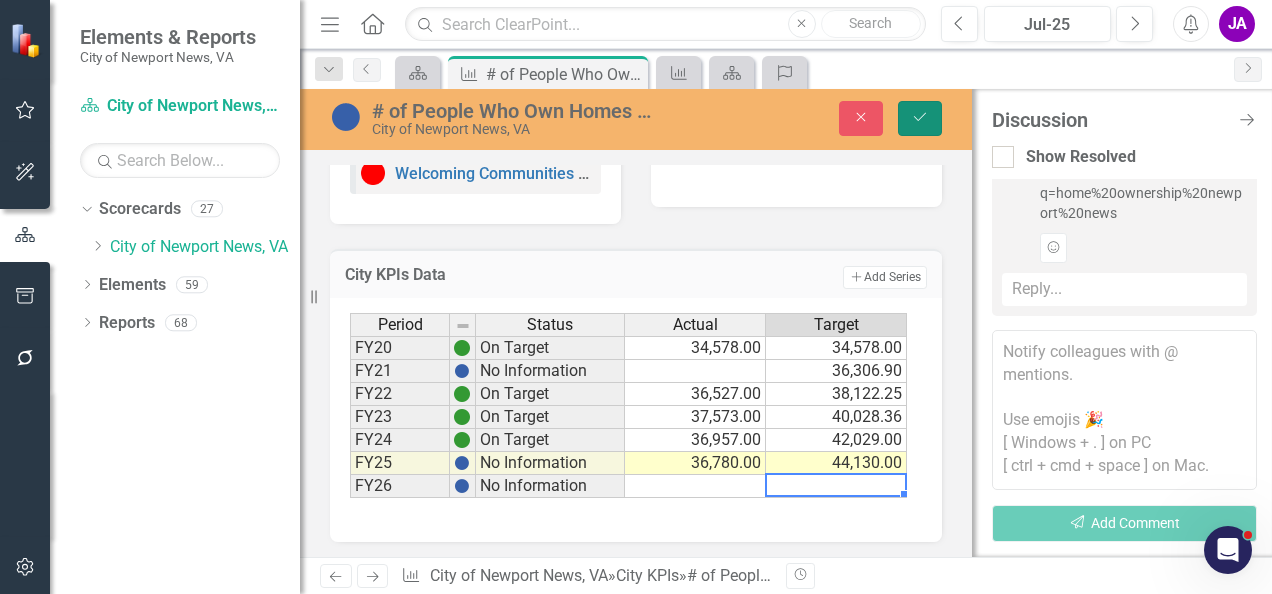 click on "Save" at bounding box center (920, 118) 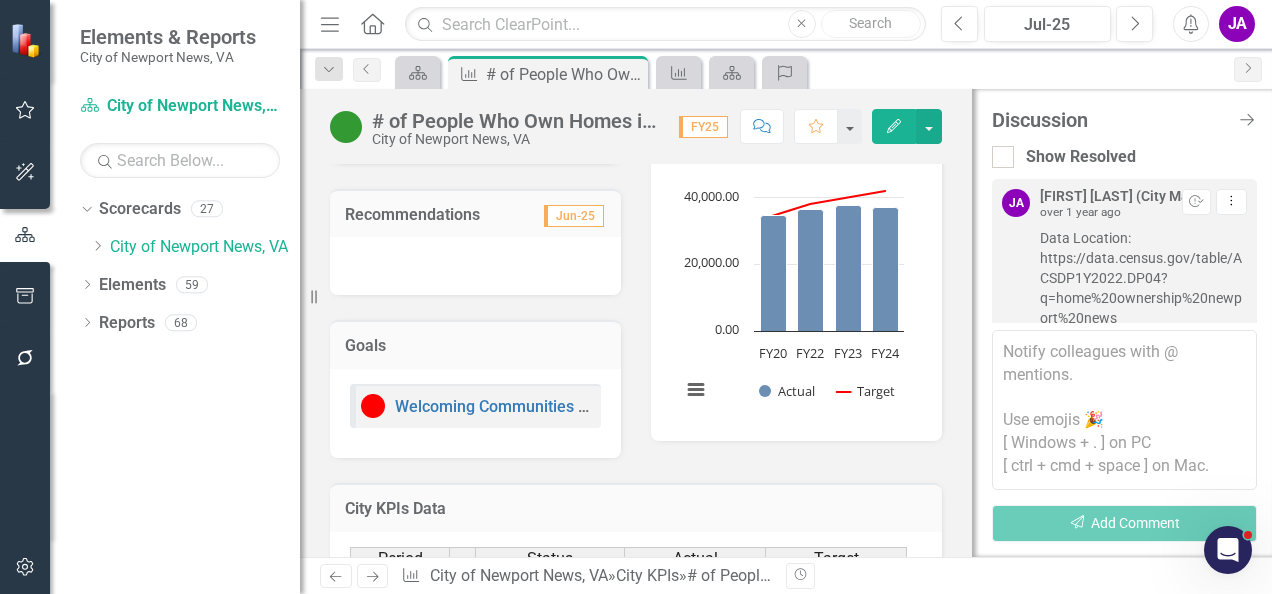 scroll, scrollTop: 370, scrollLeft: 0, axis: vertical 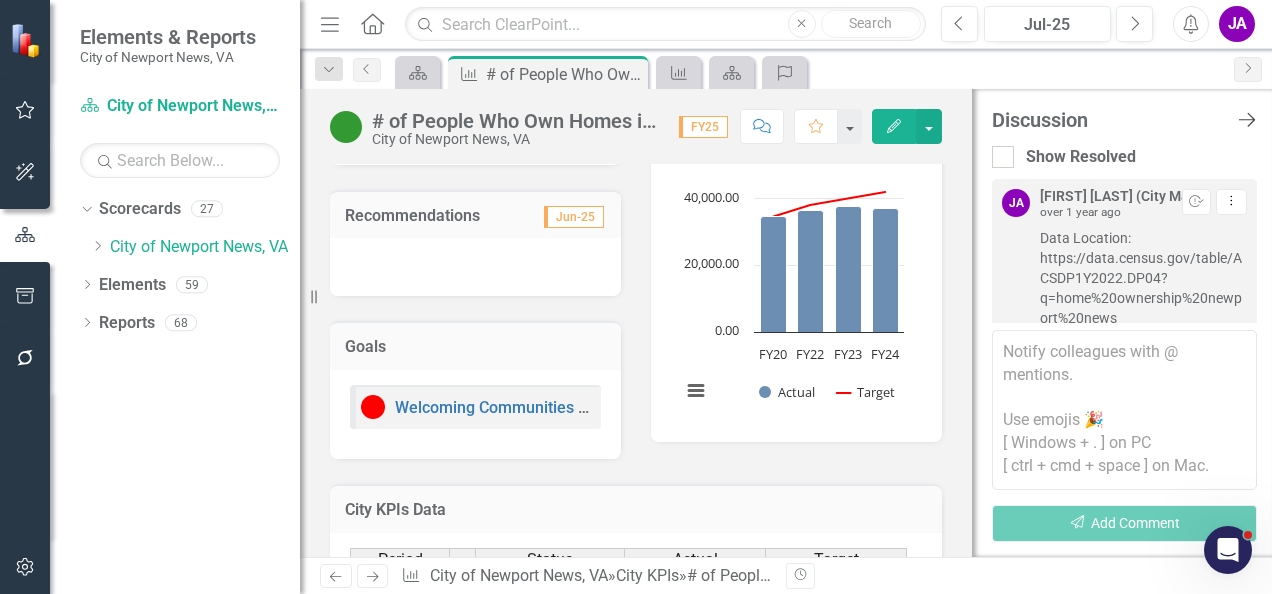 click on "Close Discussion Bar" 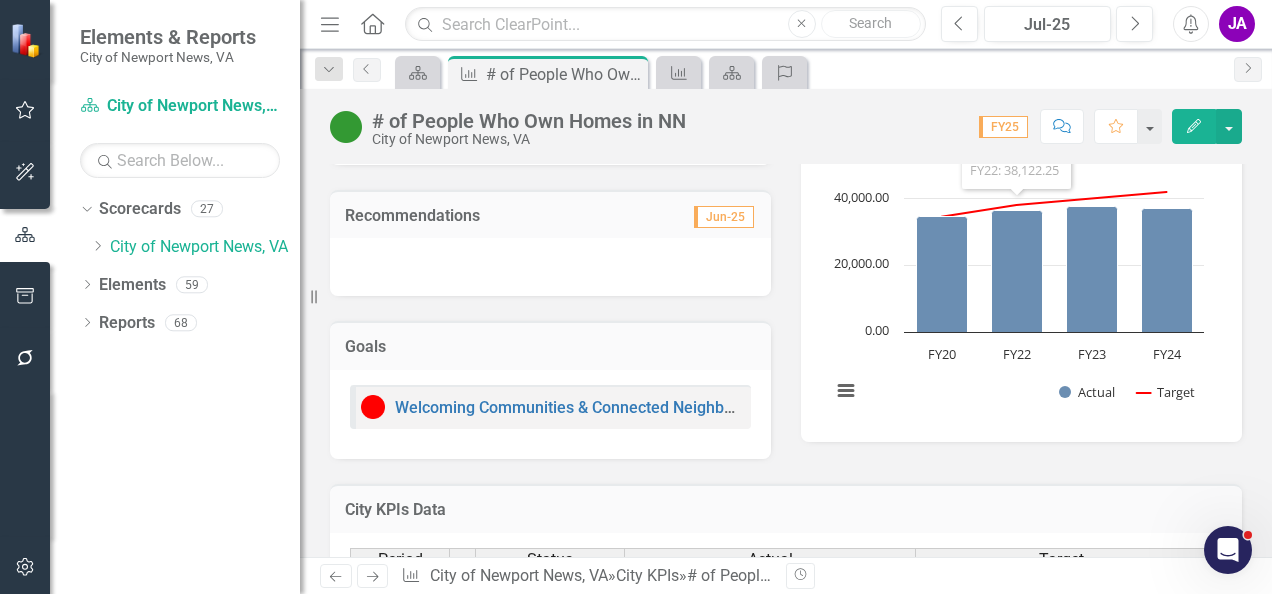 click 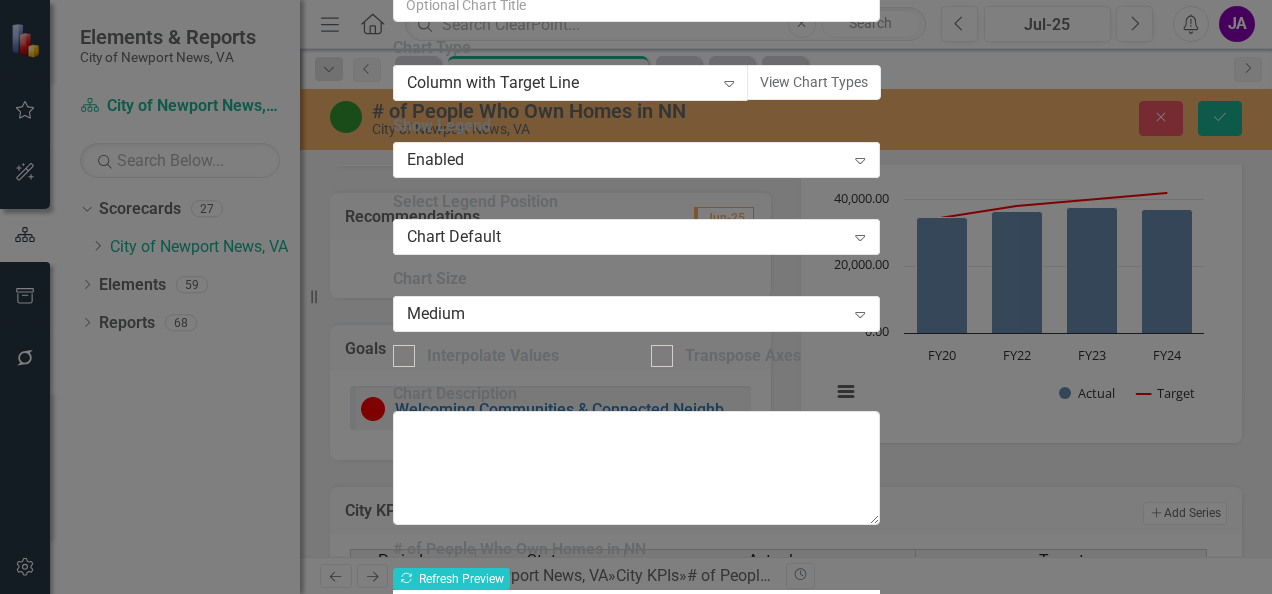 click on "Chart Periods" at bounding box center (570, -265) 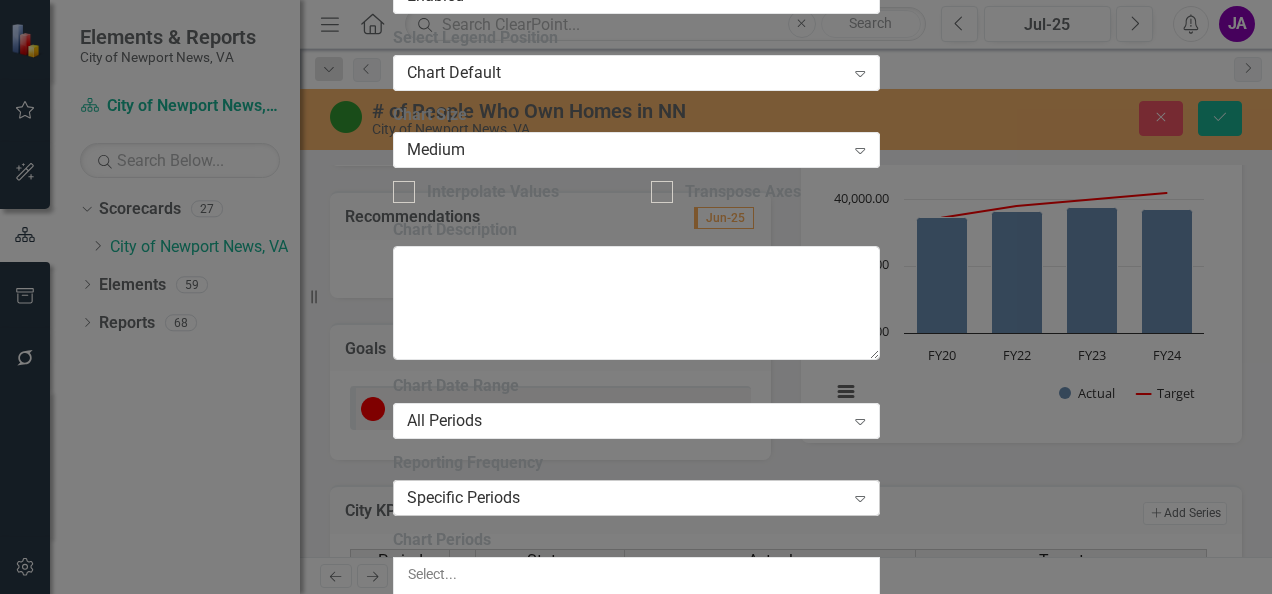 click on "Specific Periods" at bounding box center (626, 498) 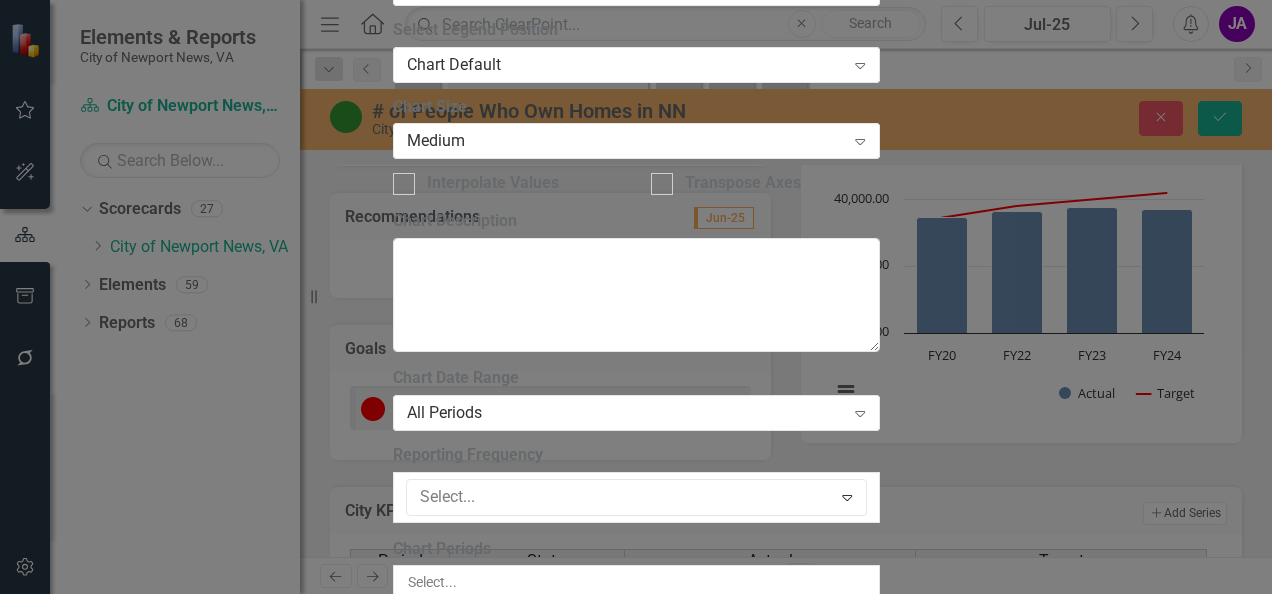 click on "Fiscal Years" at bounding box center [640, 676] 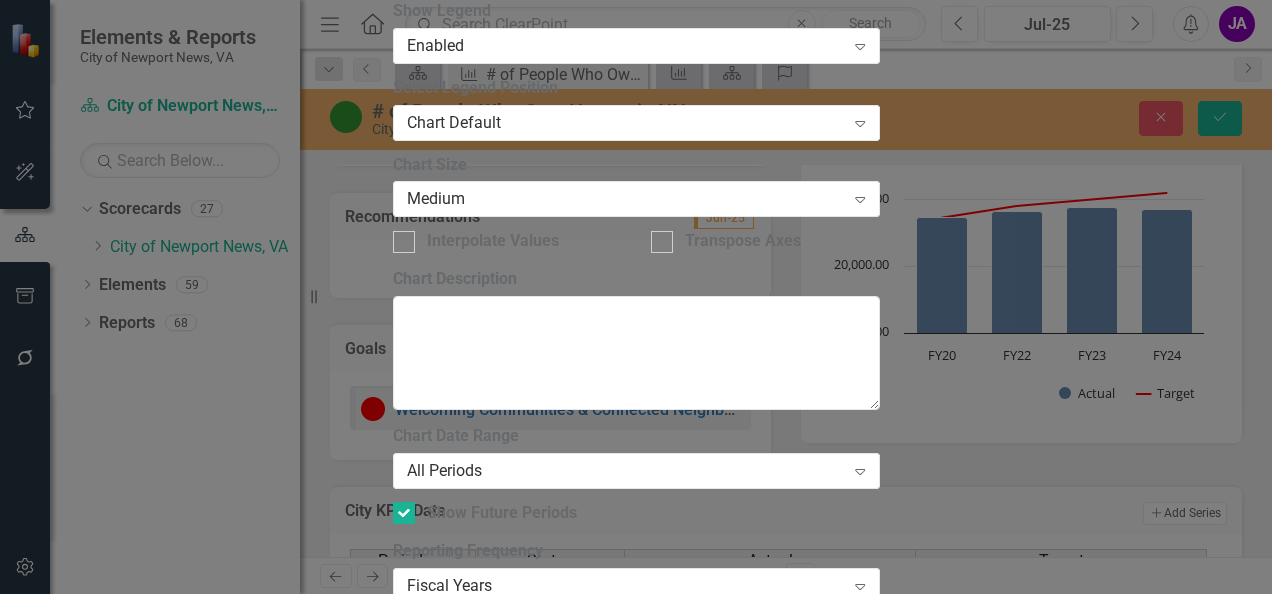 click on "Recalculate Refresh Preview" at bounding box center (451, 694) 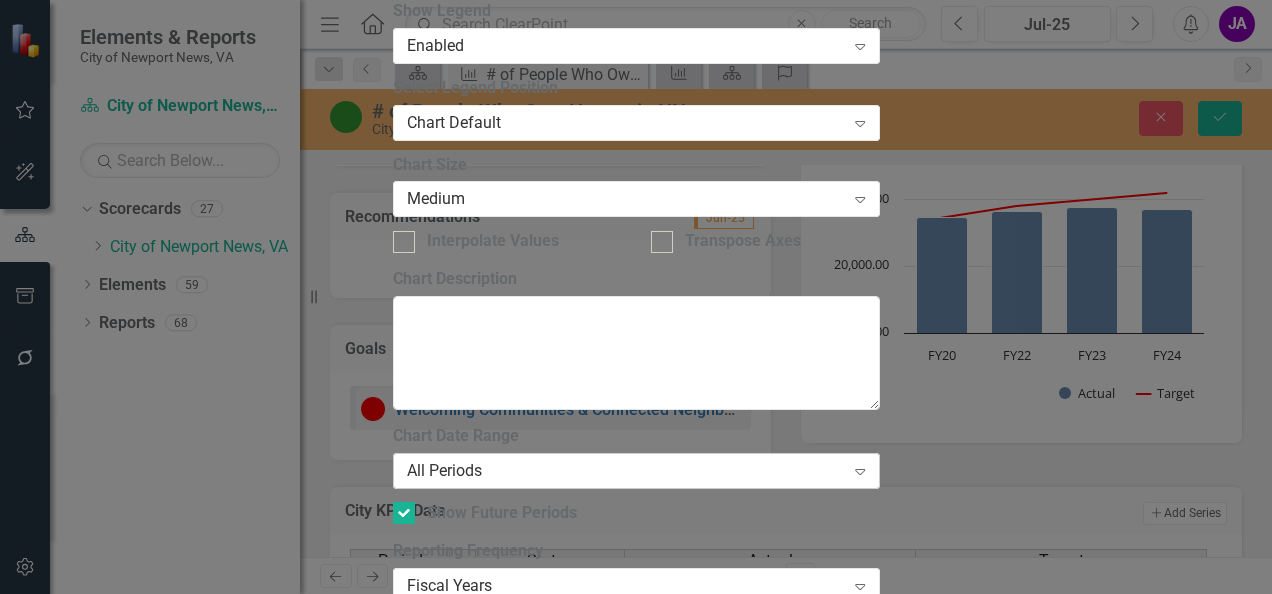 click on "All Periods Expand" at bounding box center (636, 471) 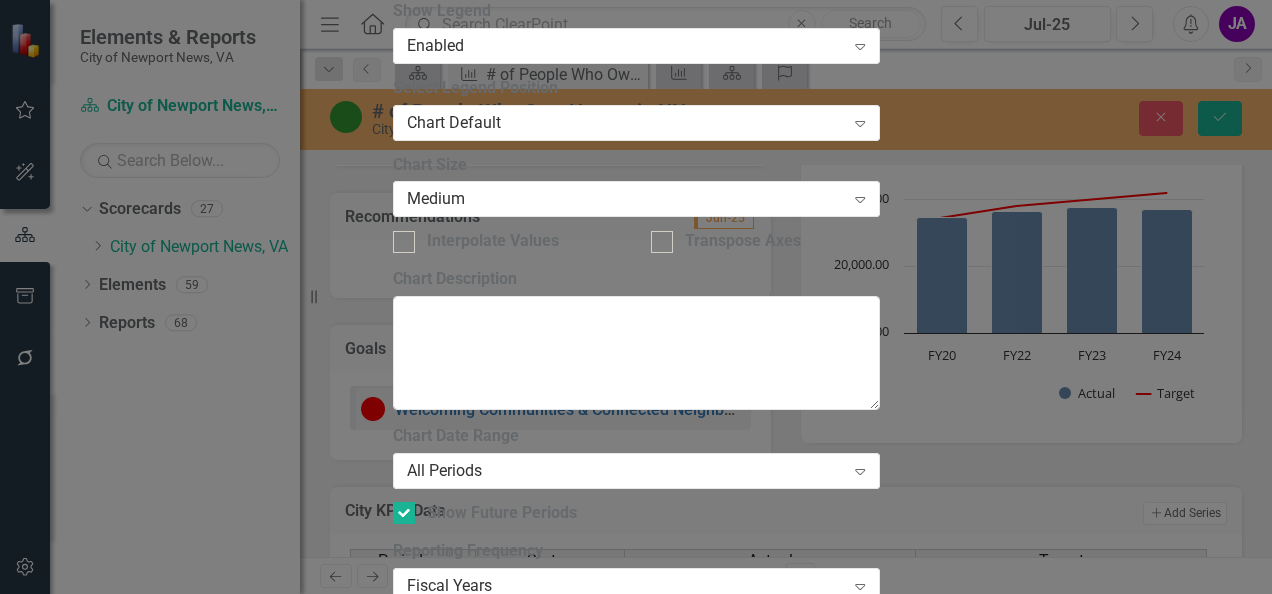 drag, startPoint x: 619, startPoint y: 468, endPoint x: 538, endPoint y: 362, distance: 133.4054 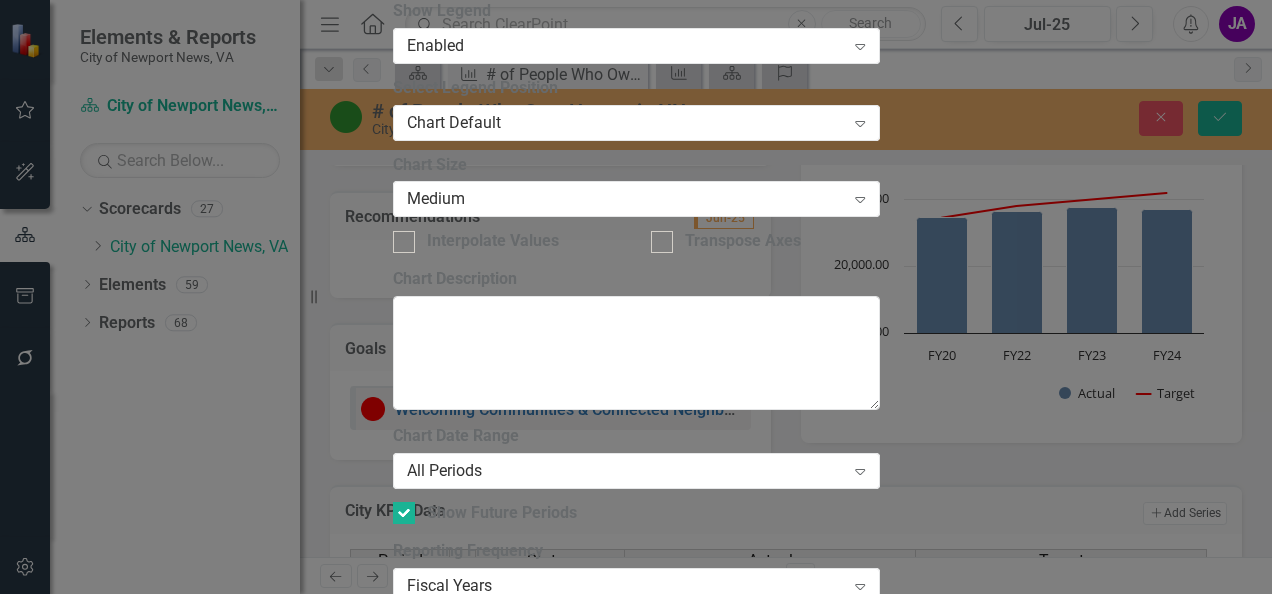 click on "From this tab, you define the periods you want included in the chart. For example, you may want to show just the current calendar year, or the current period plus the [NUMBER] preceding periods. You have the option to show or hide future (before the current reporting date, not the actual date) period data.    Learn more in the ClearPoint Support Center. Close Help Chart Date Range All Periods Expand Show Future Periods Reporting Frequency Fiscal Years Expand Include Periods Hidden In City KPIs Data Grid" at bounding box center [636, 532] 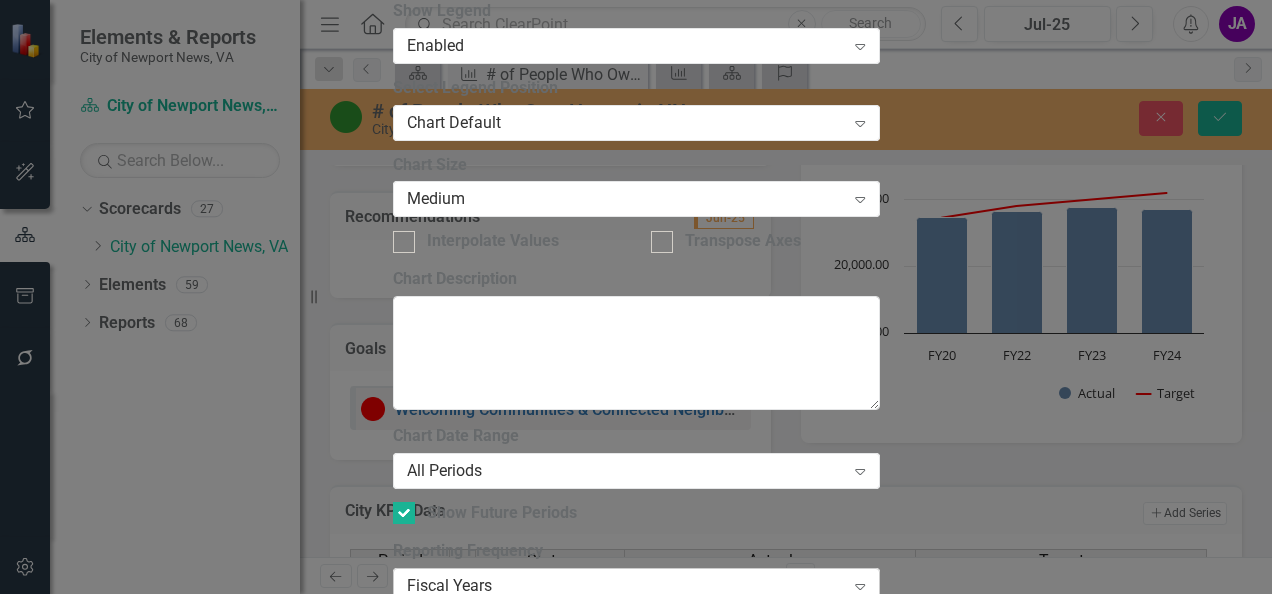 click on "Fiscal Years" at bounding box center [626, 585] 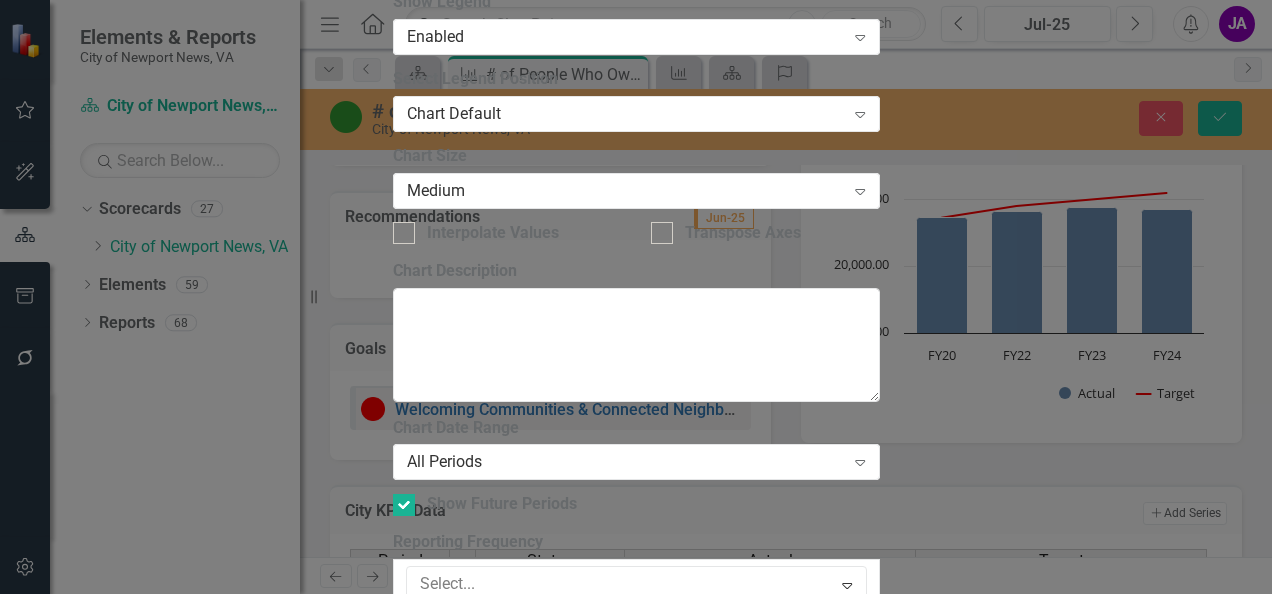 click on "Specific Periods" at bounding box center (636, 774) 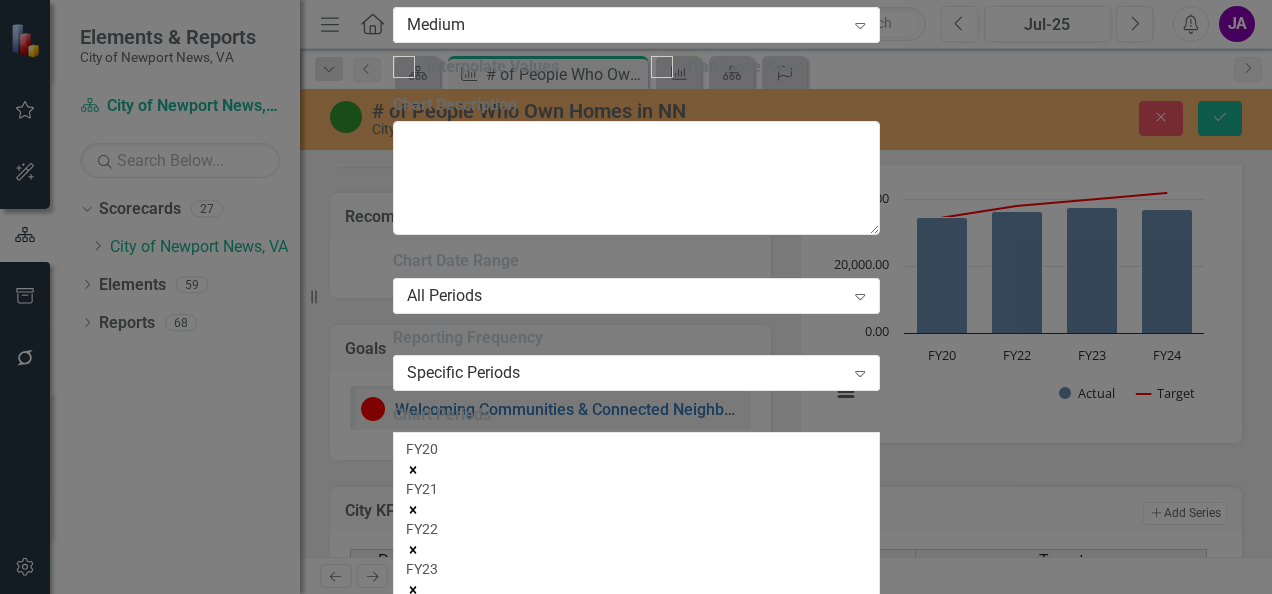 click 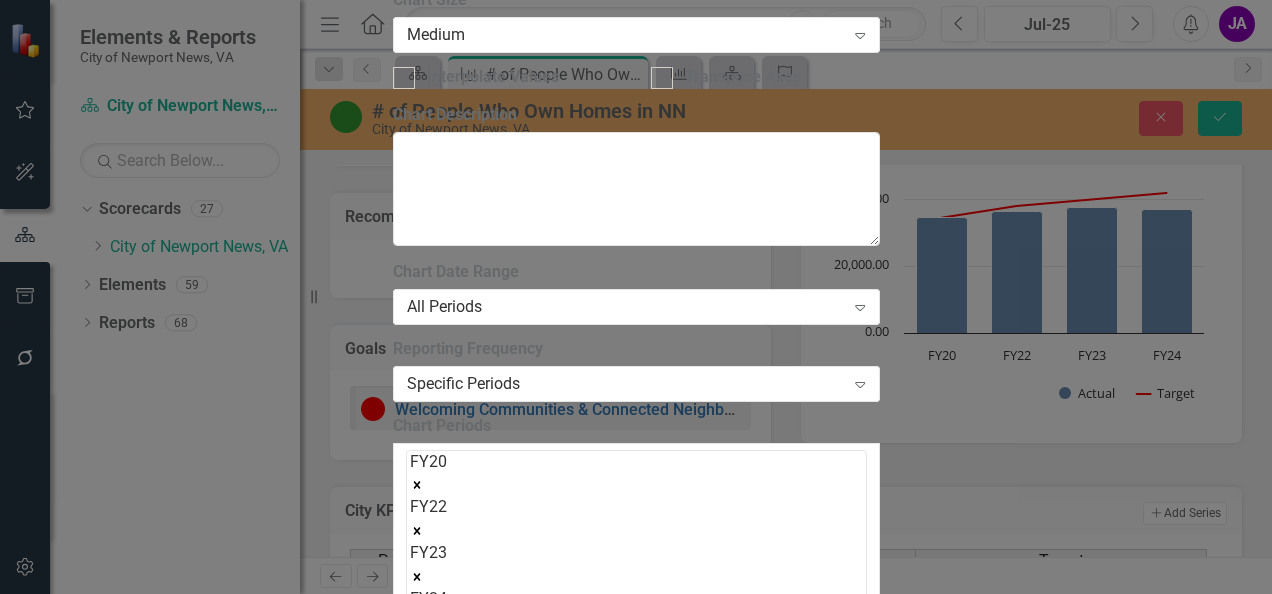 click 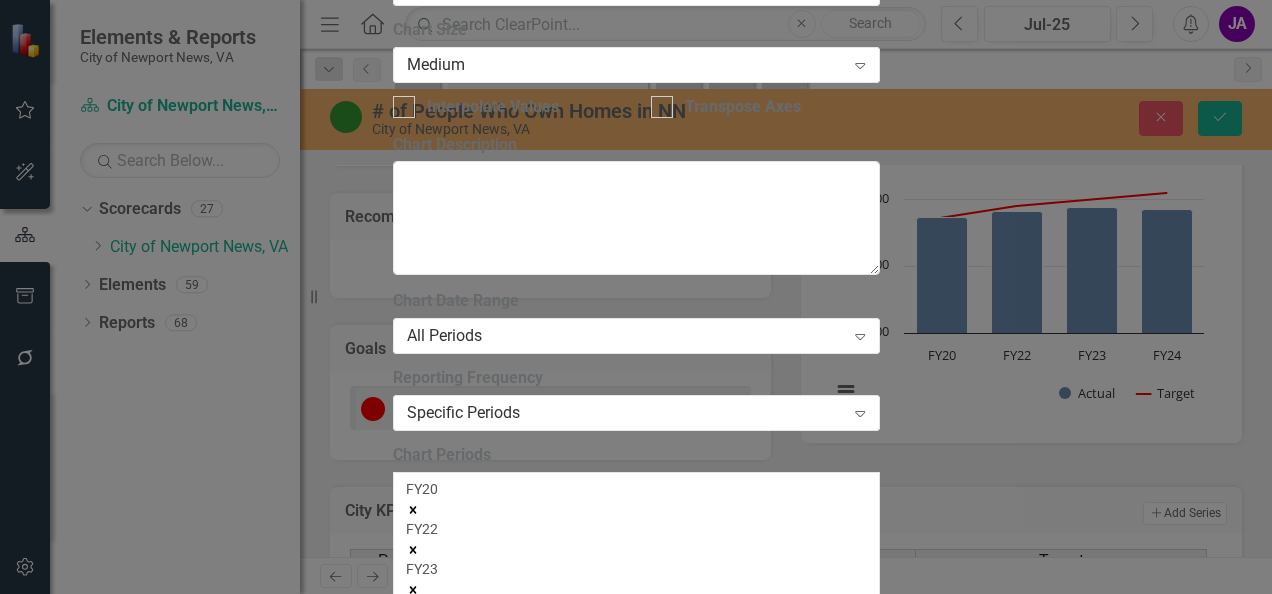 click on "Recalculate Refresh Preview" at bounding box center [451, 828] 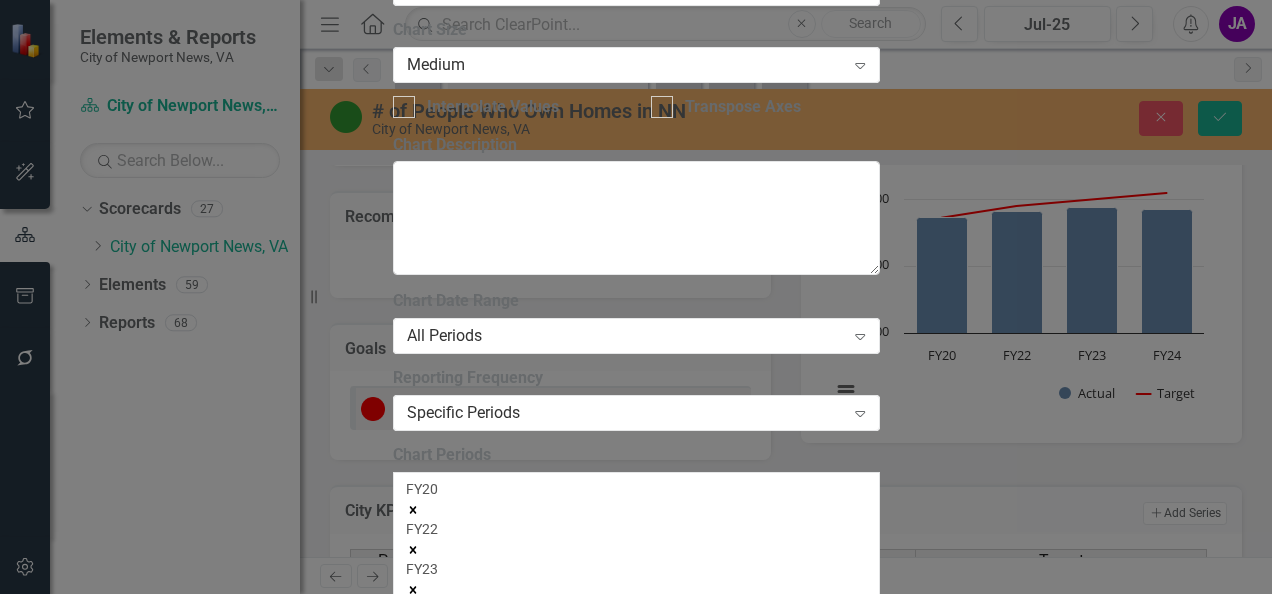 click on "Save" at bounding box center [499, 1191] 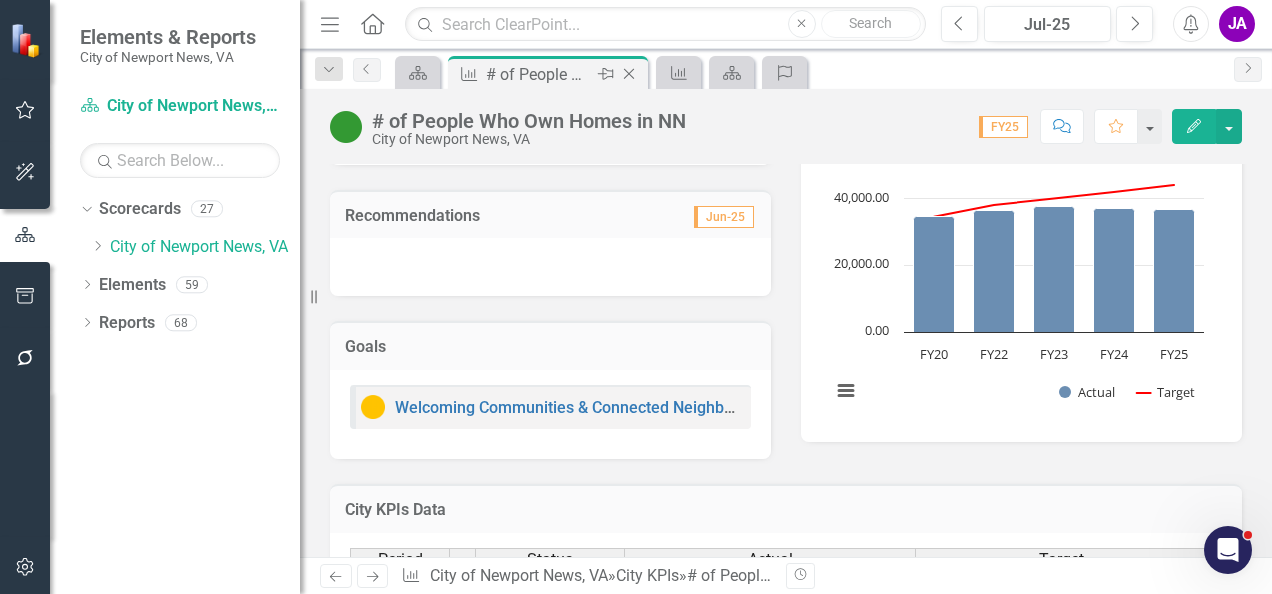 click on "Close" 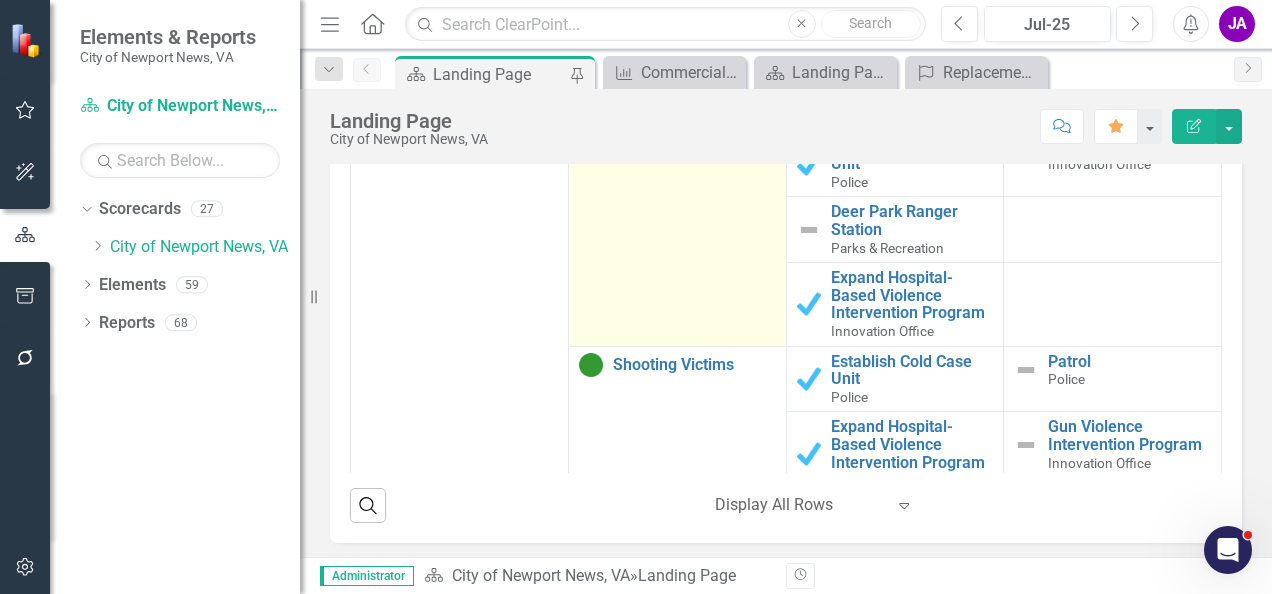 scroll, scrollTop: 2052, scrollLeft: 0, axis: vertical 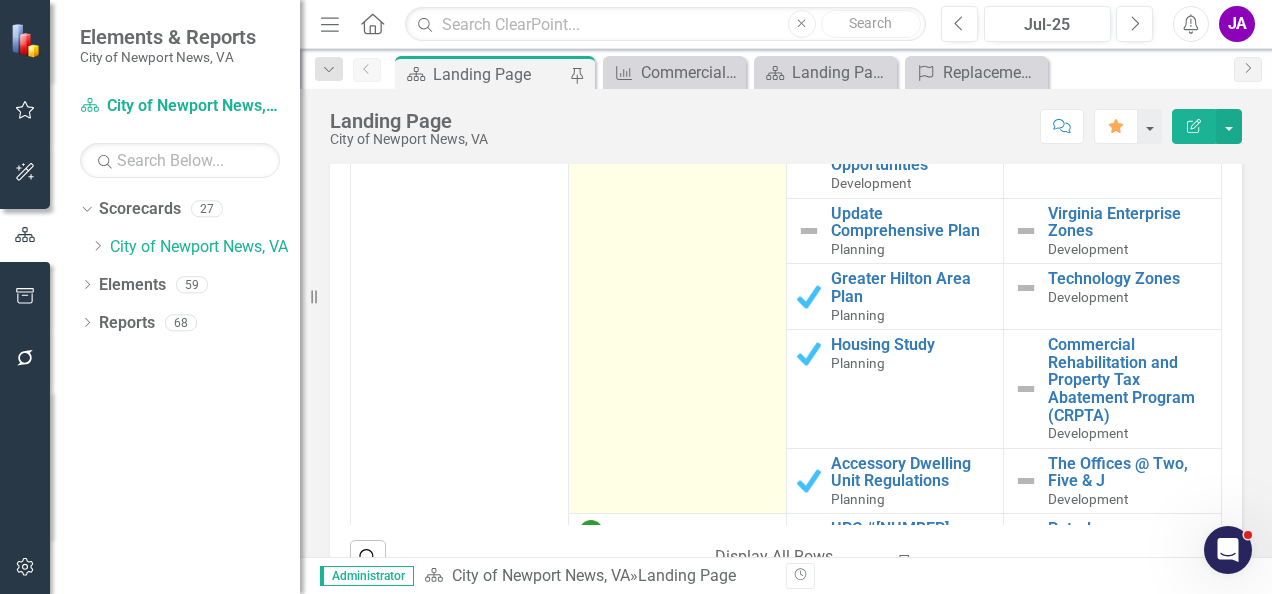 click on "# of Residents Who Spend Over 30% of Income on Housing" at bounding box center (694, 112) 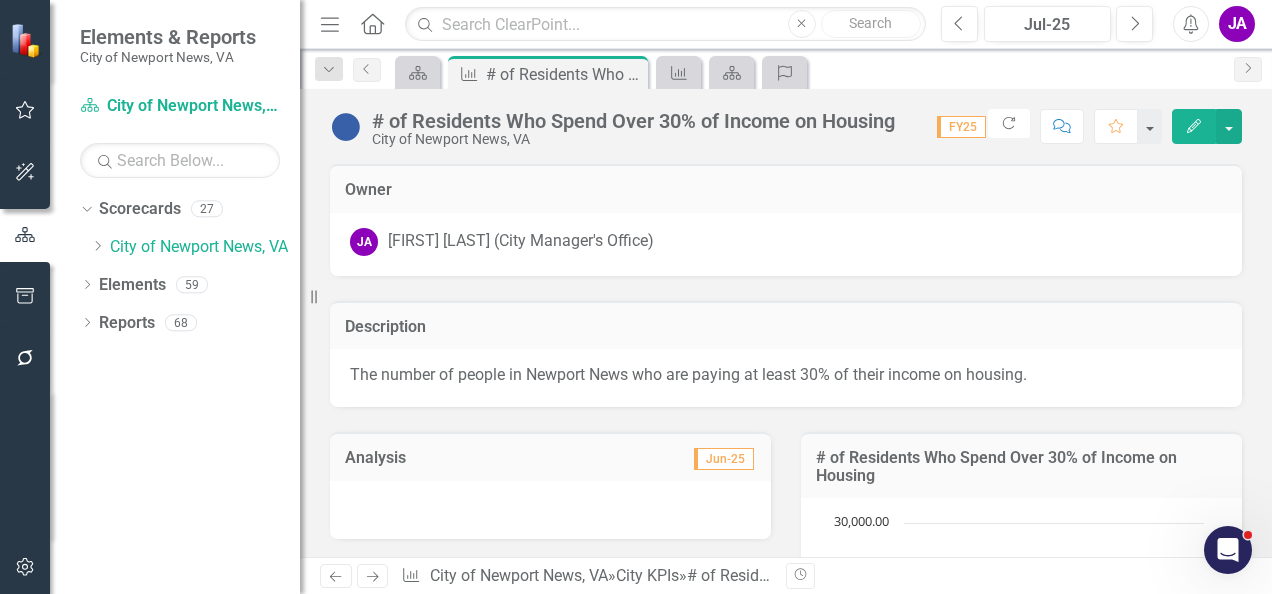 click 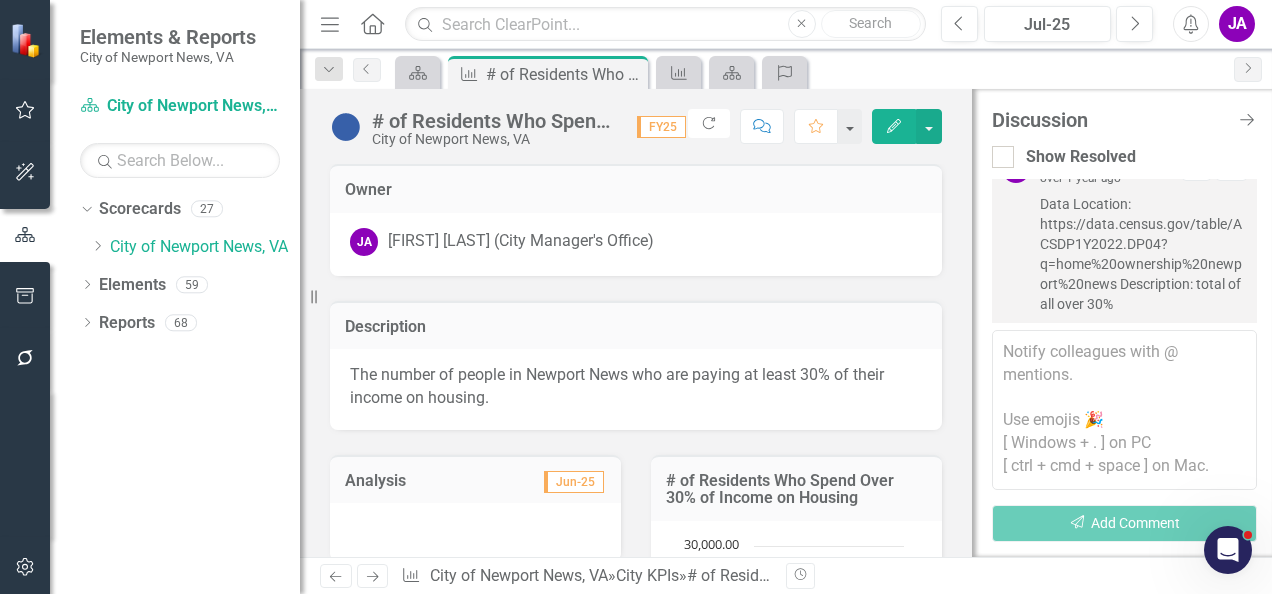 scroll, scrollTop: 23, scrollLeft: 0, axis: vertical 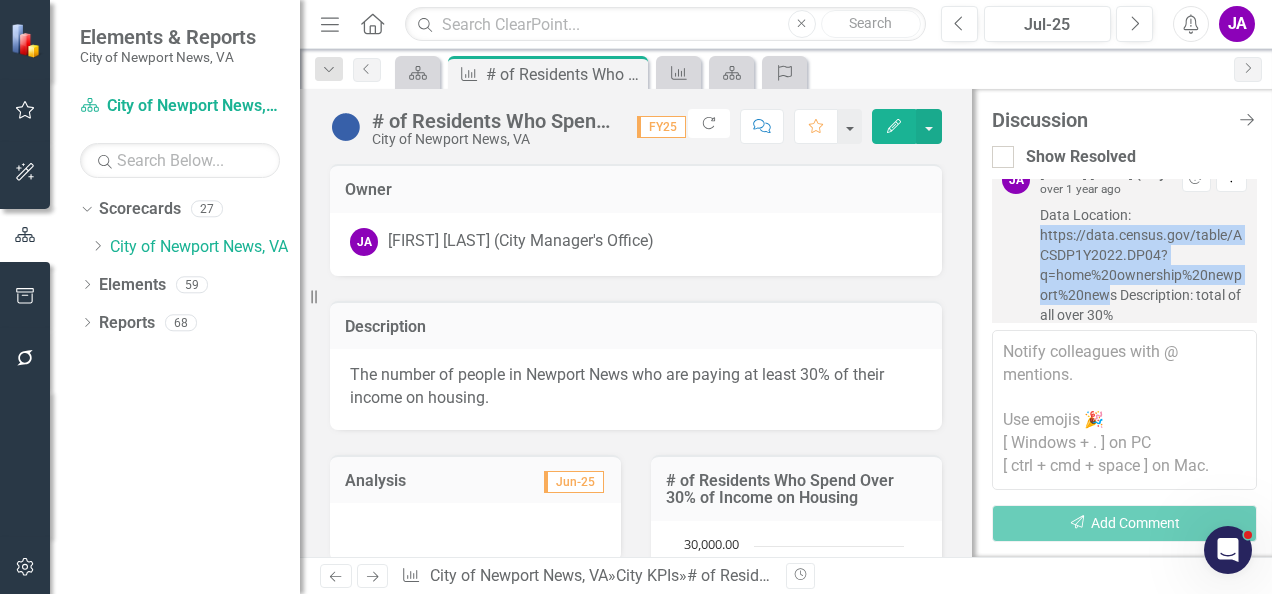 drag, startPoint x: 1038, startPoint y: 238, endPoint x: 1129, endPoint y: 296, distance: 107.912 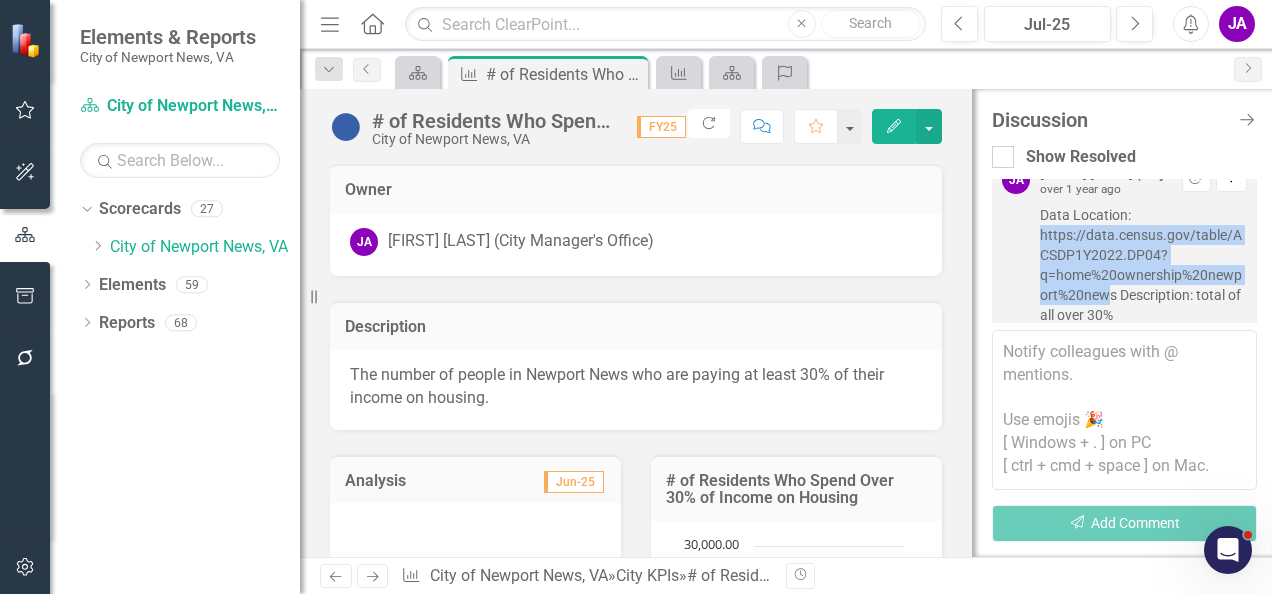 click on "JA [LAST] Allbright (City Manager's Office) over [TIME] Resolve Dropdown Menu Data Location: https://data.census.gov/table/ACSDP1Y2022.DP04?q=home%20ownership%20newport%20news Description: total of all over [PERCENTAGE] Add Reaction" at bounding box center (1124, 265) 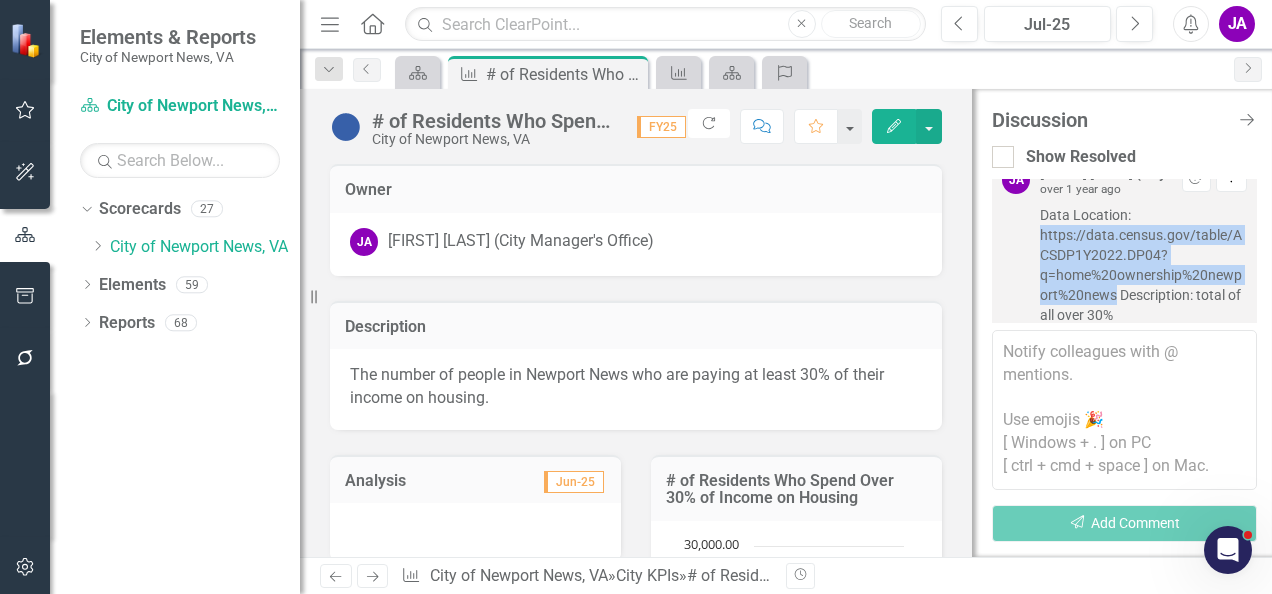 drag, startPoint x: 1129, startPoint y: 296, endPoint x: 1040, endPoint y: 242, distance: 104.100914 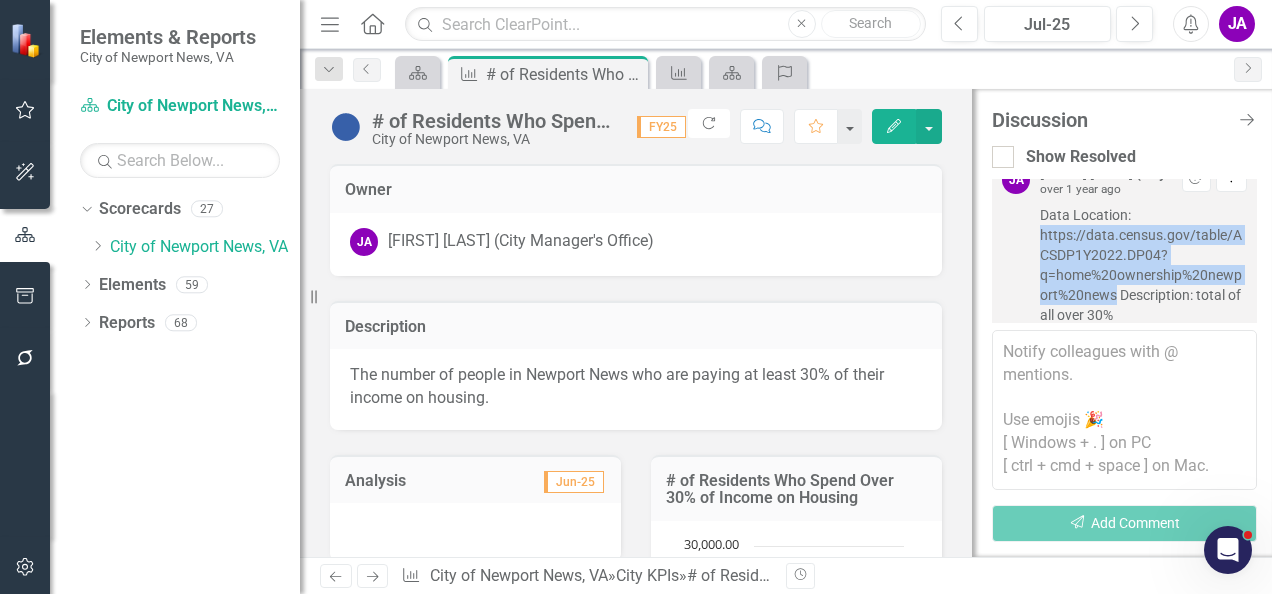 click on "Data Location: https://data.census.gov/table/ACSDP1Y2022.DP04?q=home%20ownership%20newport%20news Description: total of all over 30%" at bounding box center (1143, 265) 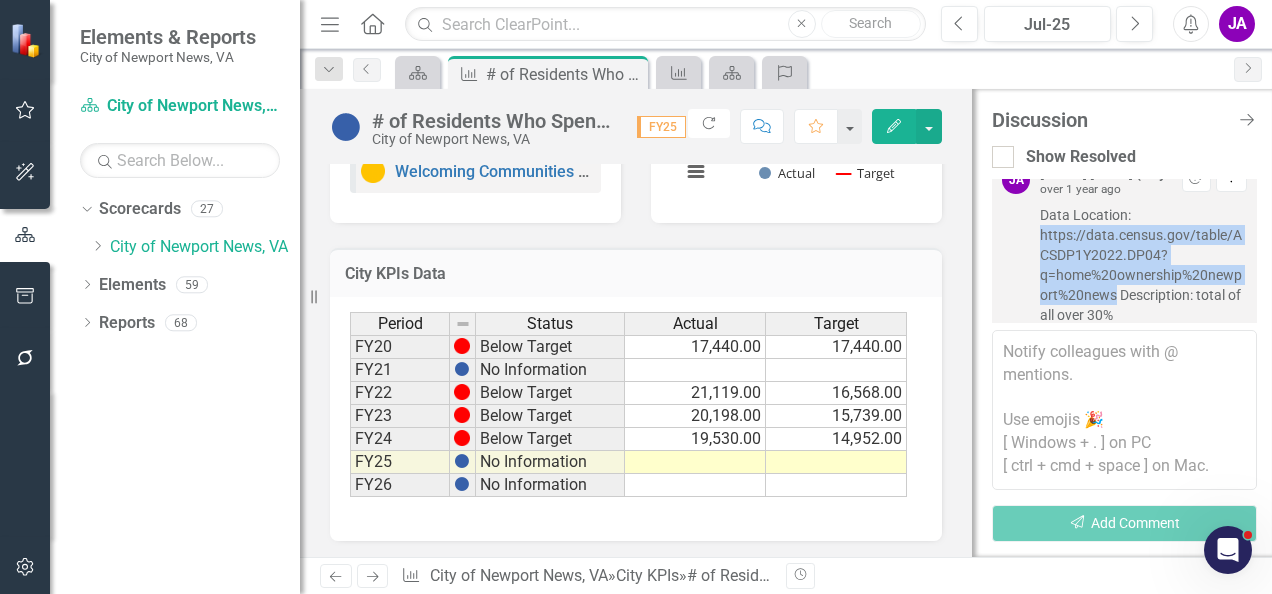 scroll, scrollTop: 632, scrollLeft: 0, axis: vertical 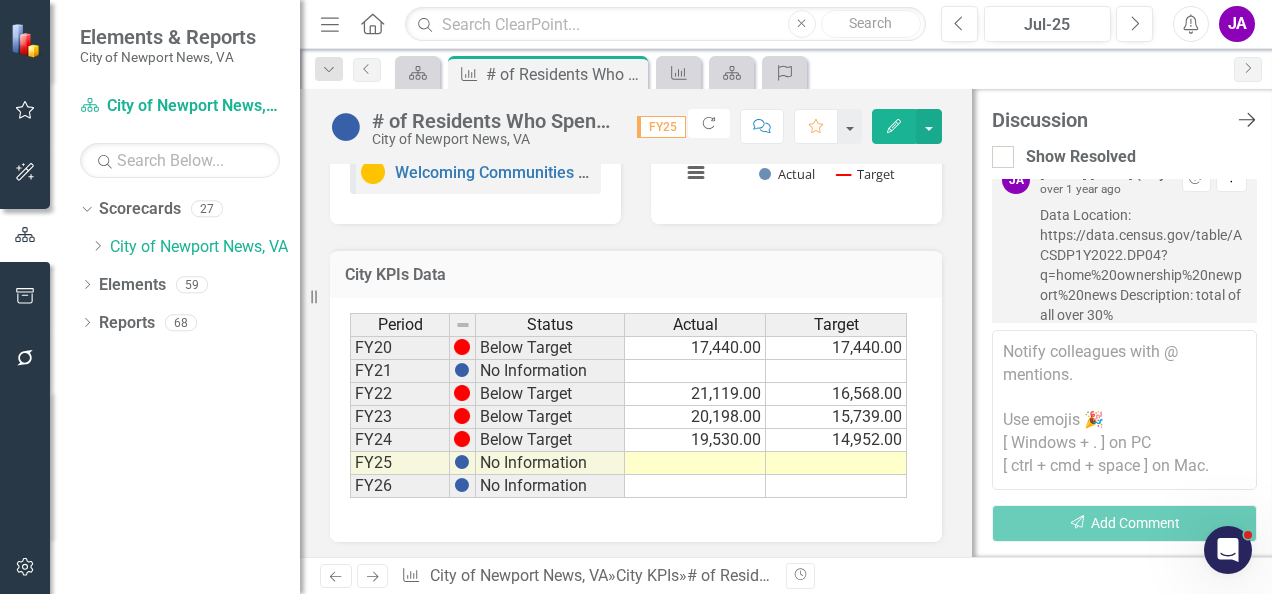 click on "Close Discussion Bar" 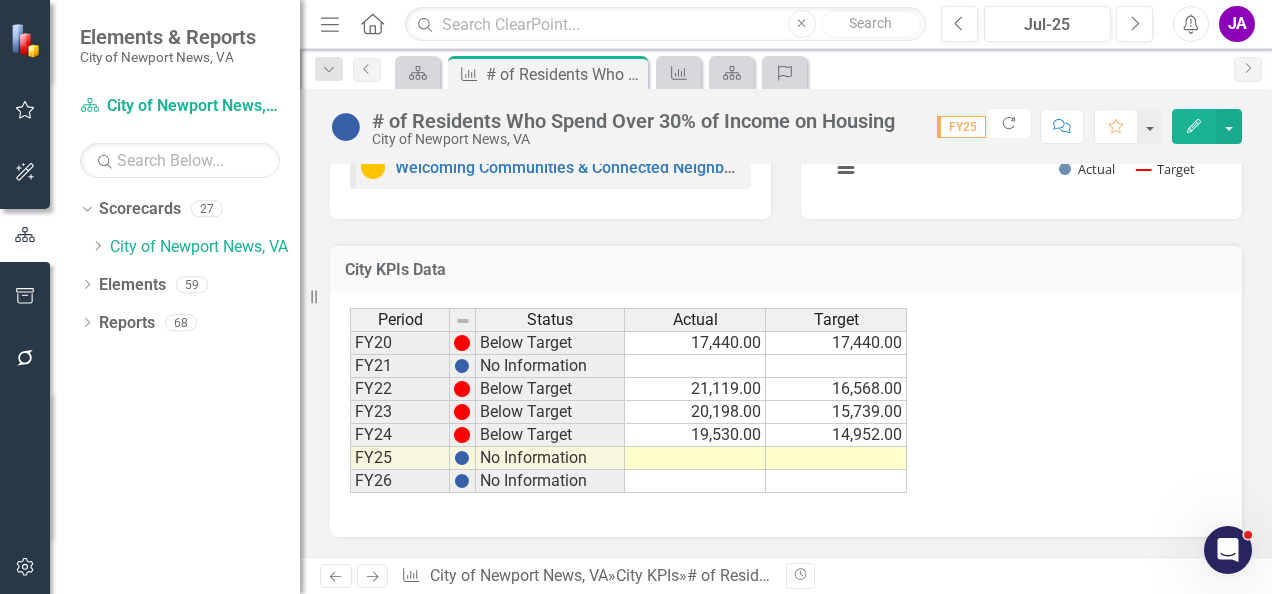 scroll, scrollTop: 610, scrollLeft: 0, axis: vertical 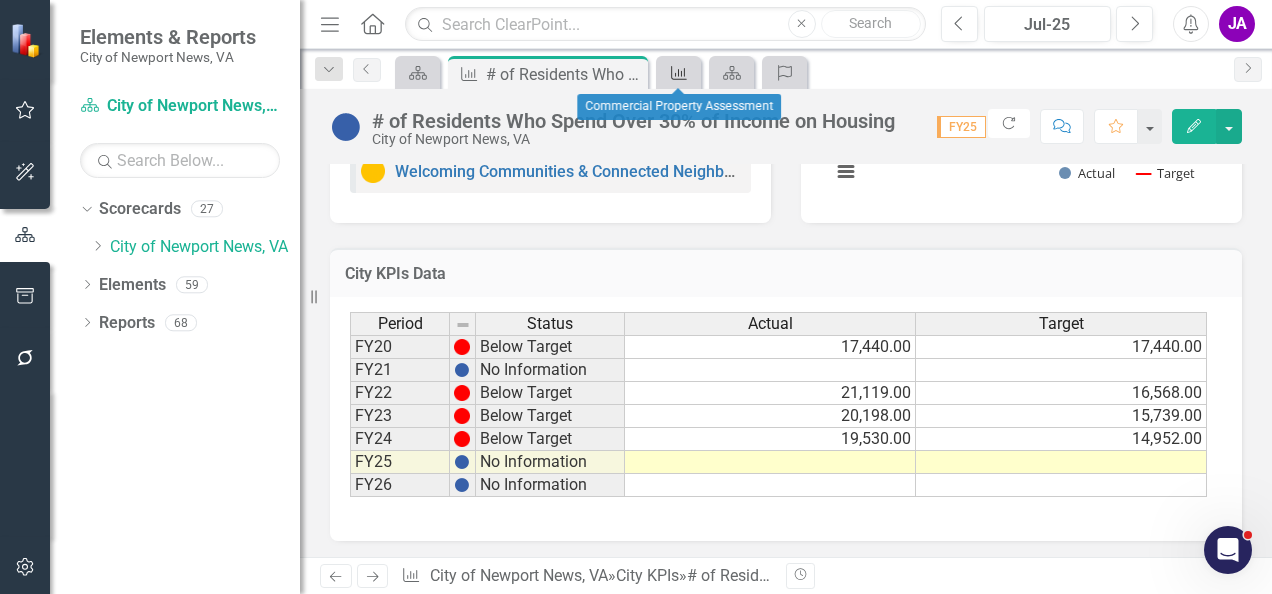 click on "City KPIs" 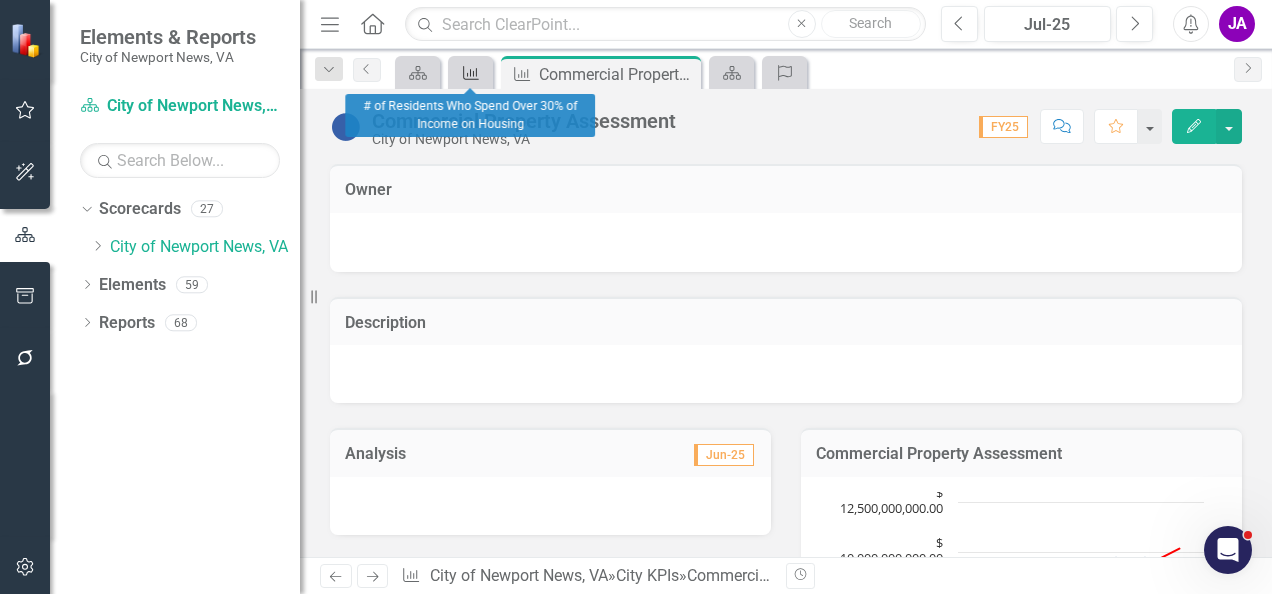 click on "City KPIs" 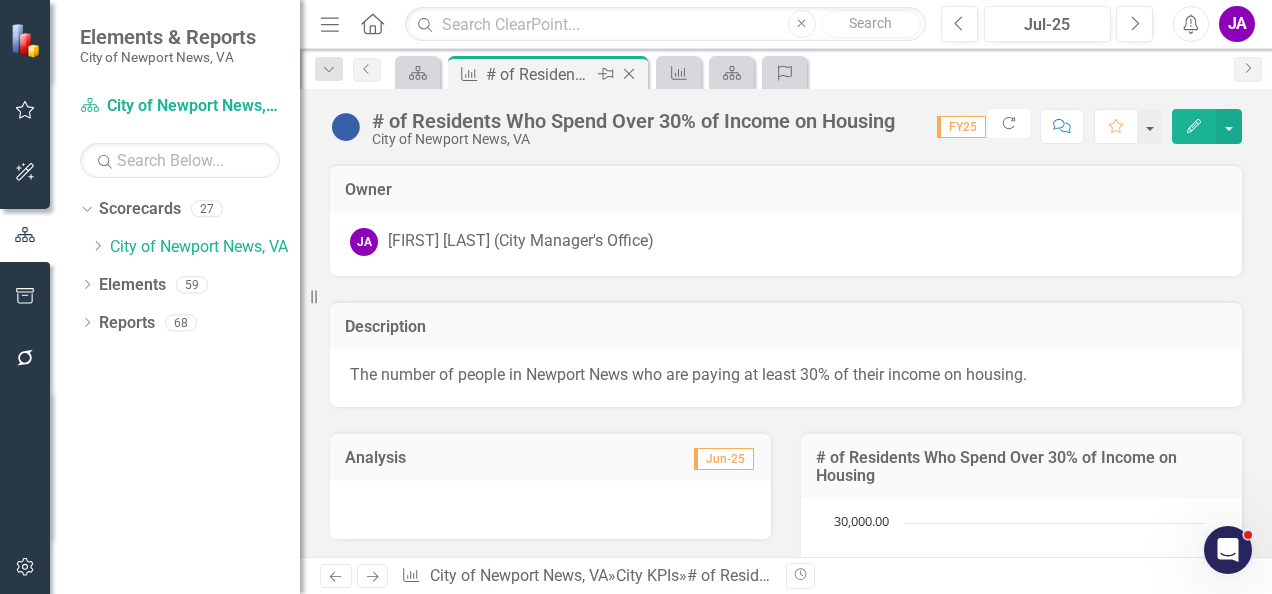 click 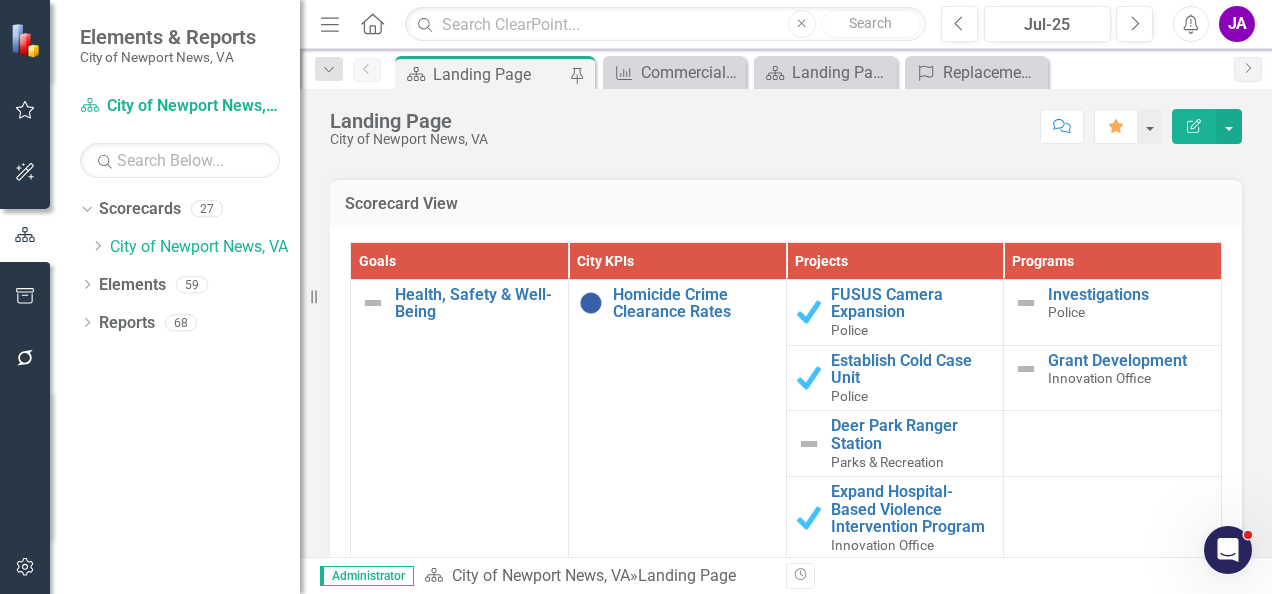 scroll, scrollTop: 2104, scrollLeft: 0, axis: vertical 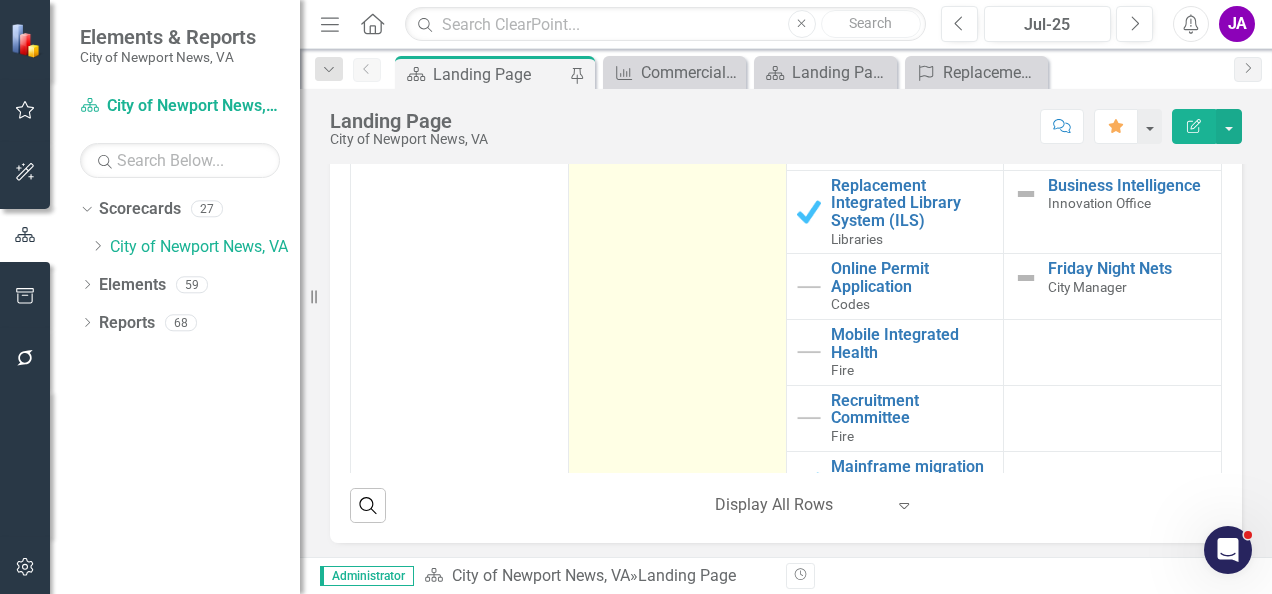 click on "# of New or Improved Services Launched" at bounding box center (694, -69) 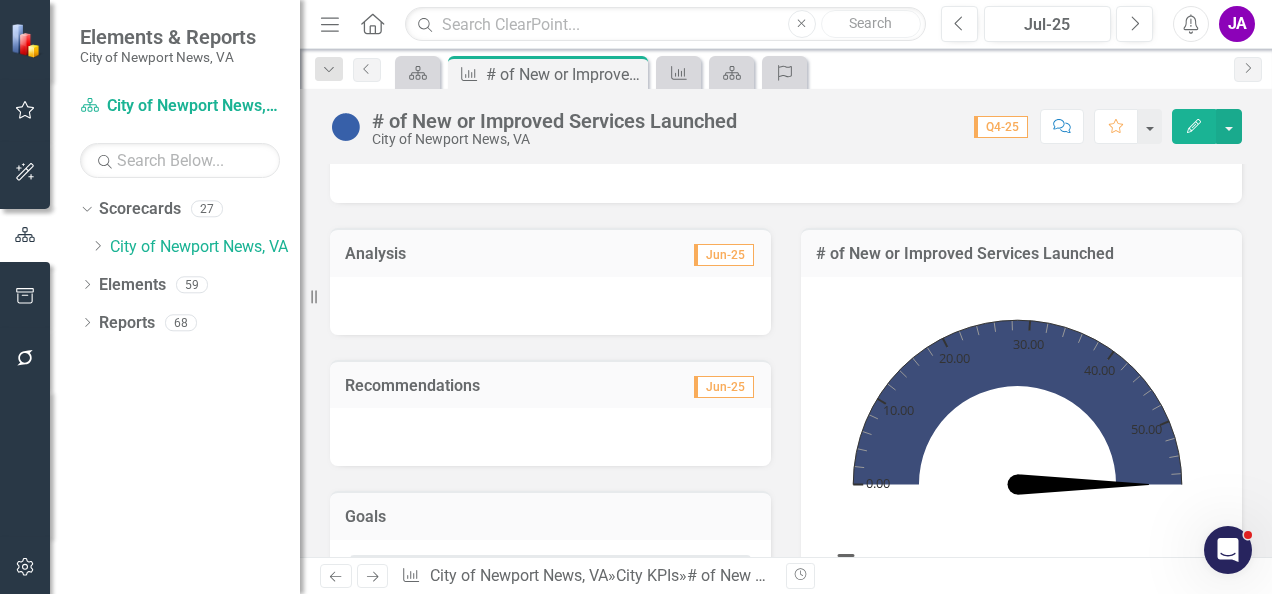 scroll, scrollTop: 0, scrollLeft: 0, axis: both 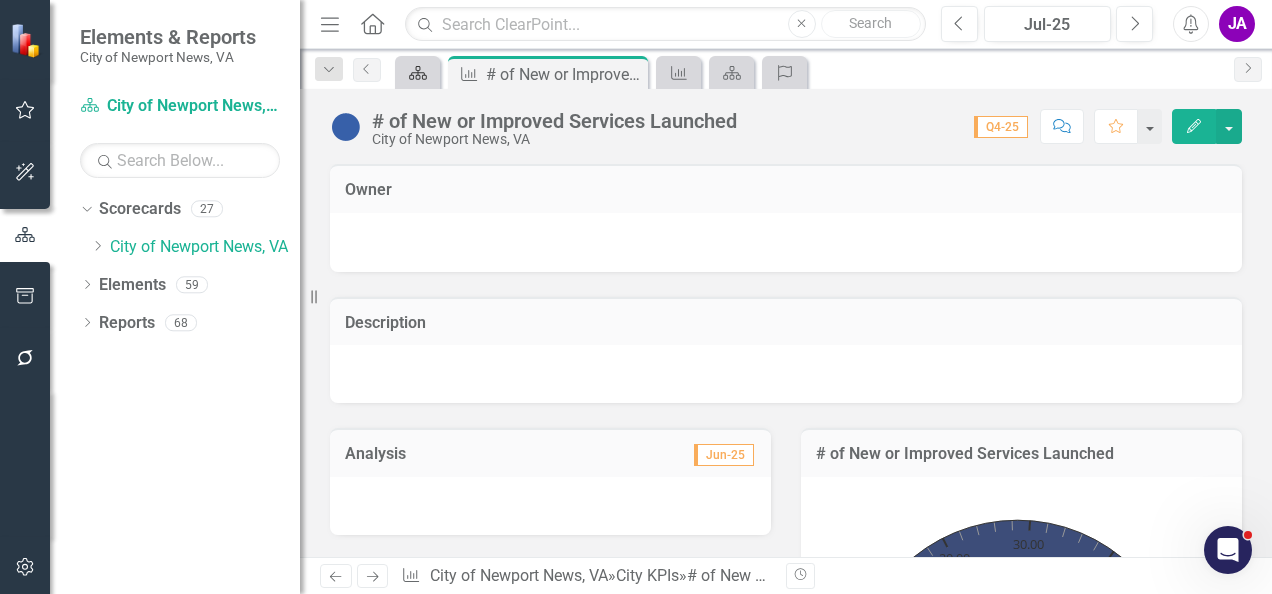 click on "Scorecard" 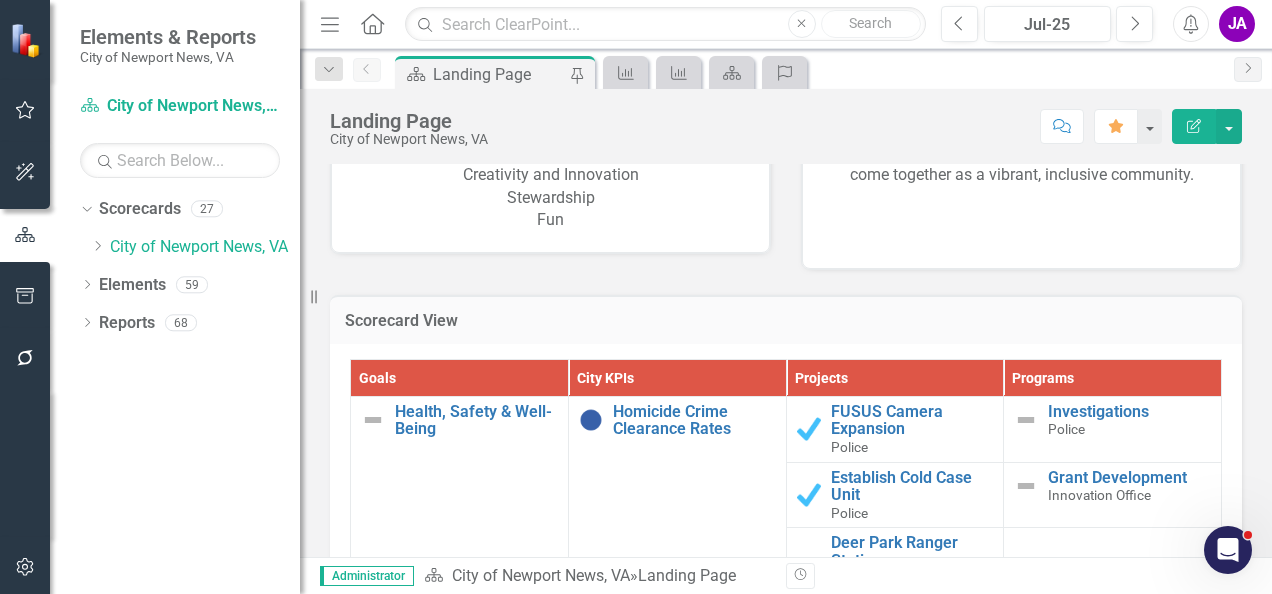 scroll, scrollTop: 2104, scrollLeft: 0, axis: vertical 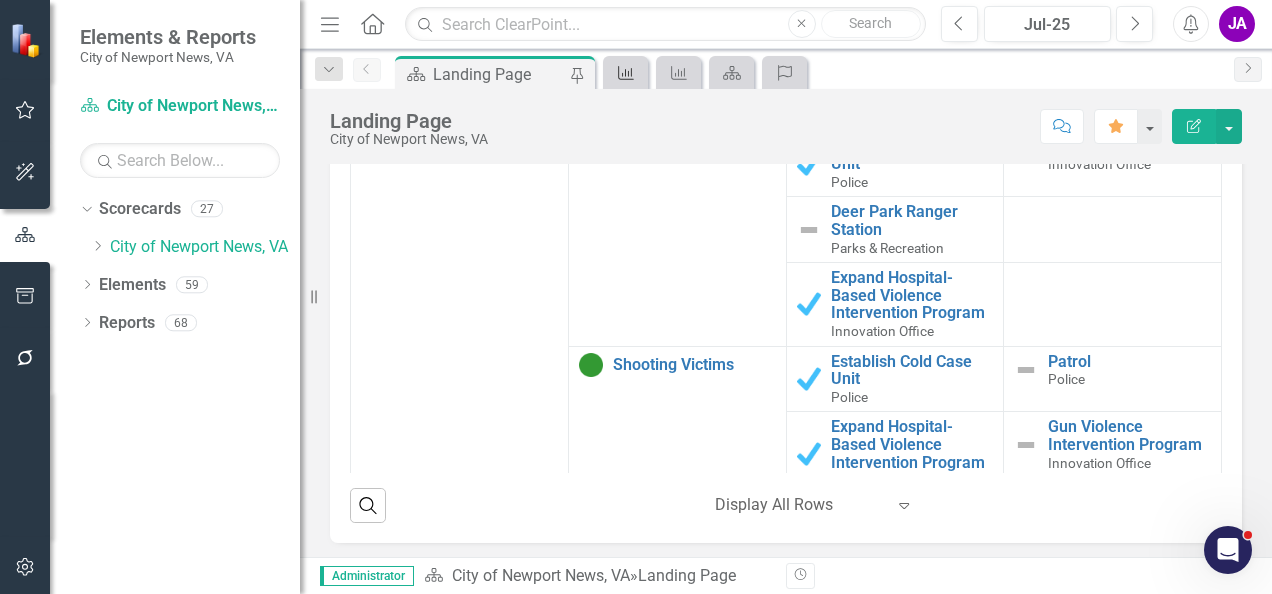 click on "City KPIs" 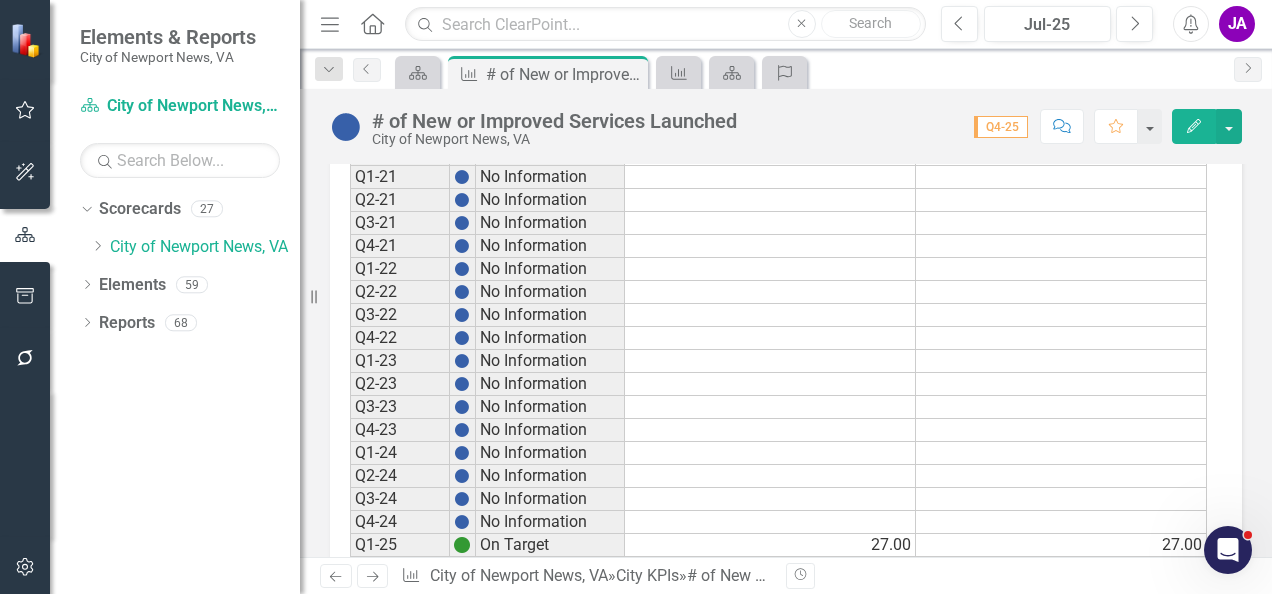 scroll, scrollTop: 3127, scrollLeft: 0, axis: vertical 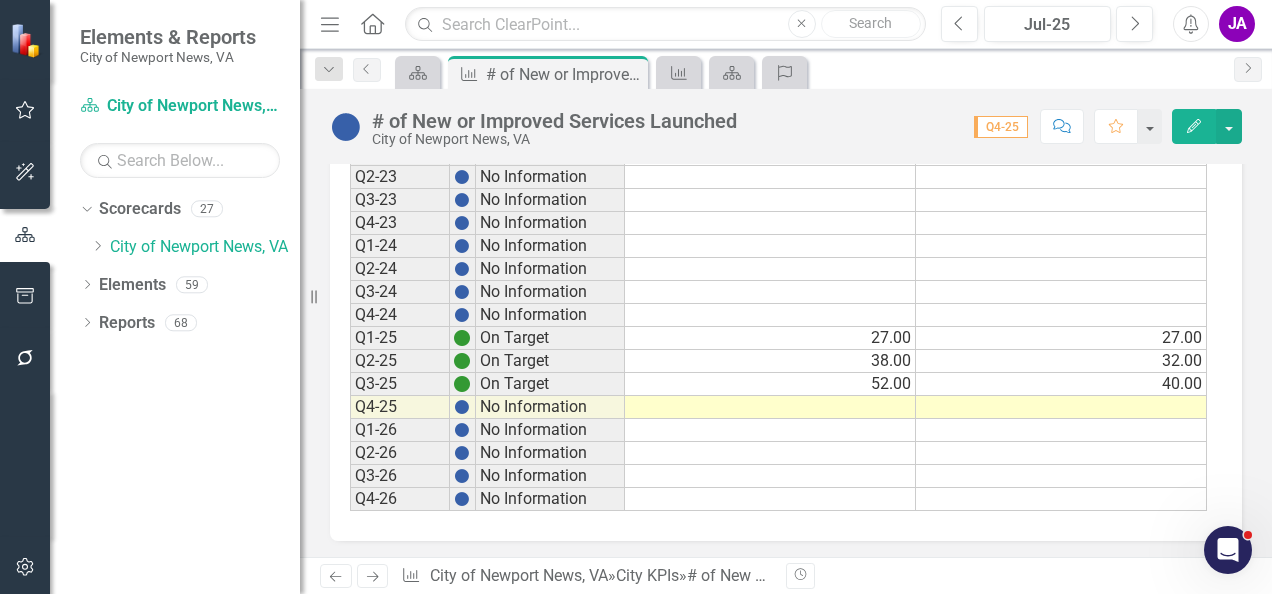 click at bounding box center (770, 407) 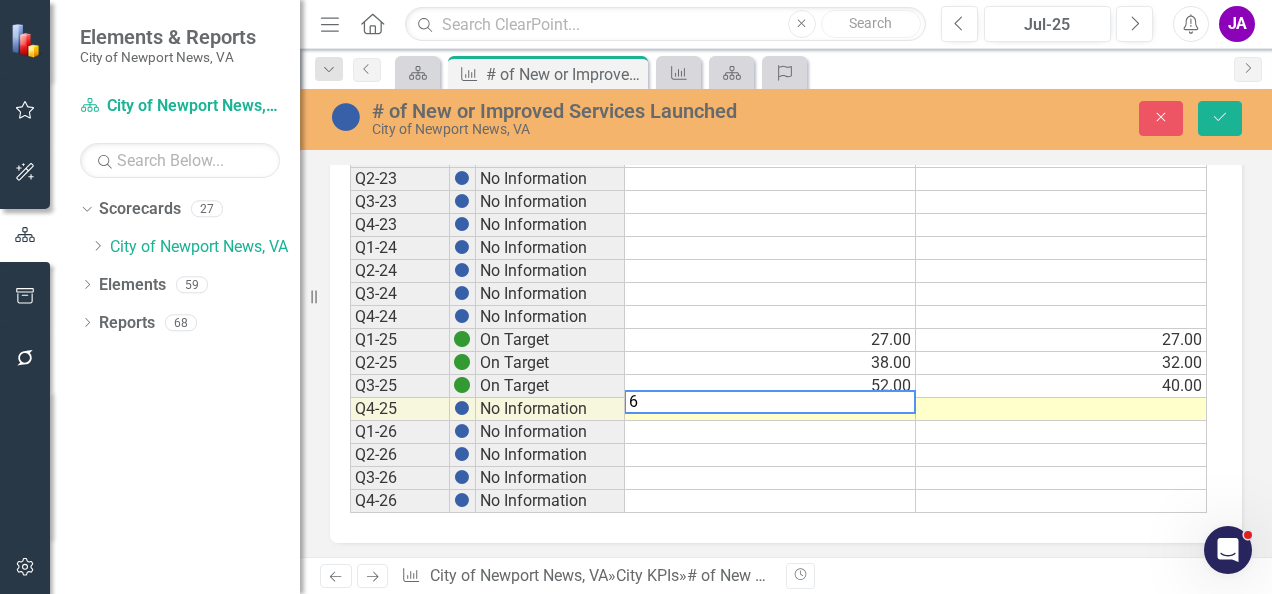 type on "69" 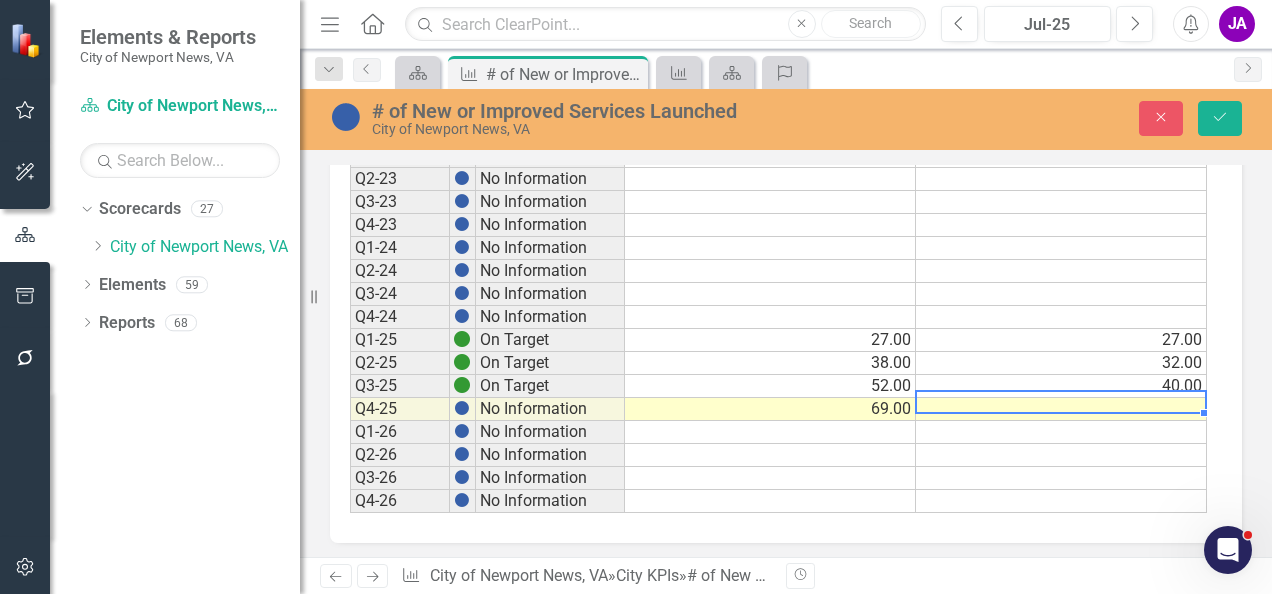 click at bounding box center (1061, 409) 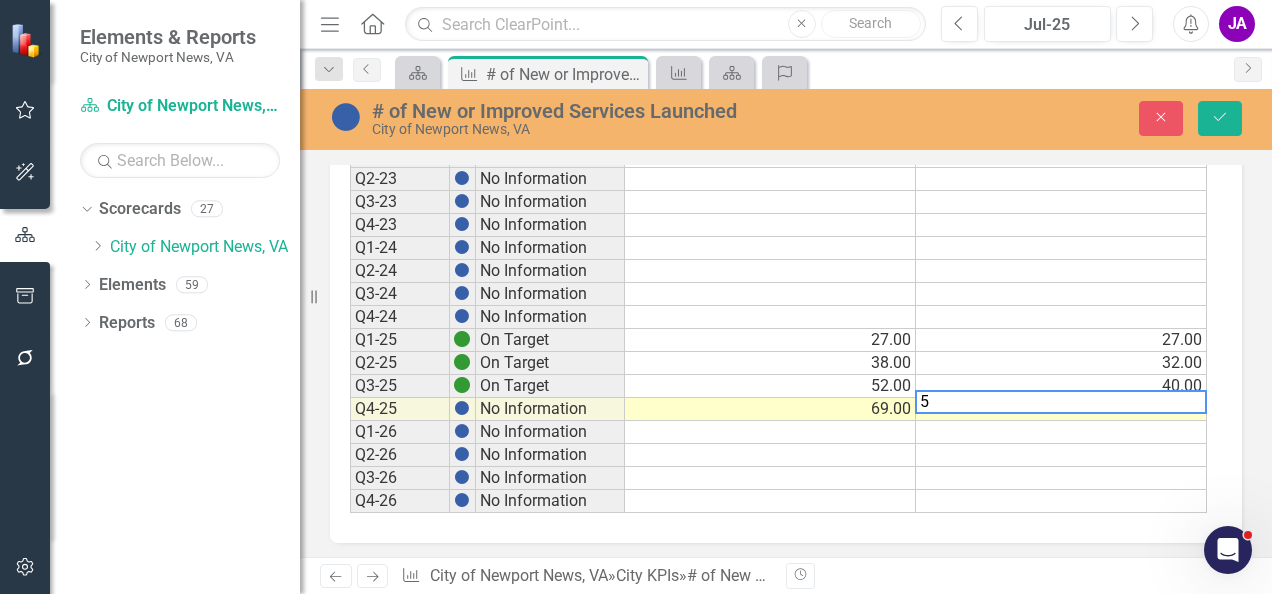 type on "50" 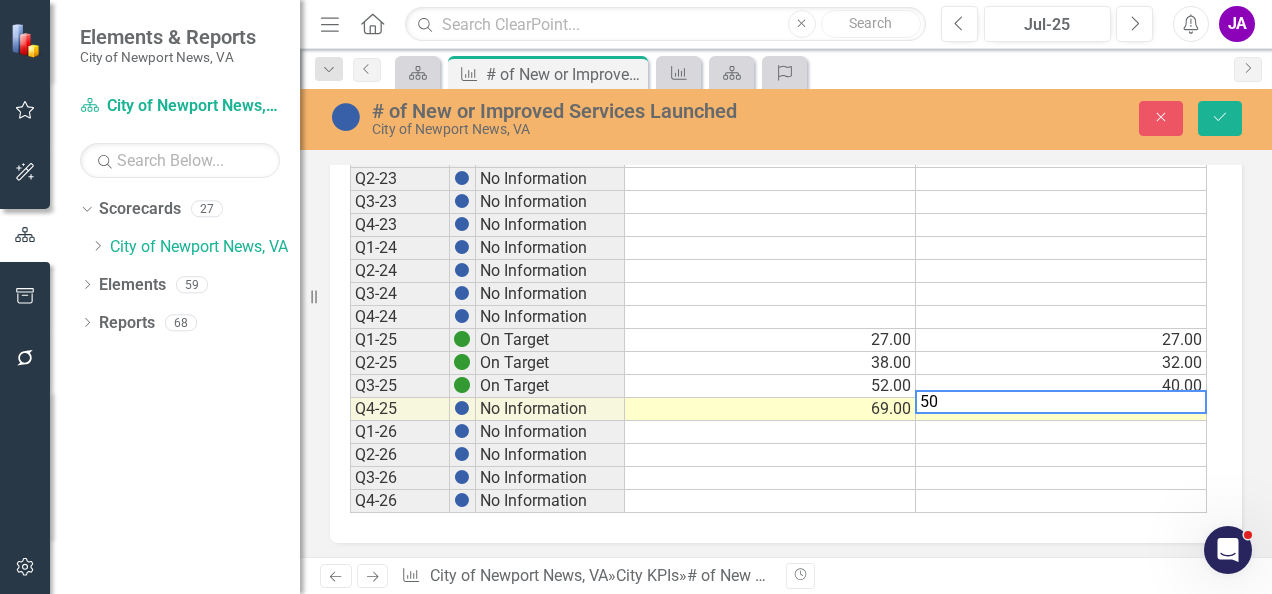 type 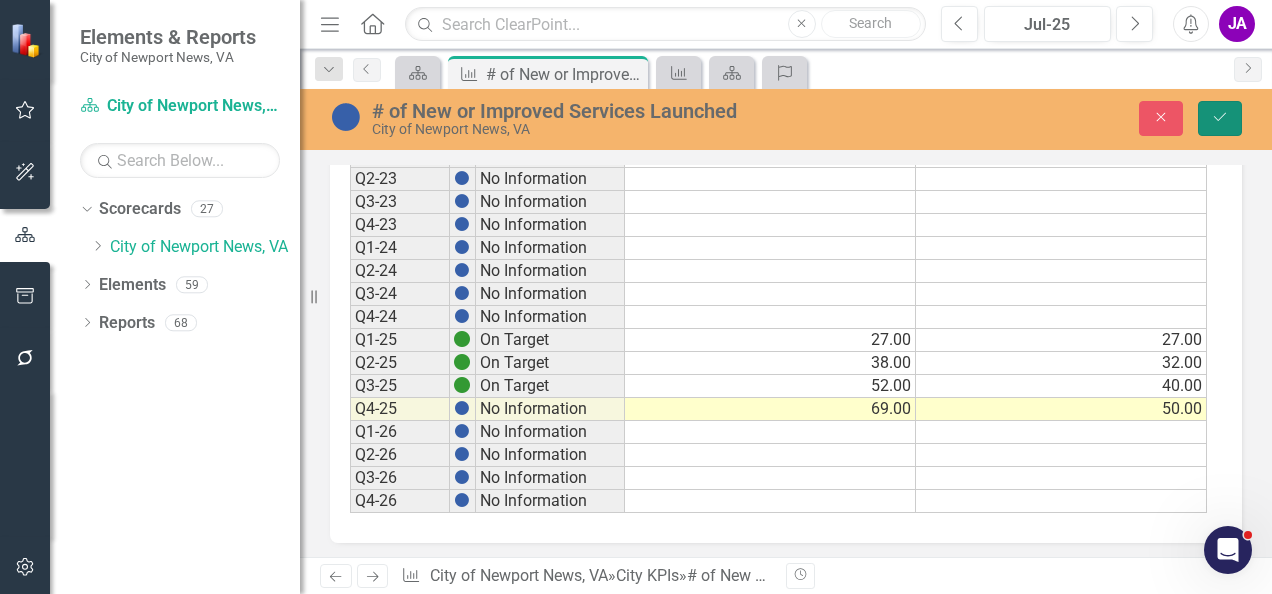 click on "Save" 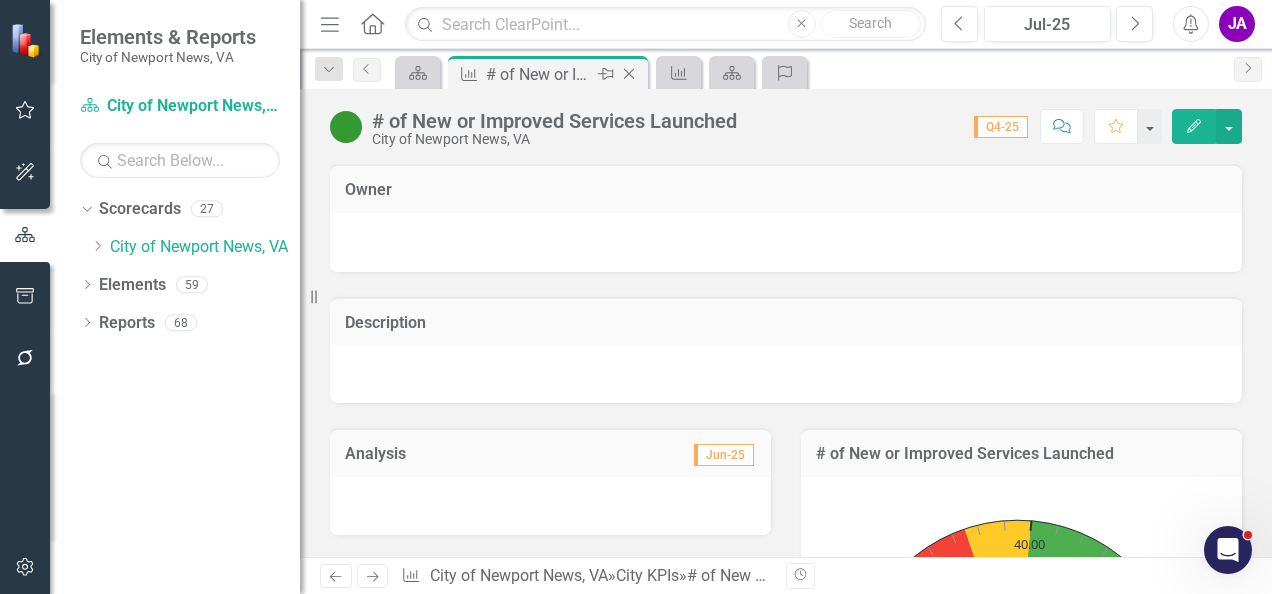 click 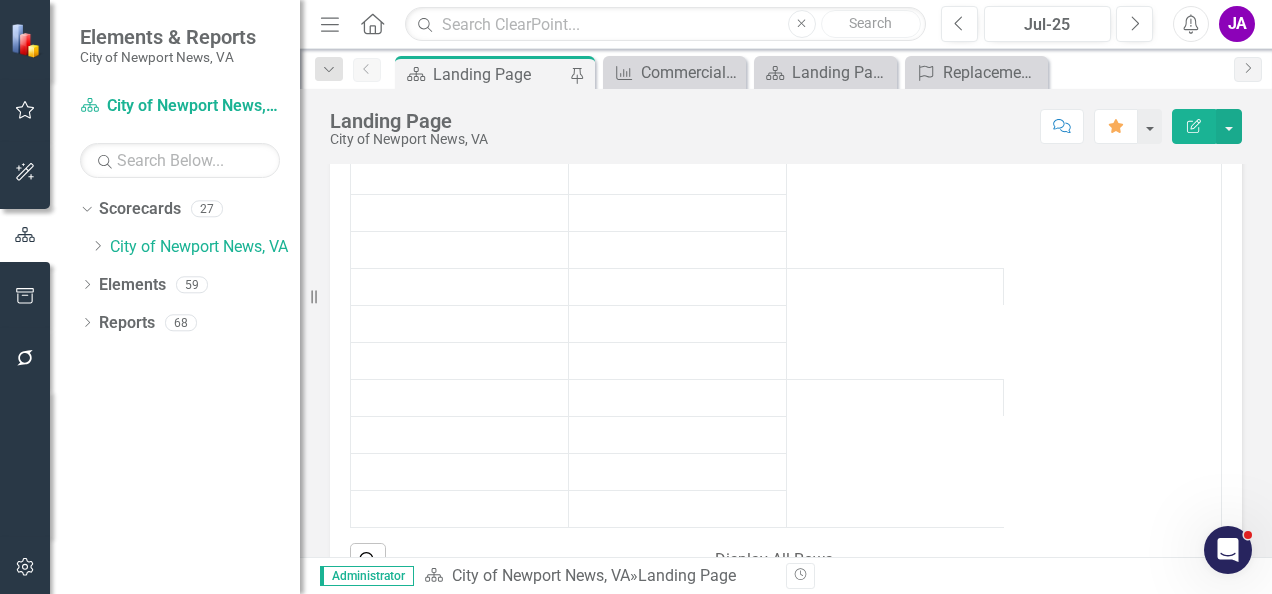 scroll, scrollTop: 2052, scrollLeft: 0, axis: vertical 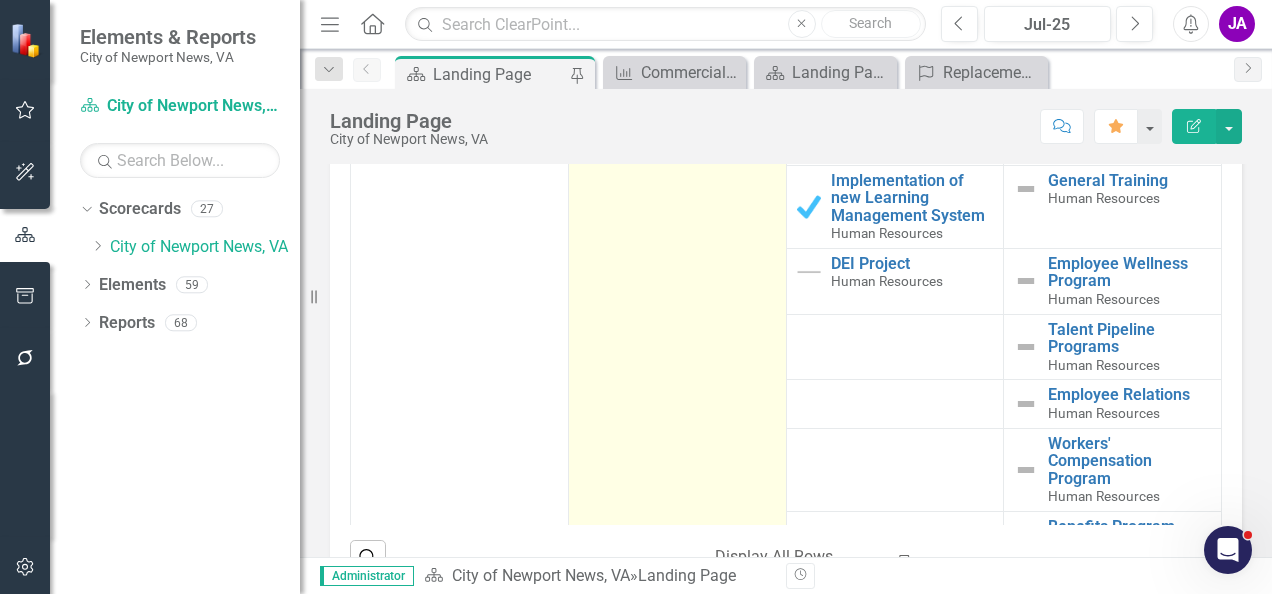 click on "Employee Turnover Rate" at bounding box center (694, -198) 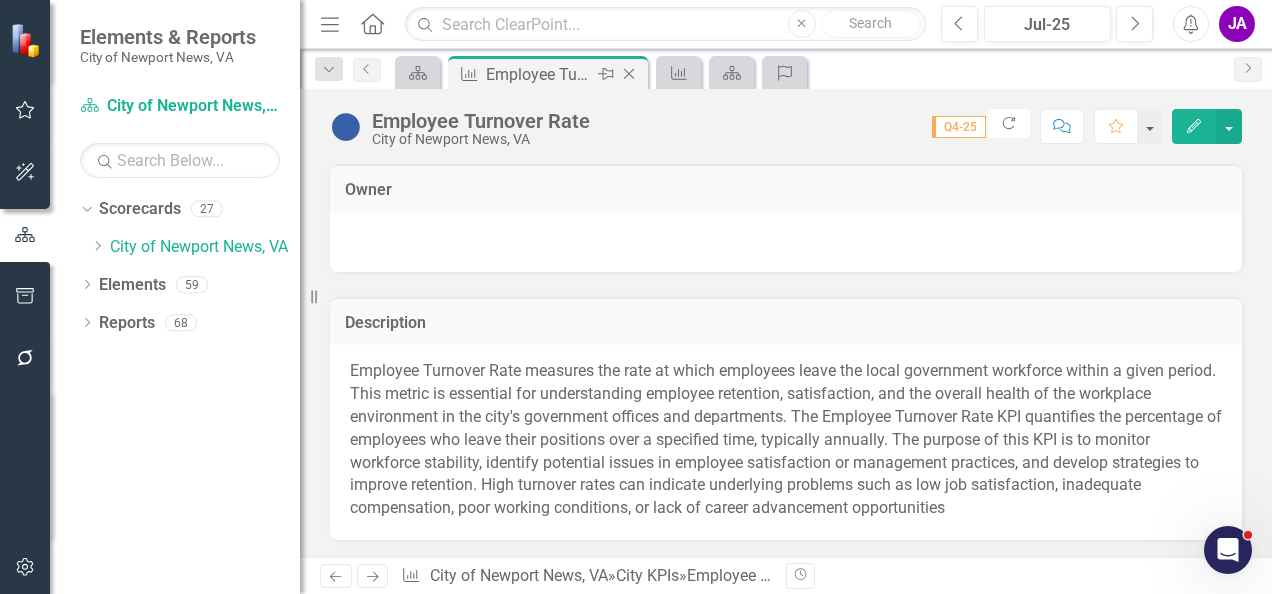click 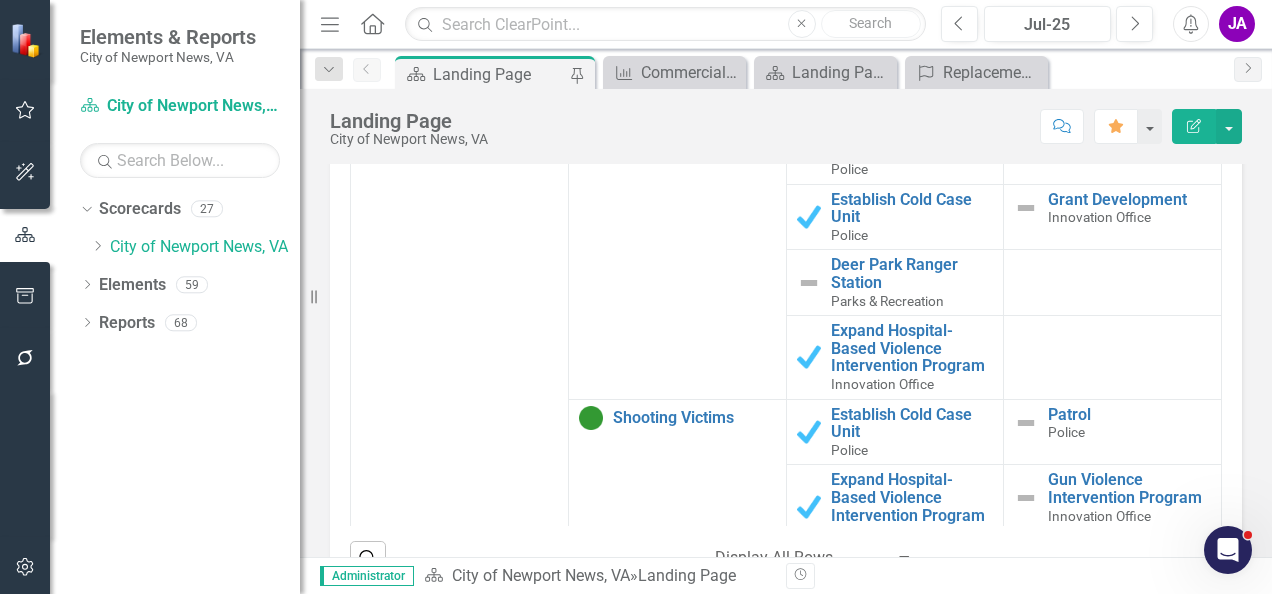 scroll, scrollTop: 2058, scrollLeft: 0, axis: vertical 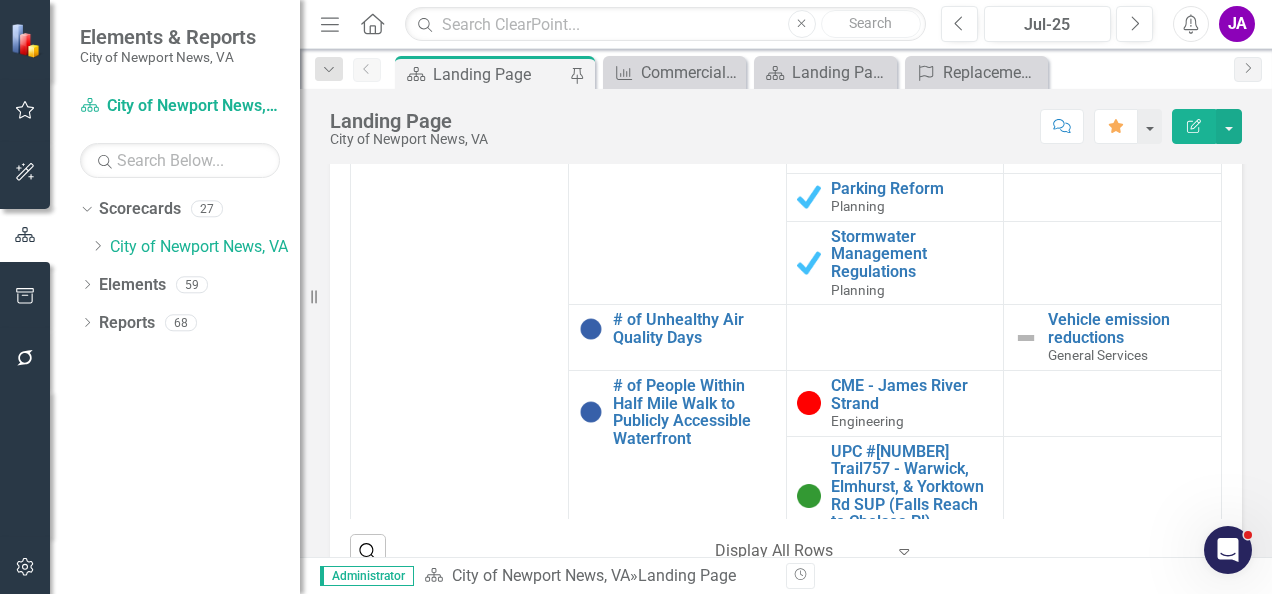 click on "% of Energy Used that Comes from Renewable Resources" at bounding box center (694, -176) 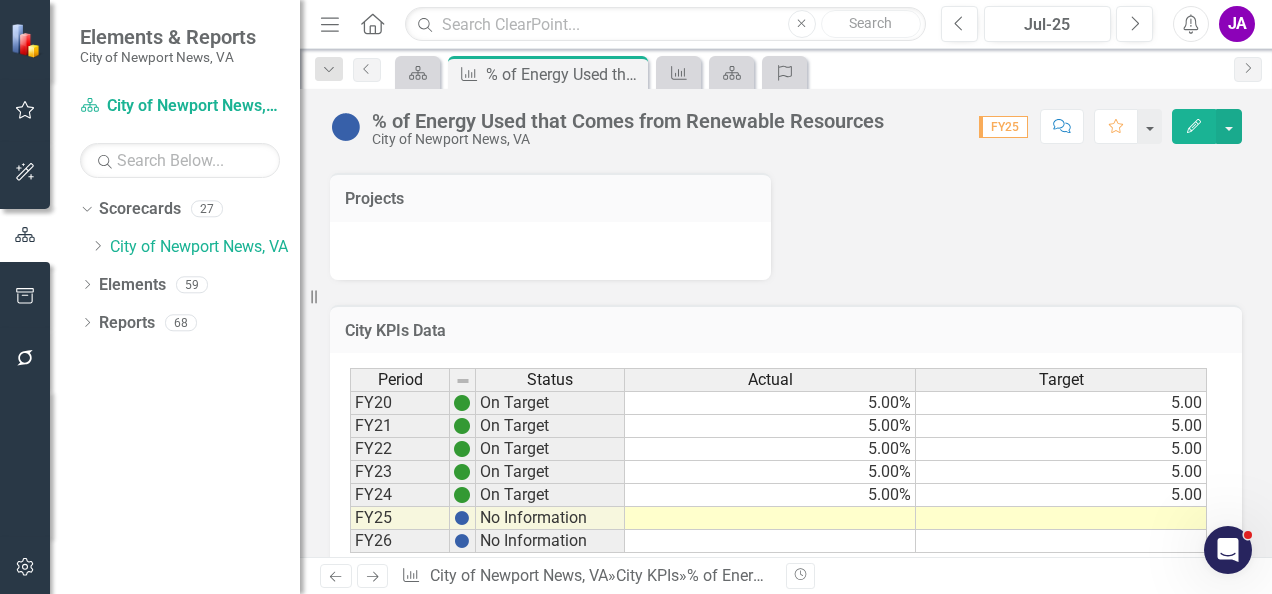 scroll, scrollTop: 740, scrollLeft: 0, axis: vertical 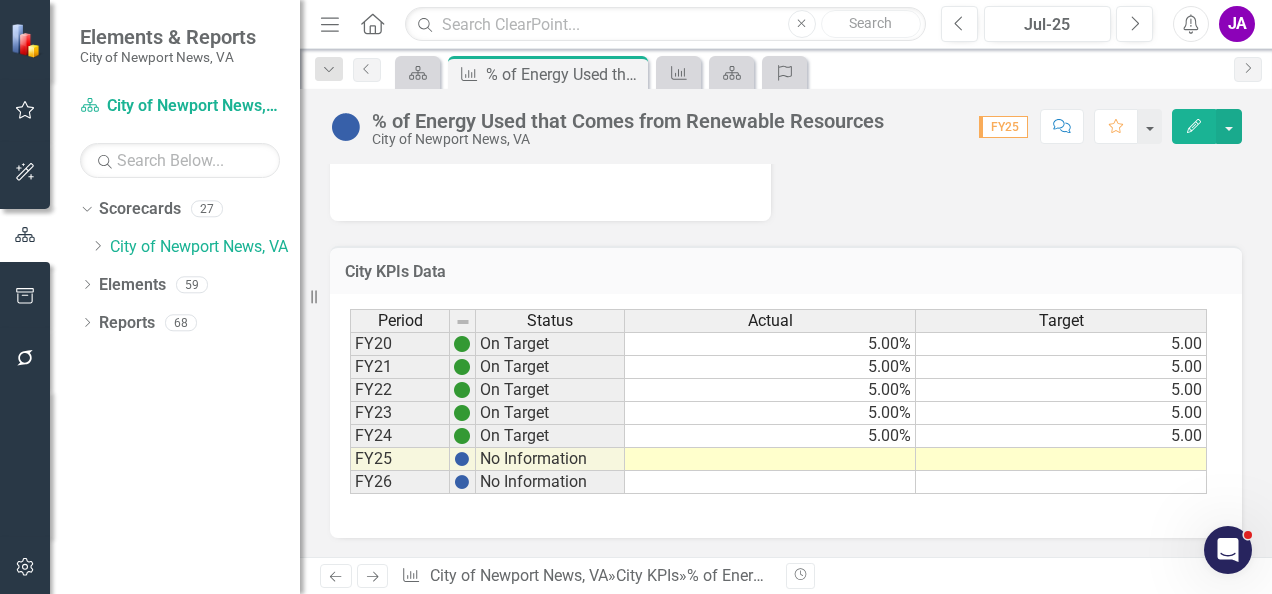 click at bounding box center [770, 459] 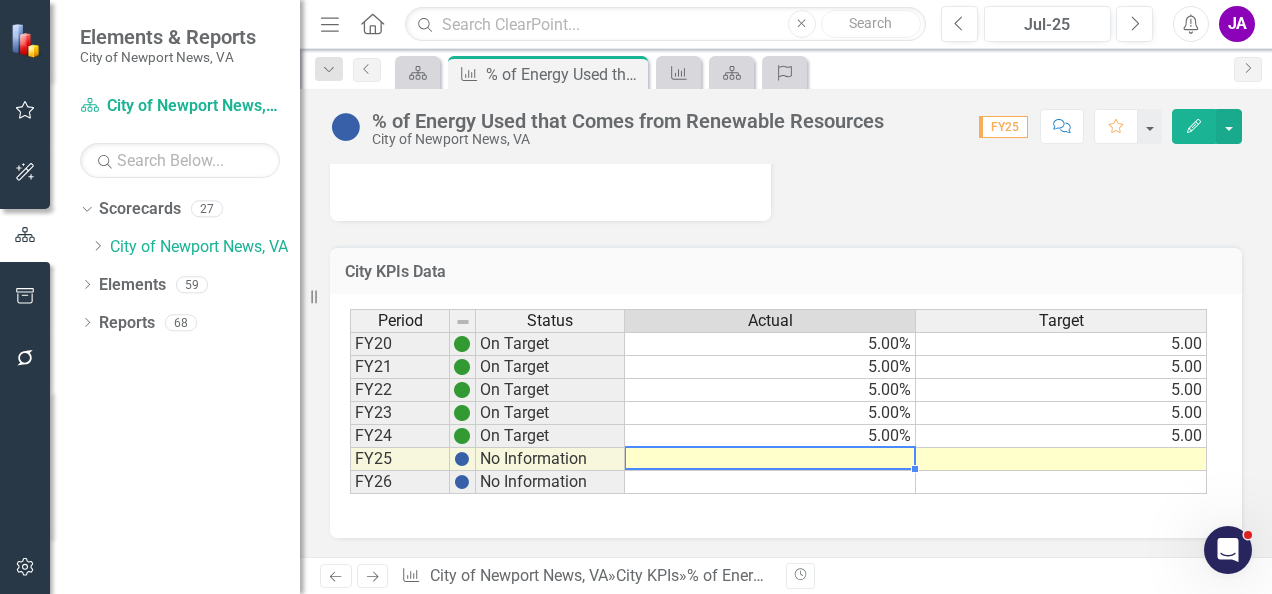 type on "5" 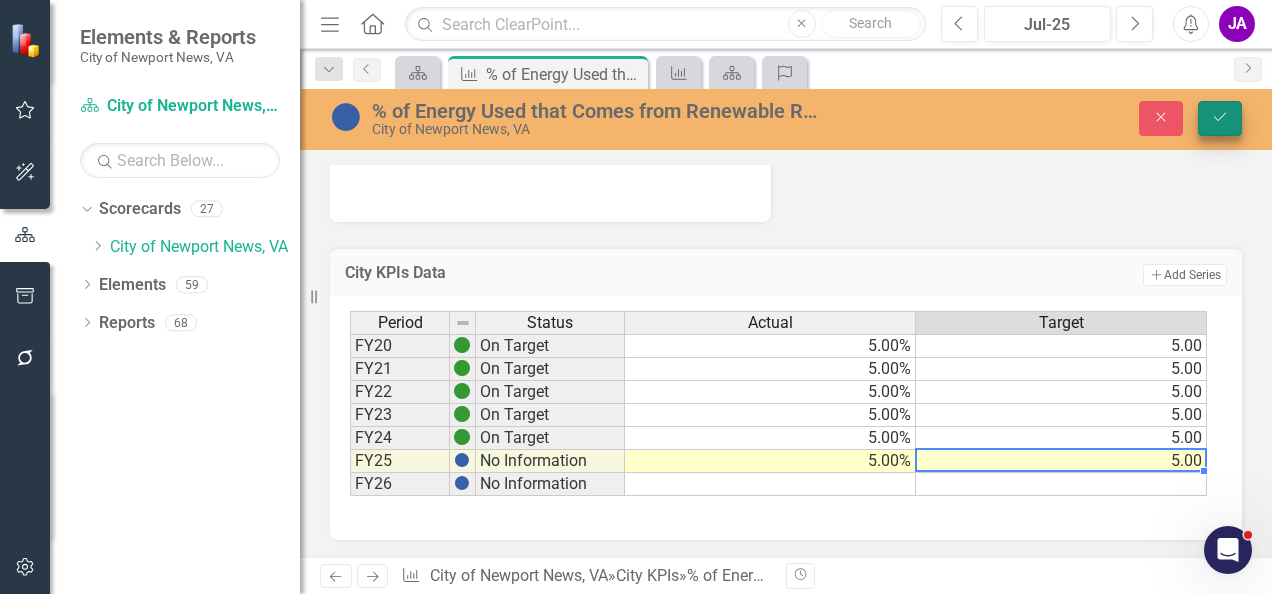 type on "5" 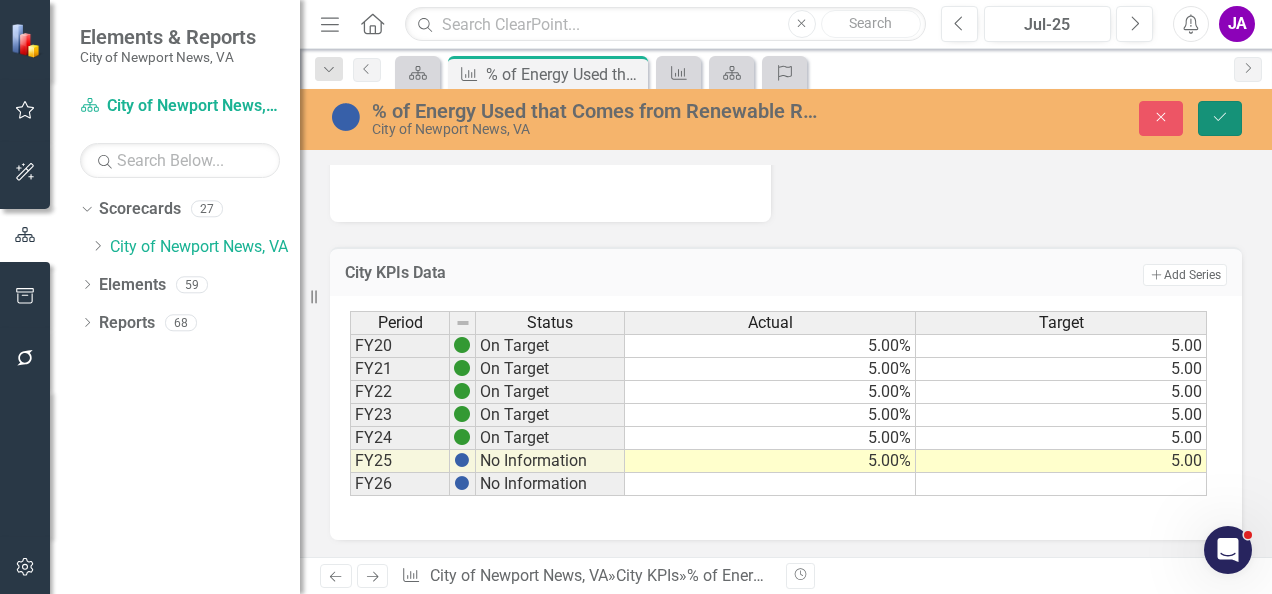 click on "Save" at bounding box center (1220, 118) 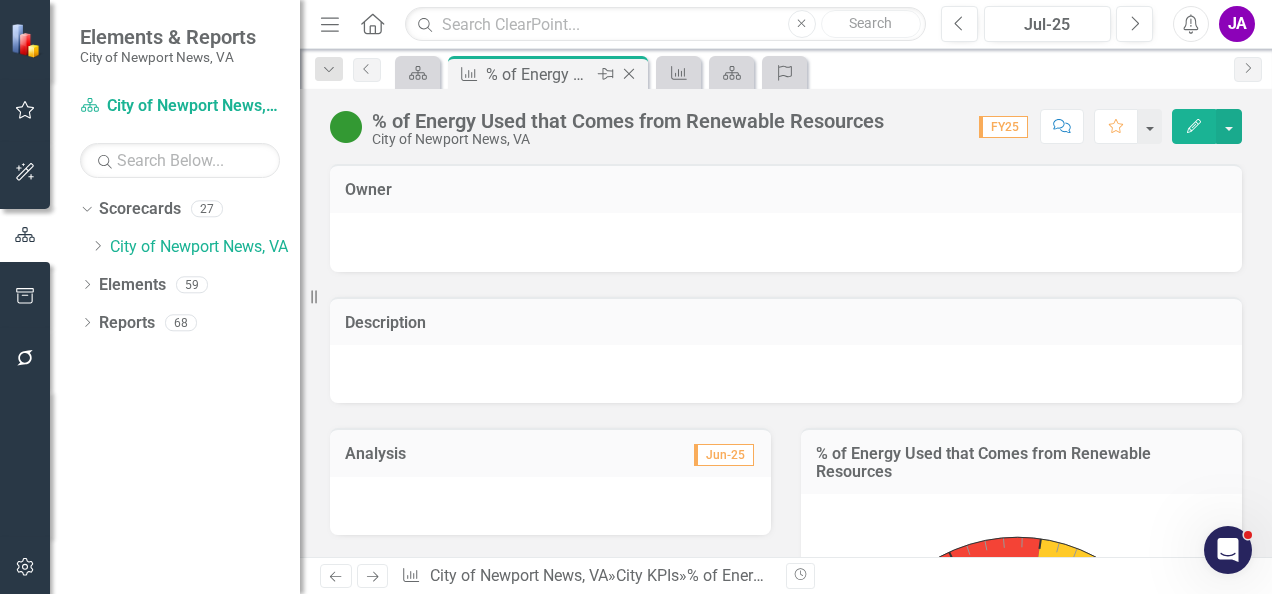 click 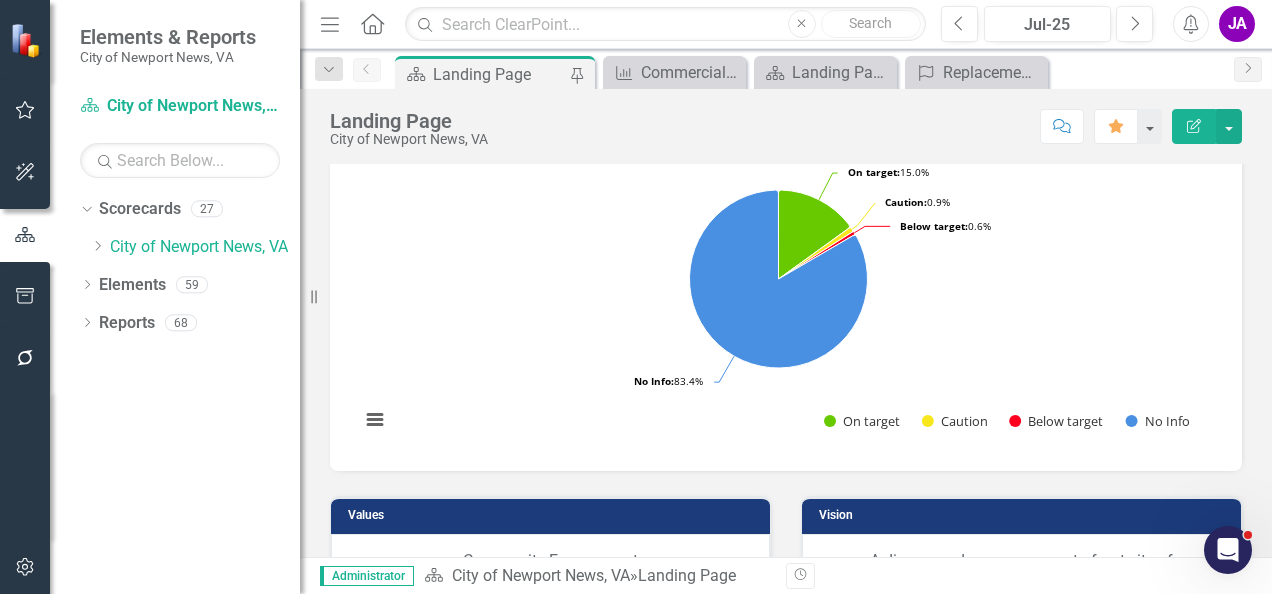 scroll, scrollTop: 2104, scrollLeft: 0, axis: vertical 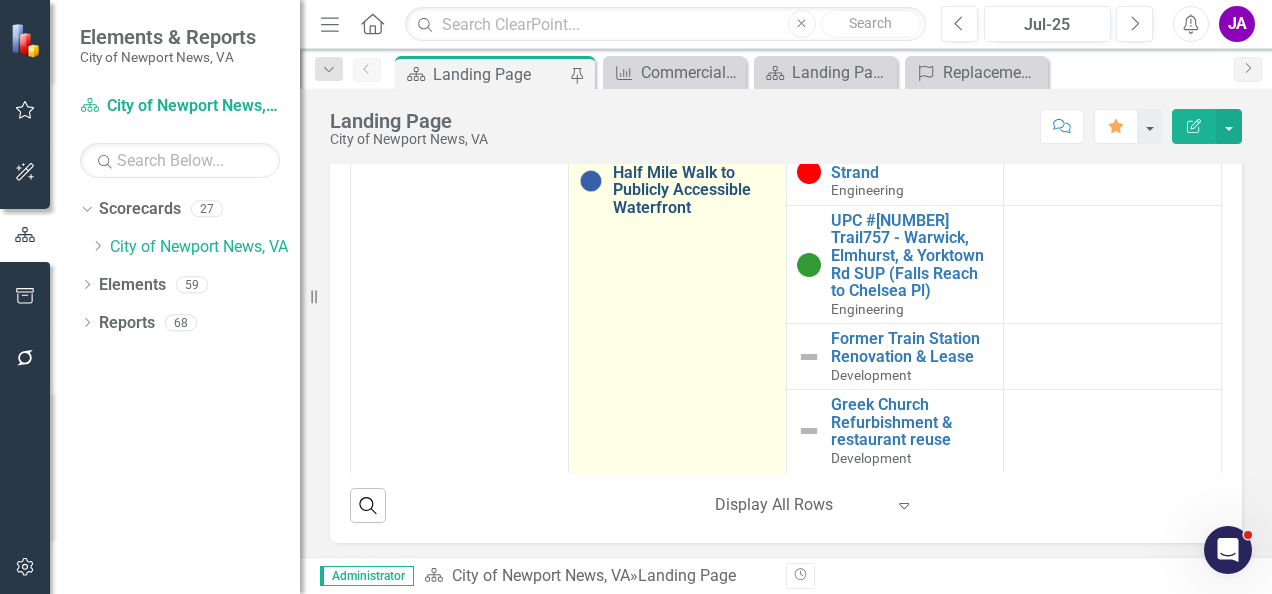 click on "# of People Within Half Mile Walk to Publicly Accessible Waterfront" at bounding box center [694, 181] 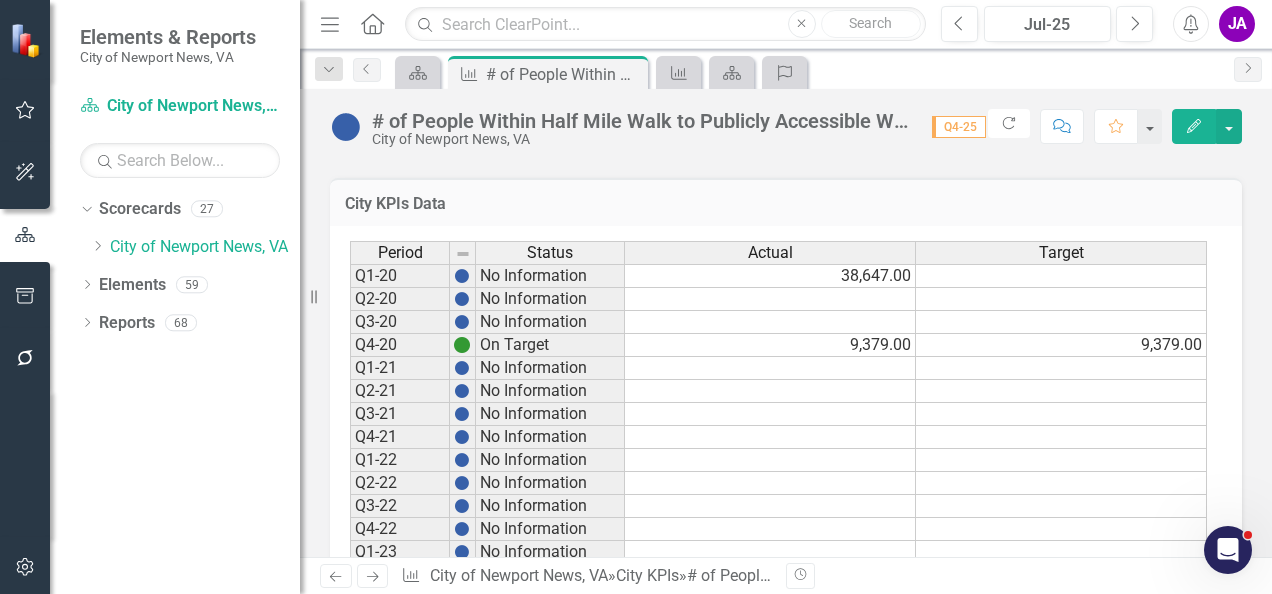 scroll, scrollTop: 1002, scrollLeft: 0, axis: vertical 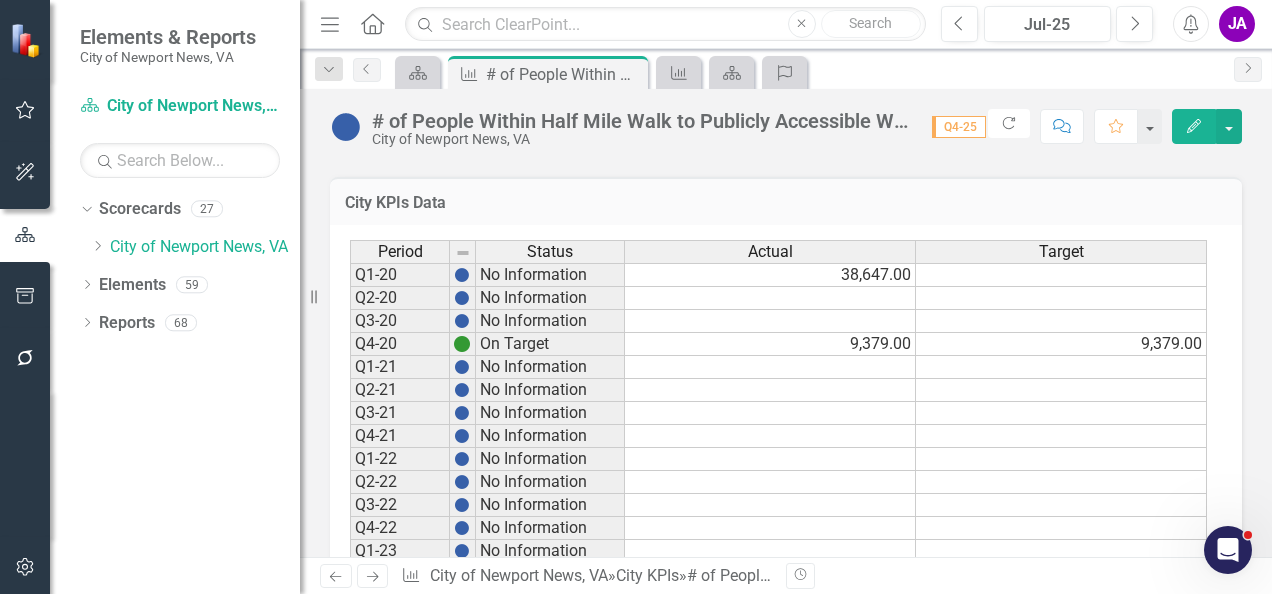 click on "9,379.00" at bounding box center (770, 344) 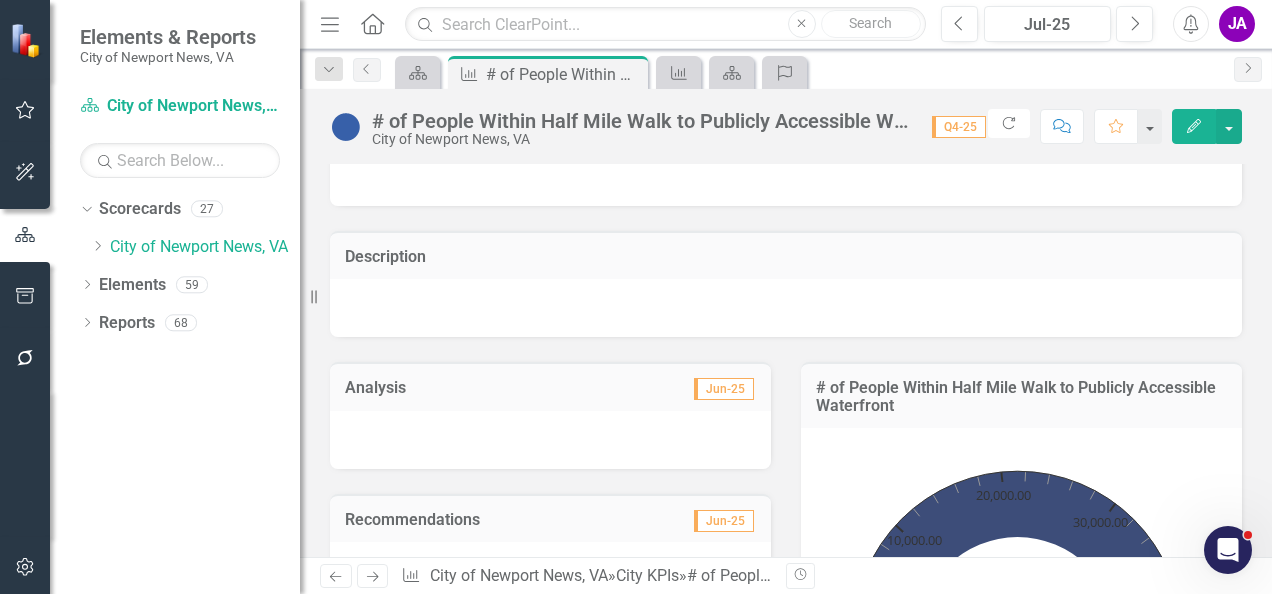 scroll, scrollTop: 66, scrollLeft: 0, axis: vertical 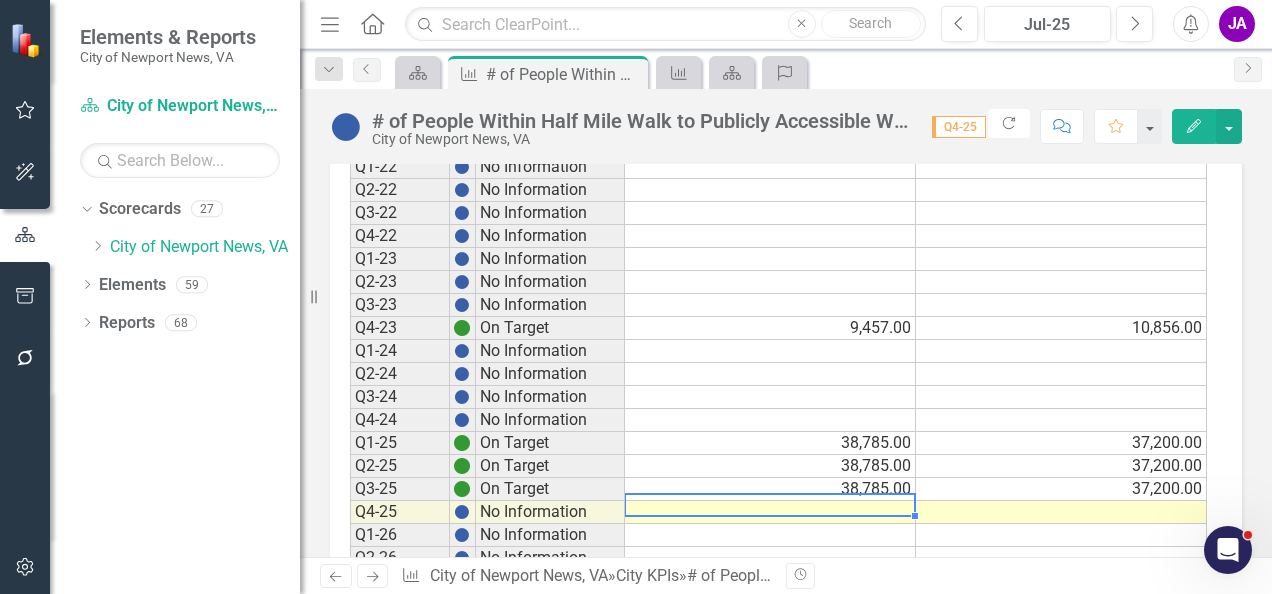 click at bounding box center [770, 512] 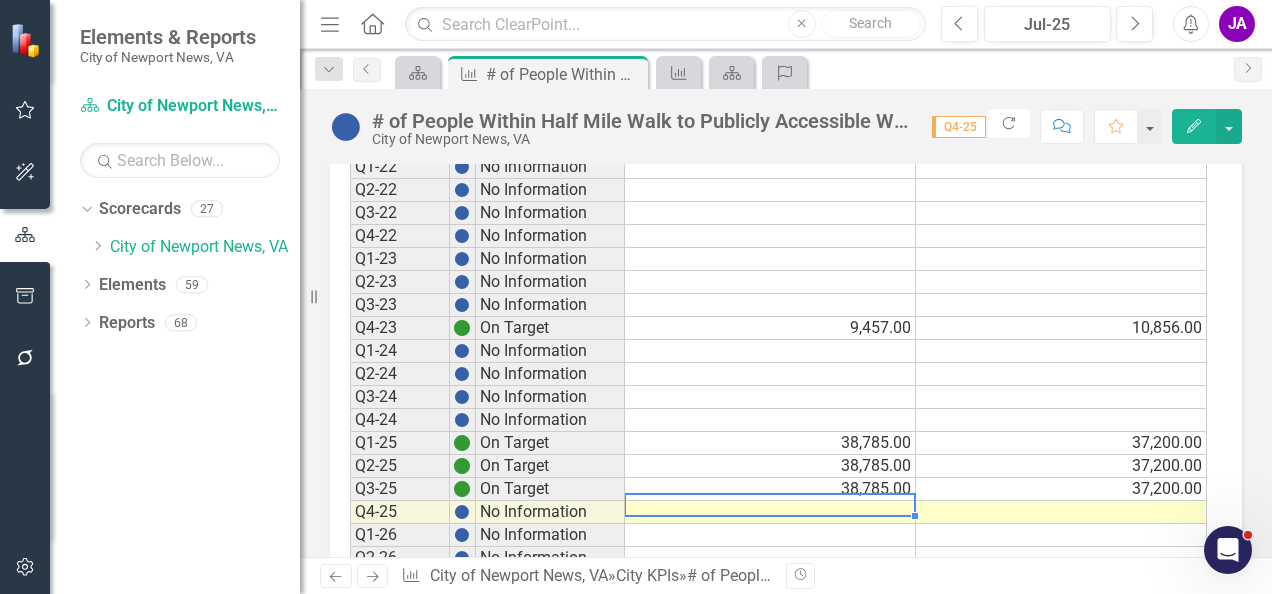 click on "38,785.00" at bounding box center [770, 489] 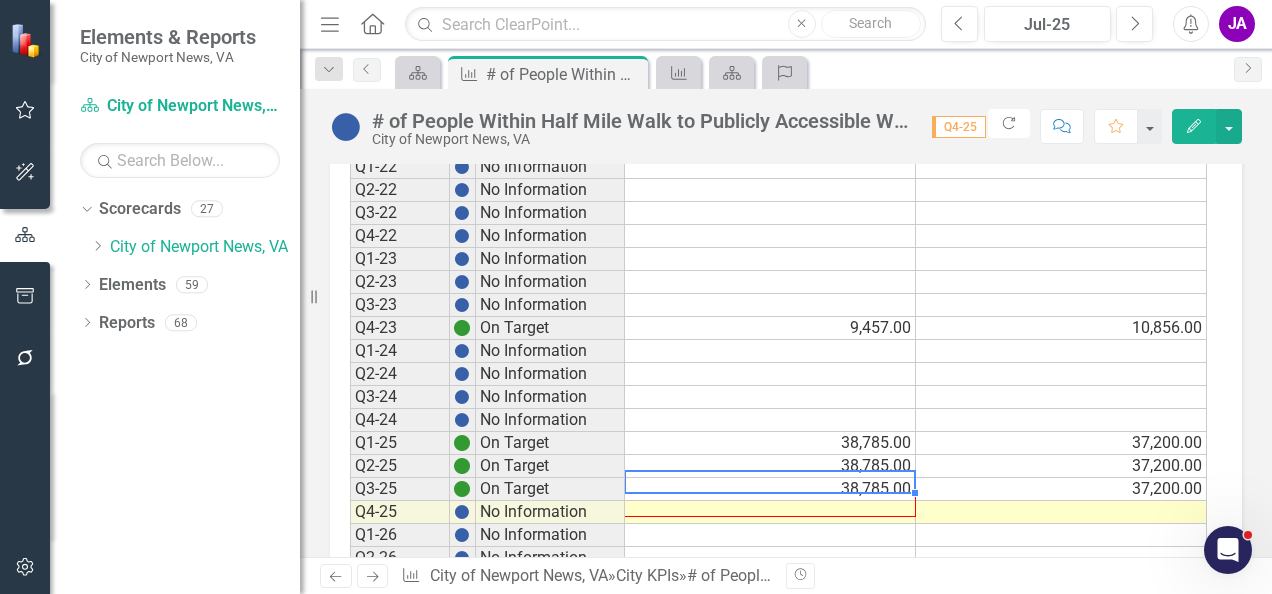 click on "Period Status Actual Target Q1-[YEAR] No Information [NUMBER] Q2-[YEAR] No Information Q3-[YEAR] No Information Q4-[YEAR] On Target [NUMBER] [NUMBER] Q1-[YEAR] No Information Q2-[YEAR] No Information Q3-[YEAR] No Information Q4-[YEAR] No Information Q1-[YEAR] No Information Q2-[YEAR] No Information Q3-[YEAR] No Information Q4-[YEAR] No Information Q1-[YEAR] No Information Q2-[YEAR] No Information Q3-[YEAR] No Information Q4-[YEAR] On Target [NUMBER] [NUMBER] Q1-[YEAR] No Information Q2-[YEAR] No Information Q3-[YEAR] No Information Q4-[YEAR] No Information Q1-[YEAR] On Target [NUMBER] [NUMBER] Q2-[YEAR] On Target [NUMBER] [NUMBER] Q3-[YEAR] On Target [NUMBER] [NUMBER] Q4-[YEAR] No Information Q1-[YEAR] No Information Q2-[YEAR] No Information Q3-[YEAR] No Information Q4-[YEAR] No Information" at bounding box center [350, 282] 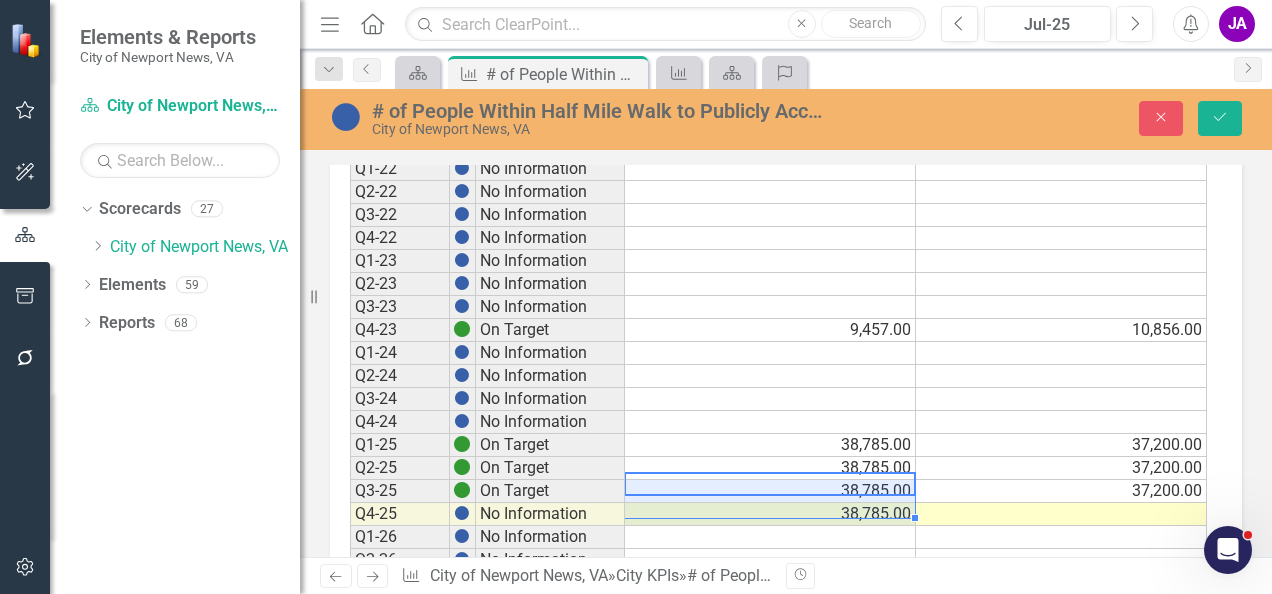 click on "37,200.00" at bounding box center (1061, 491) 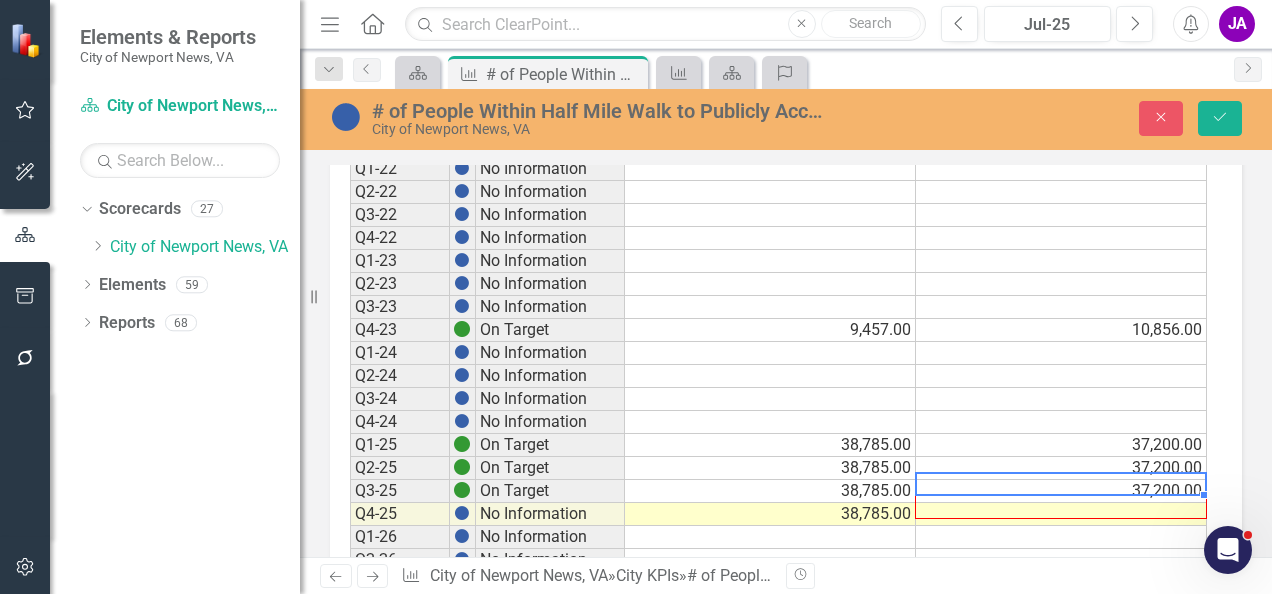drag, startPoint x: 1202, startPoint y: 493, endPoint x: 1202, endPoint y: 505, distance: 12 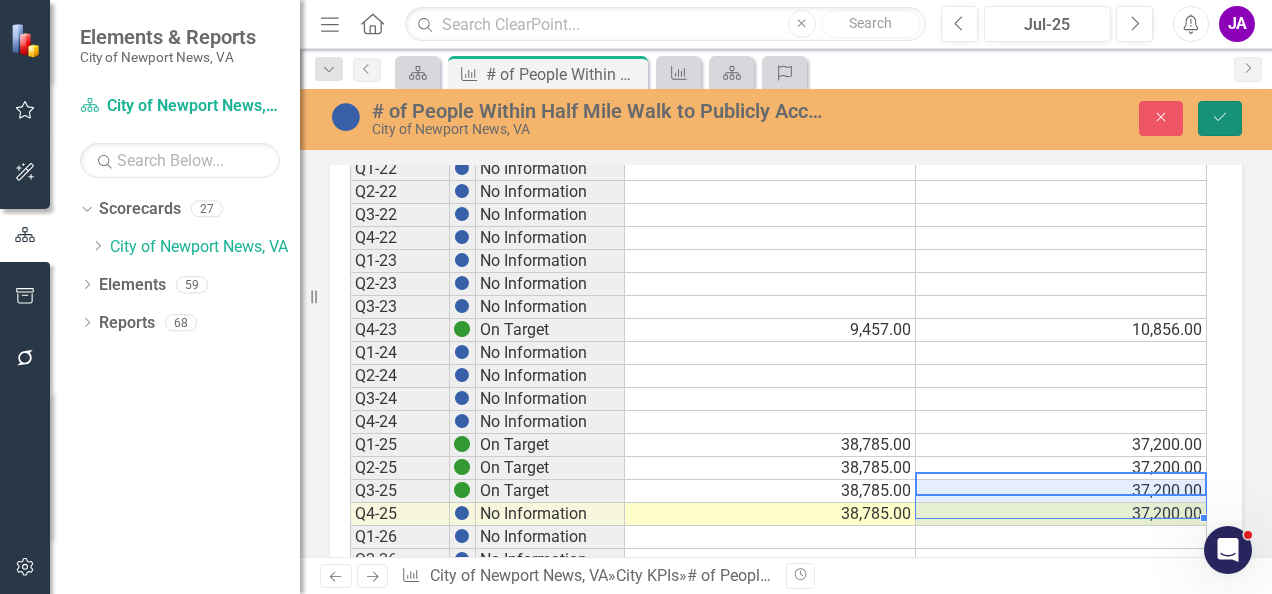 click on "Save" 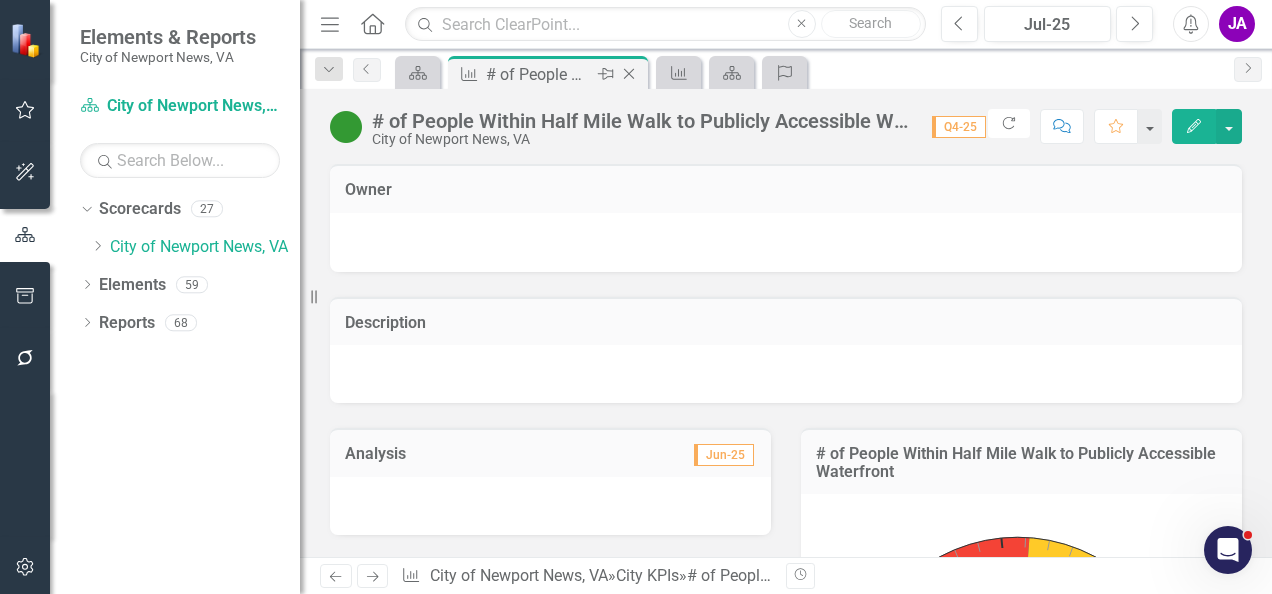 click 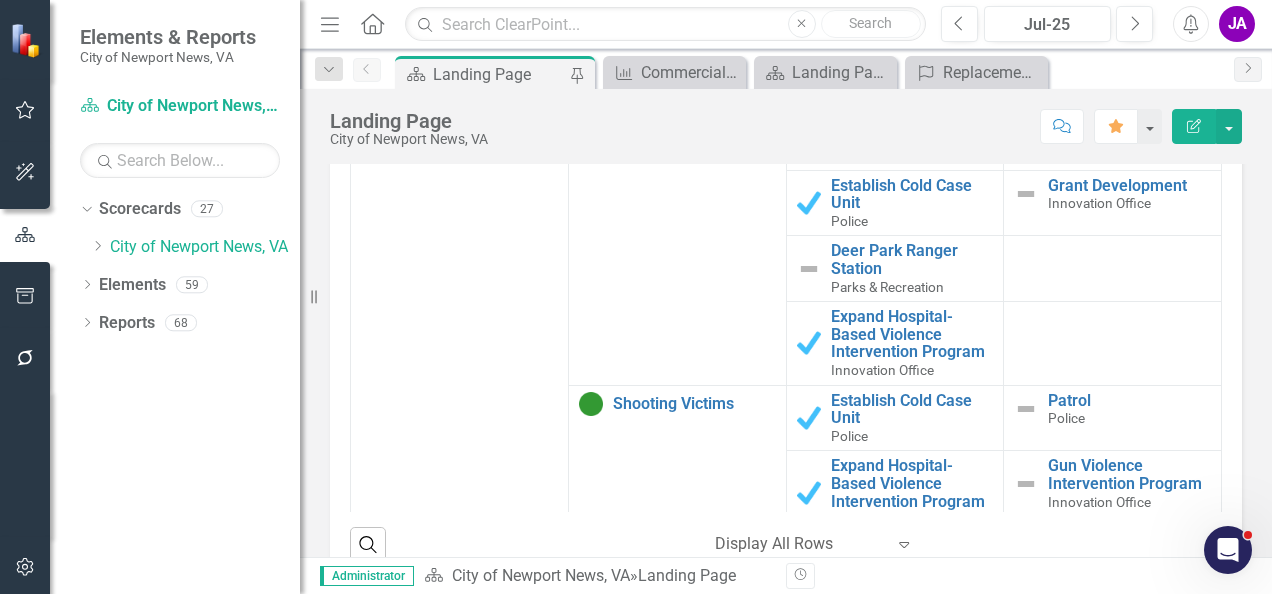 scroll, scrollTop: 2104, scrollLeft: 0, axis: vertical 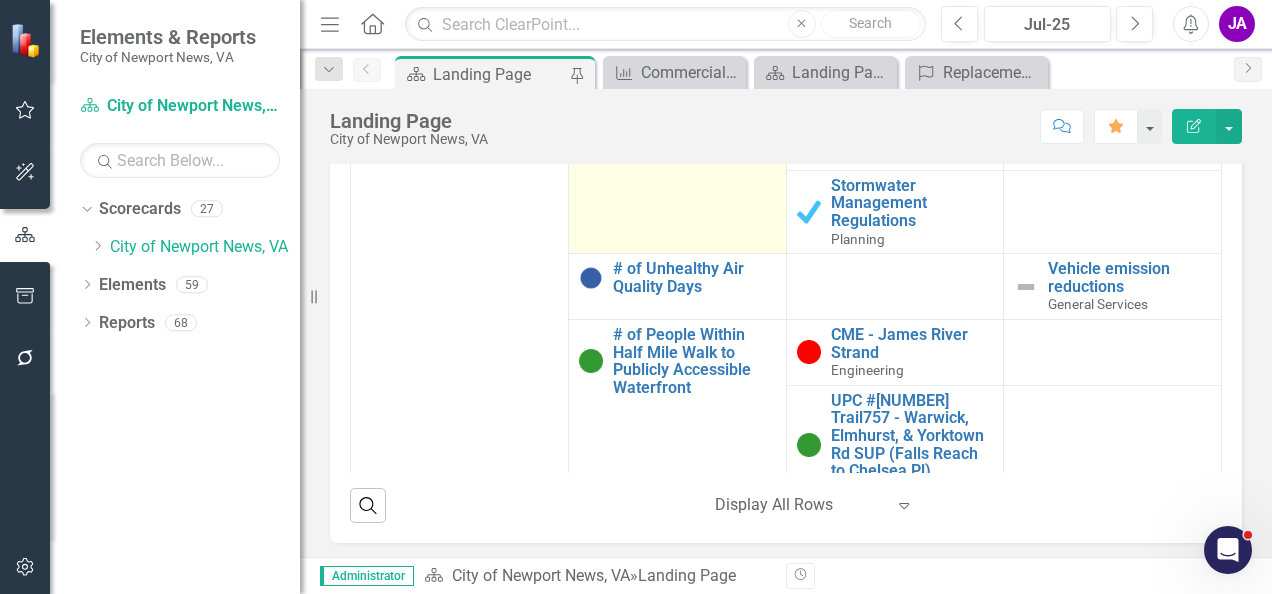 click on "Flood Insurance Program Community Rating System (CRS) Class" at bounding box center [694, -152] 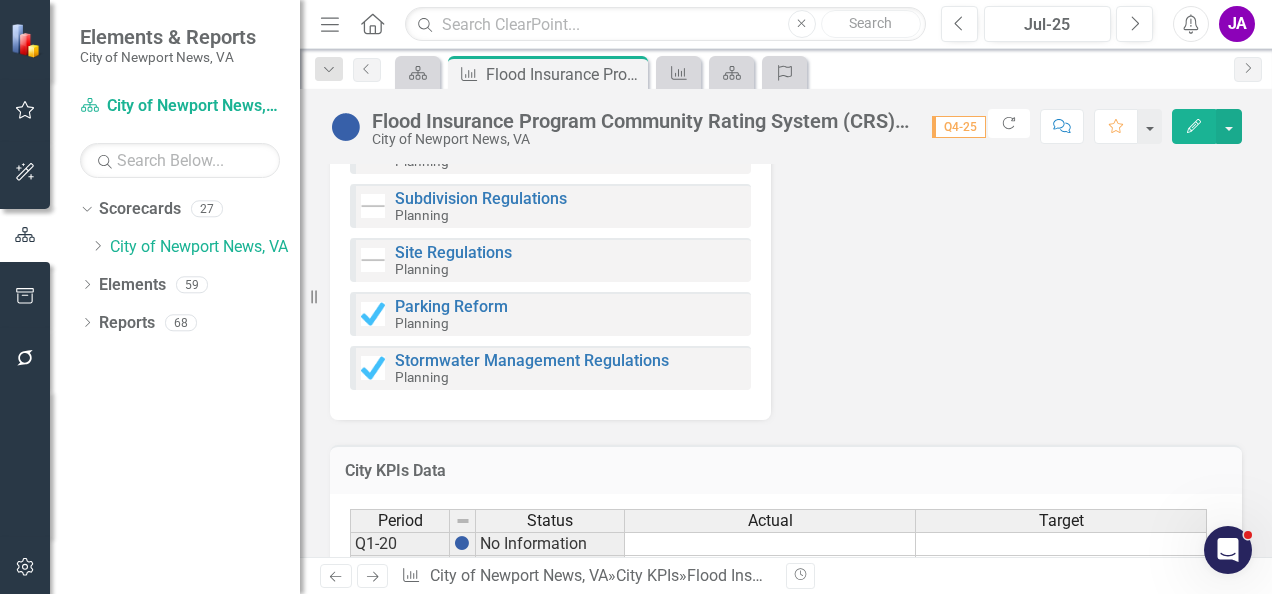 scroll, scrollTop: 712, scrollLeft: 0, axis: vertical 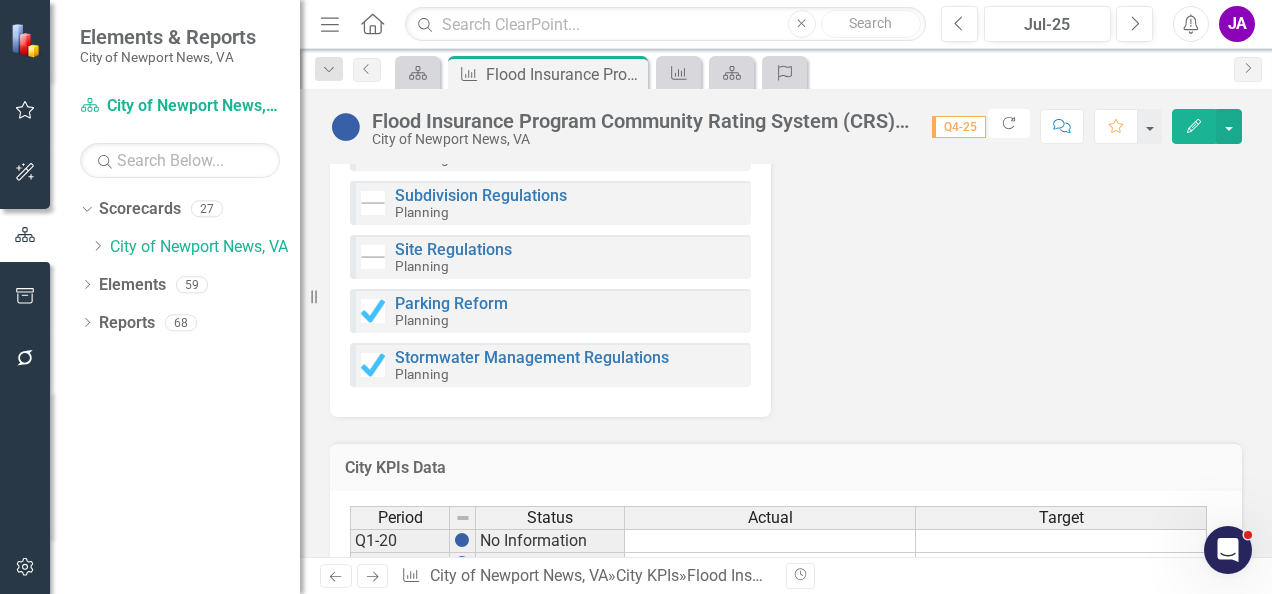 click on "Analysis [DATE] Recommendations [DATE] Goals Environmental Stewardship & Sustainability Projects CRS Tasks Engineering Chesapeake Bay Preservation Regulations Planning Subdivision Regulations Planning Site Regulations Planning Parking Reform Planning Stormwater Management Regulations Planning FY [YEAR] Flood Insurance Program Community Rating System (CRS) Class Chart Chart with 1 data point. FY [YEAR] Flood Insurance Program Community Rating System (CRS) Class (Chart Type: Half Circle Gauge)
Plot Bands
[QUARTER]-[YEAR]
Actual: NaN
From 1 to 8: No Information
From 8 to 6: Below Target
From 6 to 1: Caution
From 1 to 7: On Target The chart has 1 Y axis displaying values. Data ranges from 1 to 9. Created with Highcharts 11.4.8 Chart context menu 2 4 6 8 End of interactive chart." at bounding box center (786, -12) 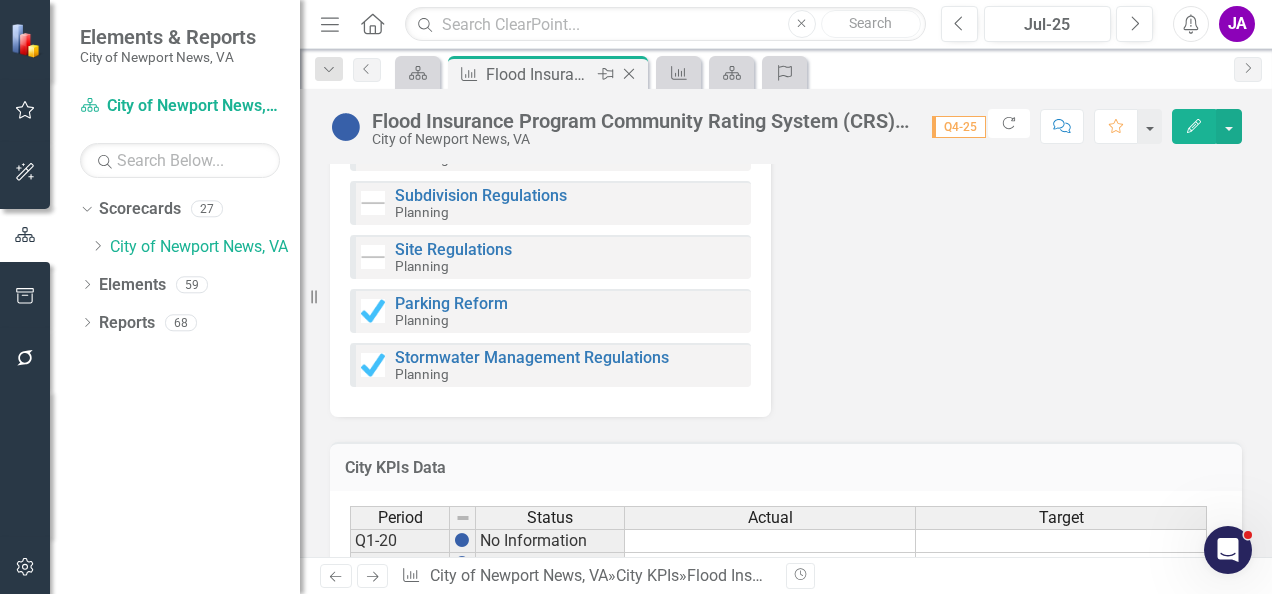 click on "Close" 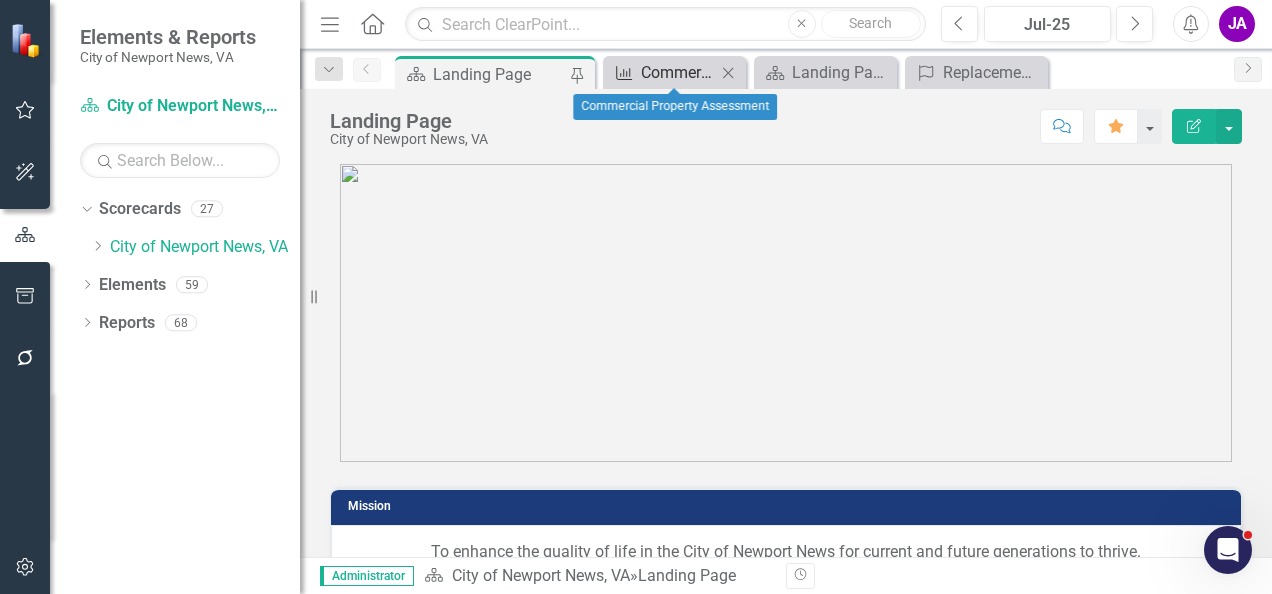 click on "Commercial Property Assessment" at bounding box center [678, 72] 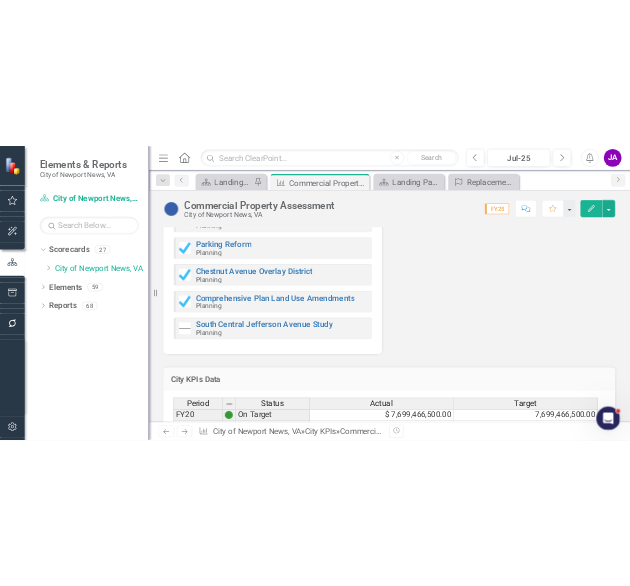 scroll, scrollTop: 1634, scrollLeft: 0, axis: vertical 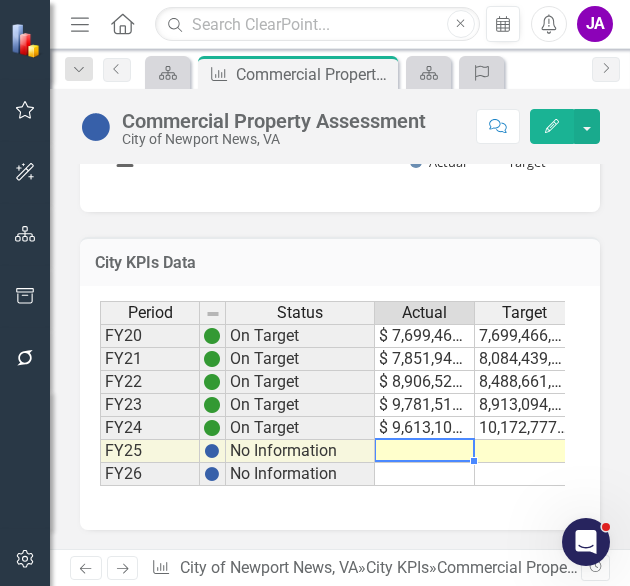 click at bounding box center [425, 451] 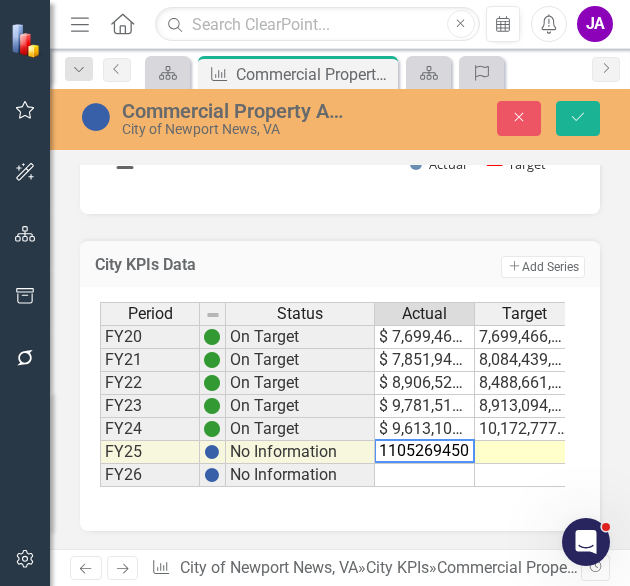 type on "11052694500" 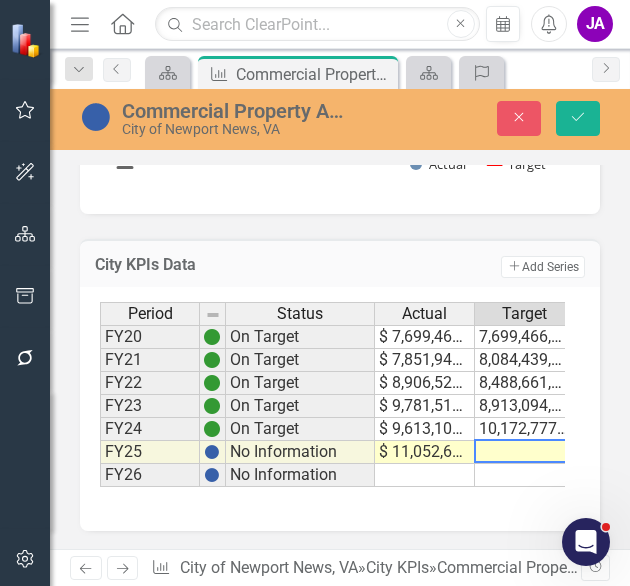 scroll, scrollTop: 0, scrollLeft: 10, axis: horizontal 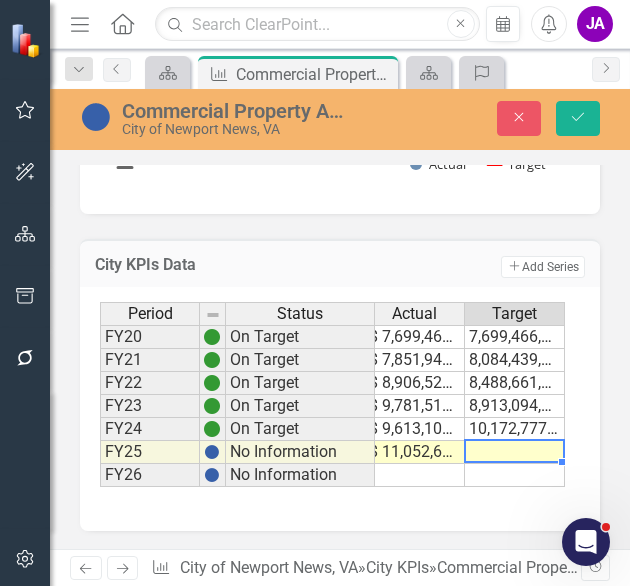 click on "[NUMBER]" at bounding box center (515, 429) 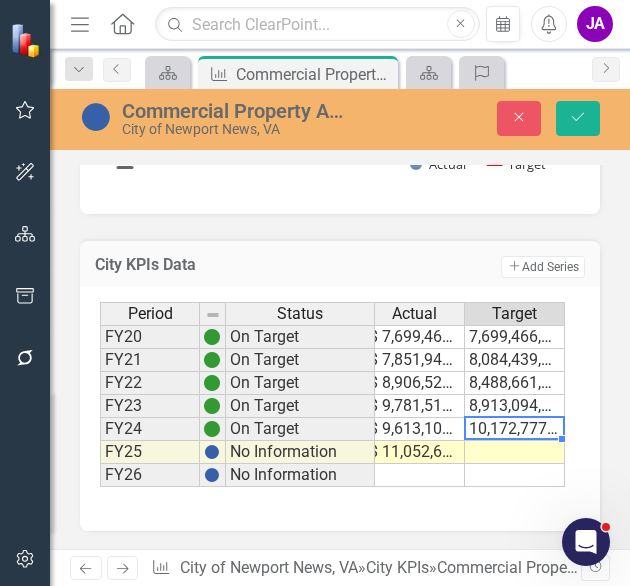 click at bounding box center (515, 452) 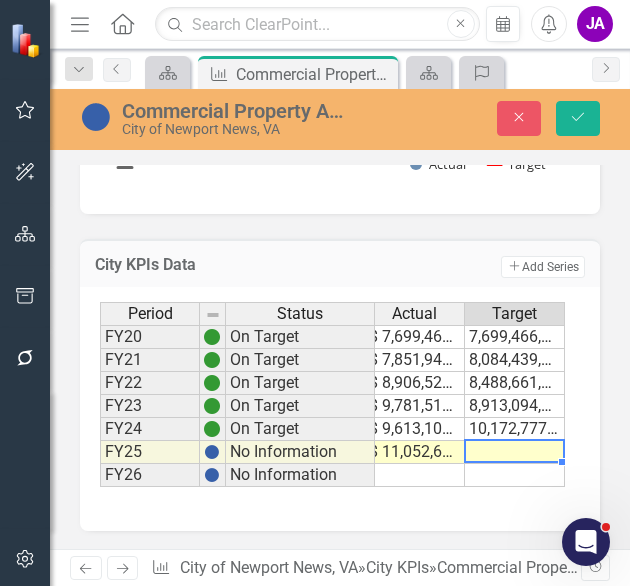 type on "10681416564" 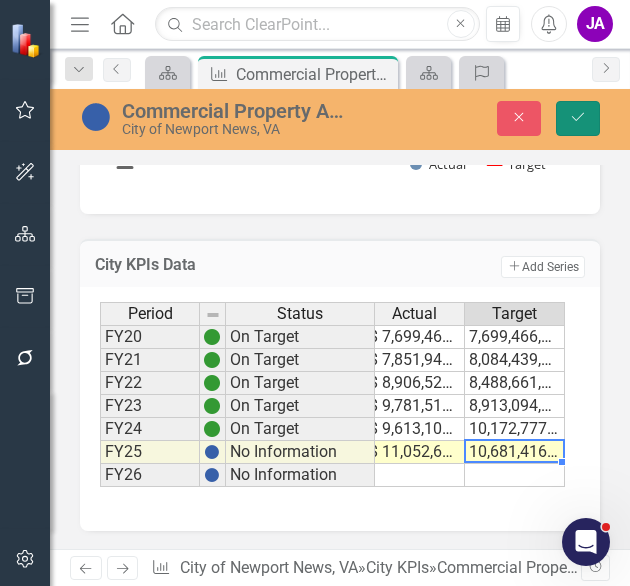 click on "Save" at bounding box center [578, 118] 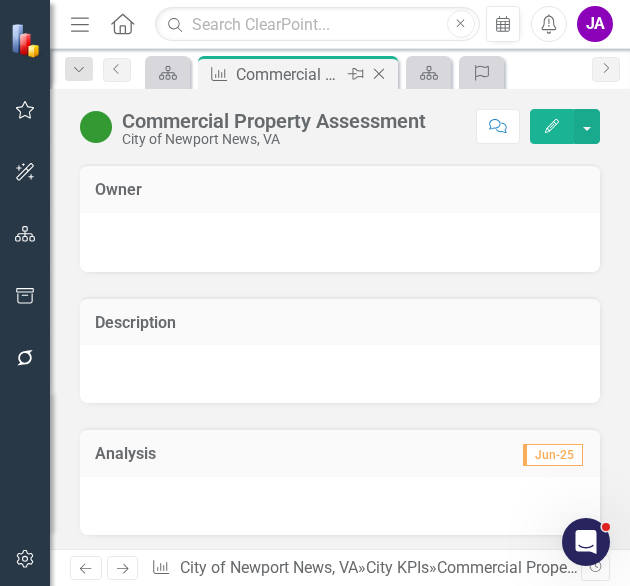 click 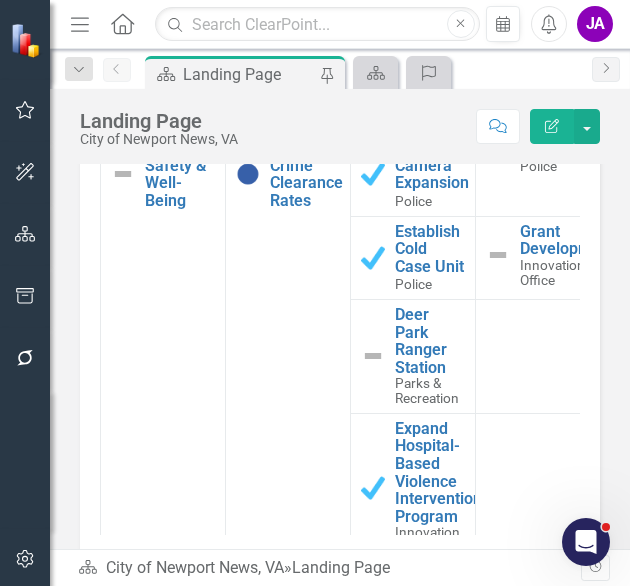scroll, scrollTop: 2127, scrollLeft: 0, axis: vertical 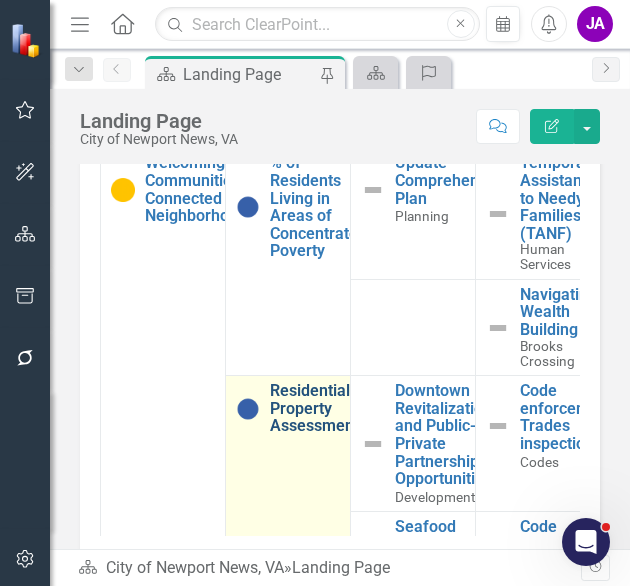 click on "Residential Property Assessment" at bounding box center (314, 408) 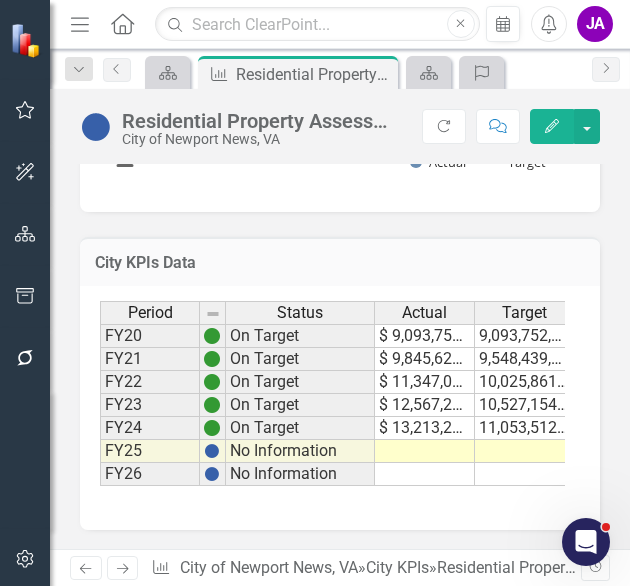 scroll, scrollTop: 1050, scrollLeft: 0, axis: vertical 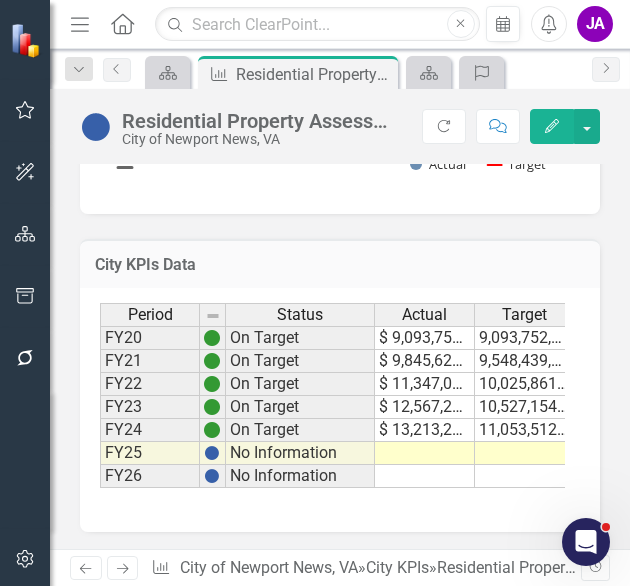 click at bounding box center (425, 453) 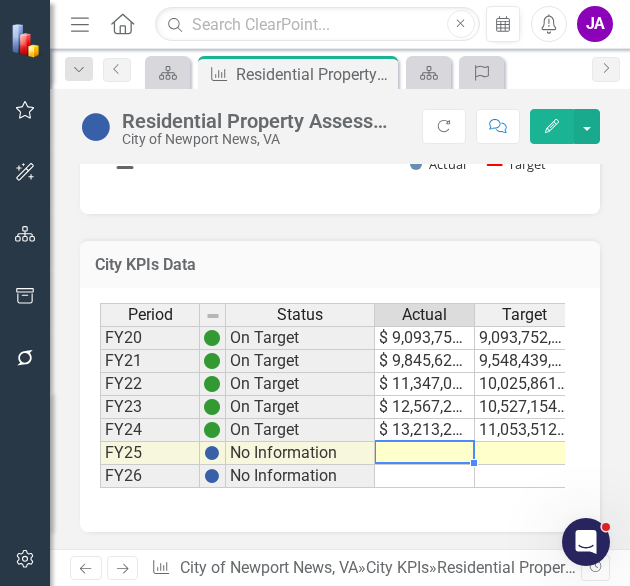 click at bounding box center [425, 453] 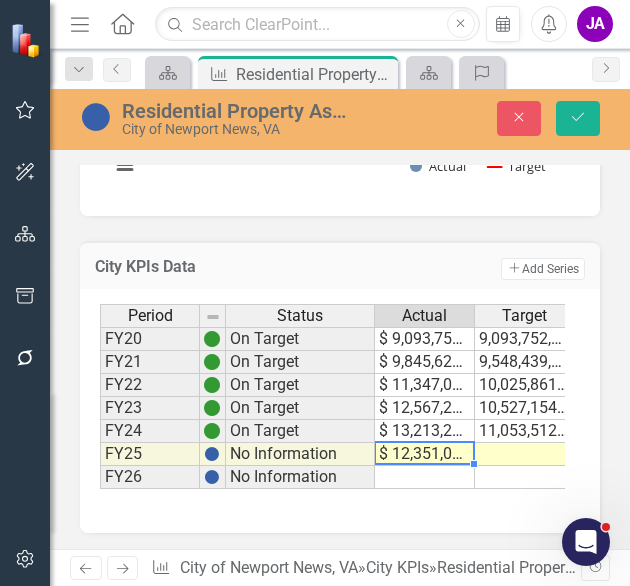 click at bounding box center (525, 454) 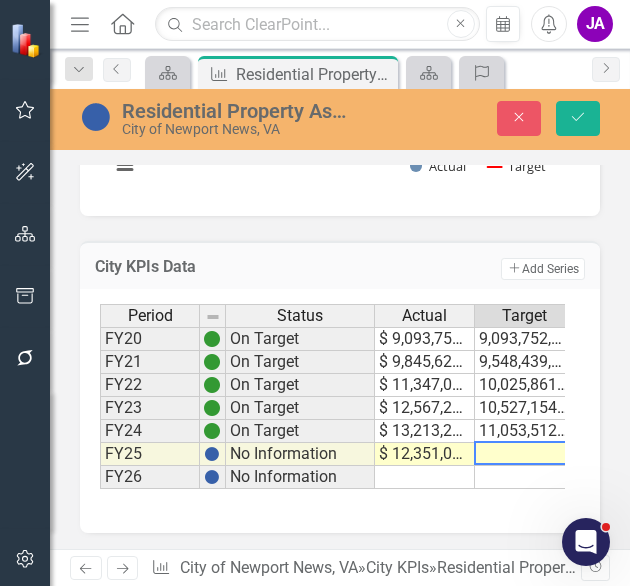click on "11,053,512,635.05" at bounding box center (525, 431) 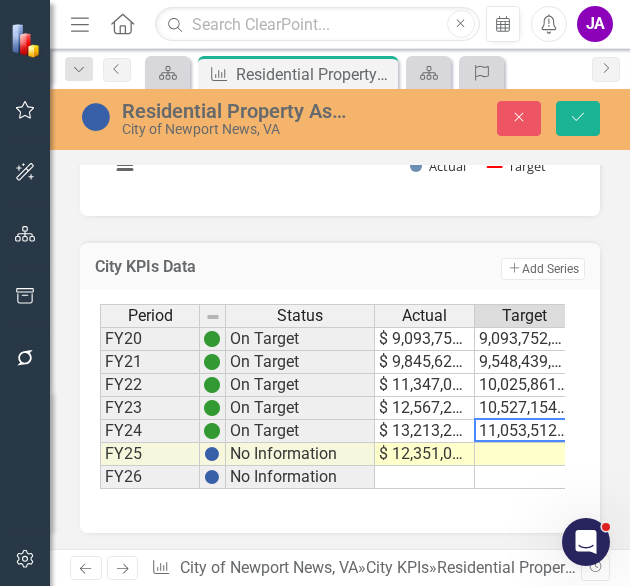 click at bounding box center (525, 454) 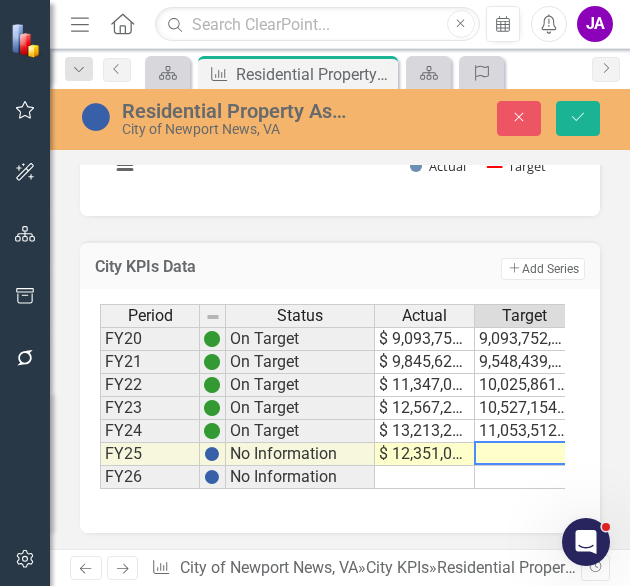 type on "11606188266.80381" 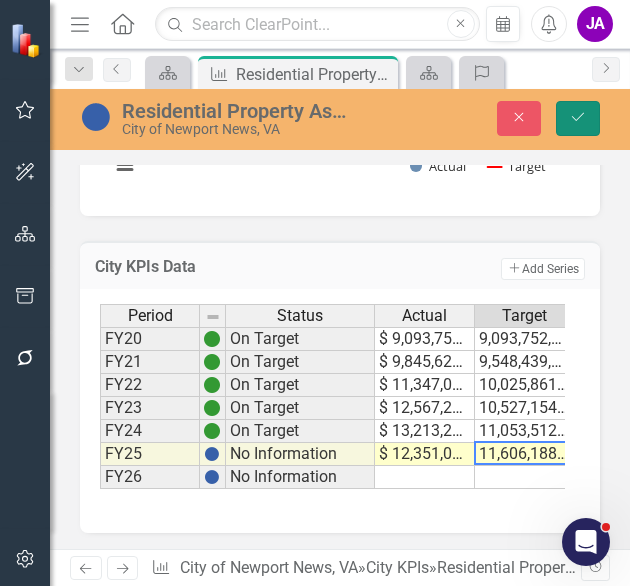 click on "Save" at bounding box center (578, 118) 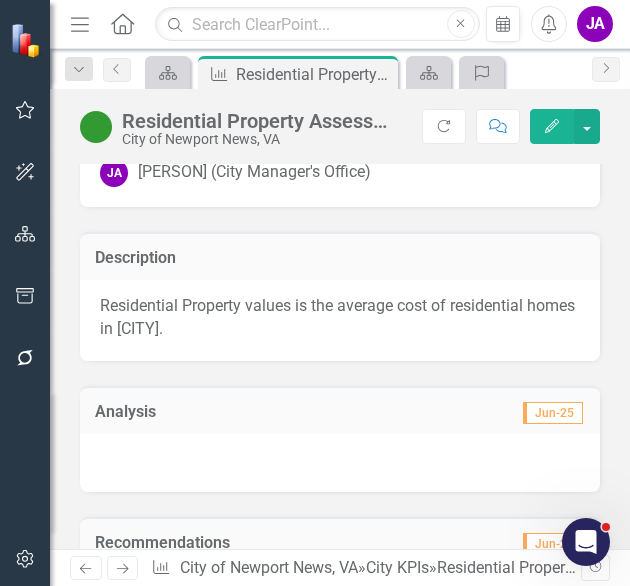 scroll, scrollTop: 68, scrollLeft: 0, axis: vertical 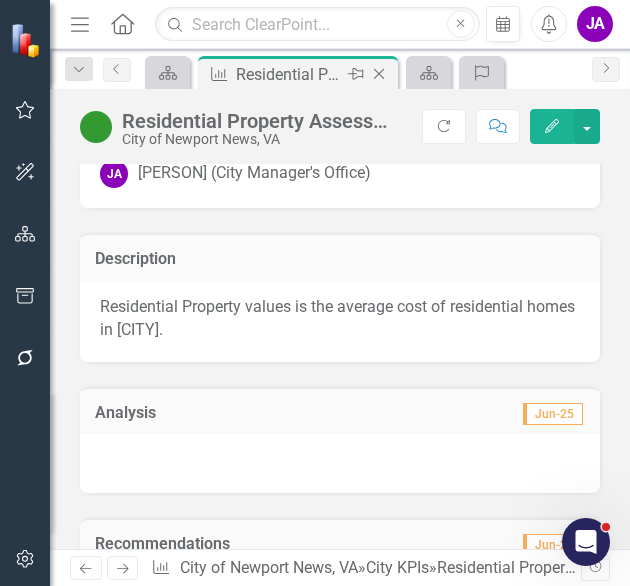 click 